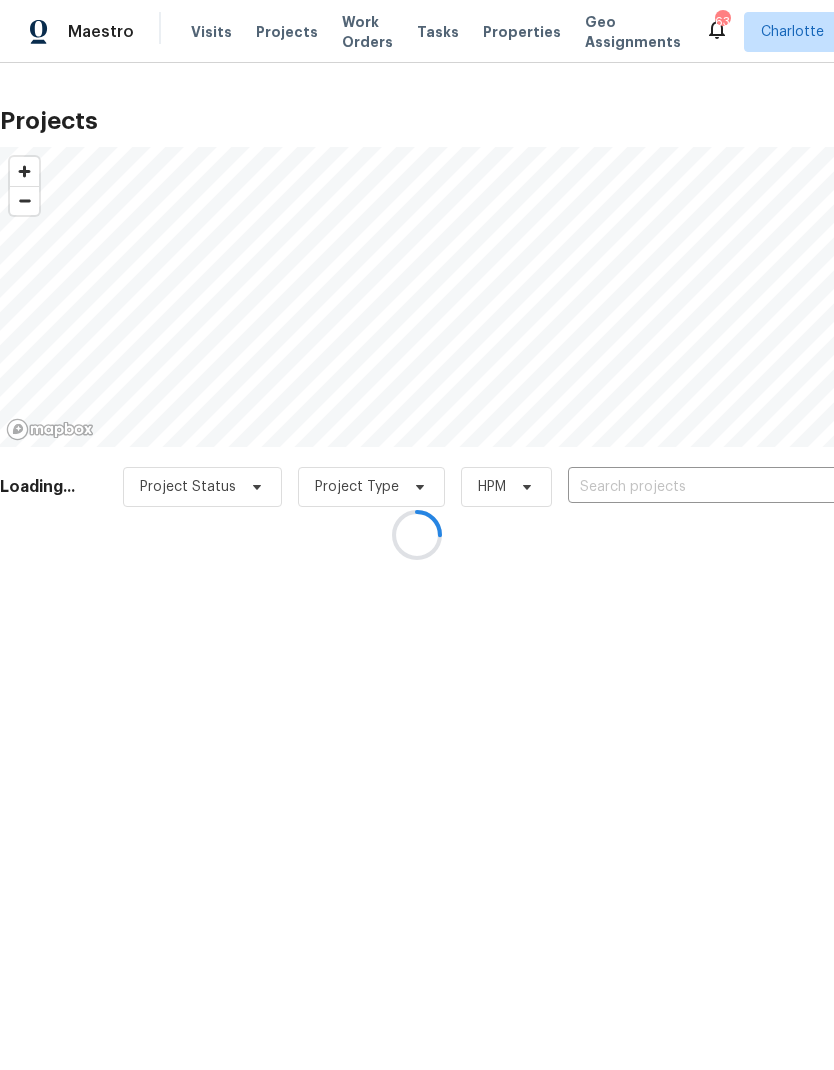scroll, scrollTop: 0, scrollLeft: 0, axis: both 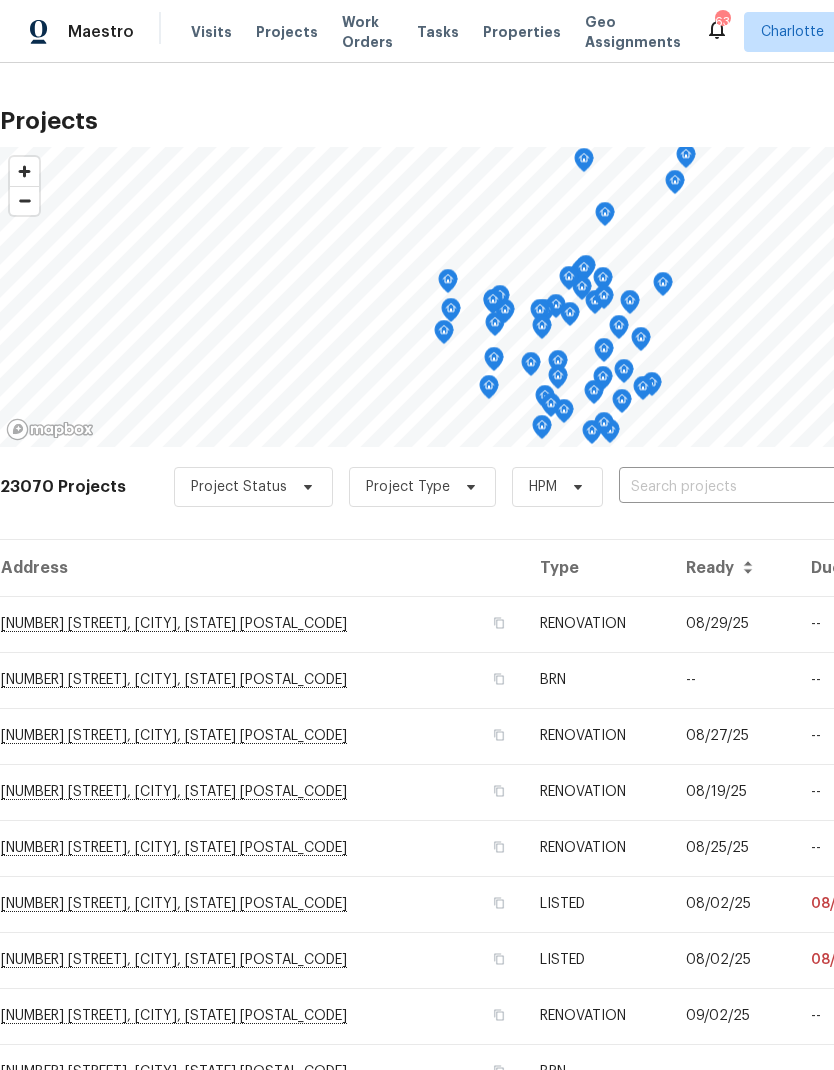 click at bounding box center (733, 487) 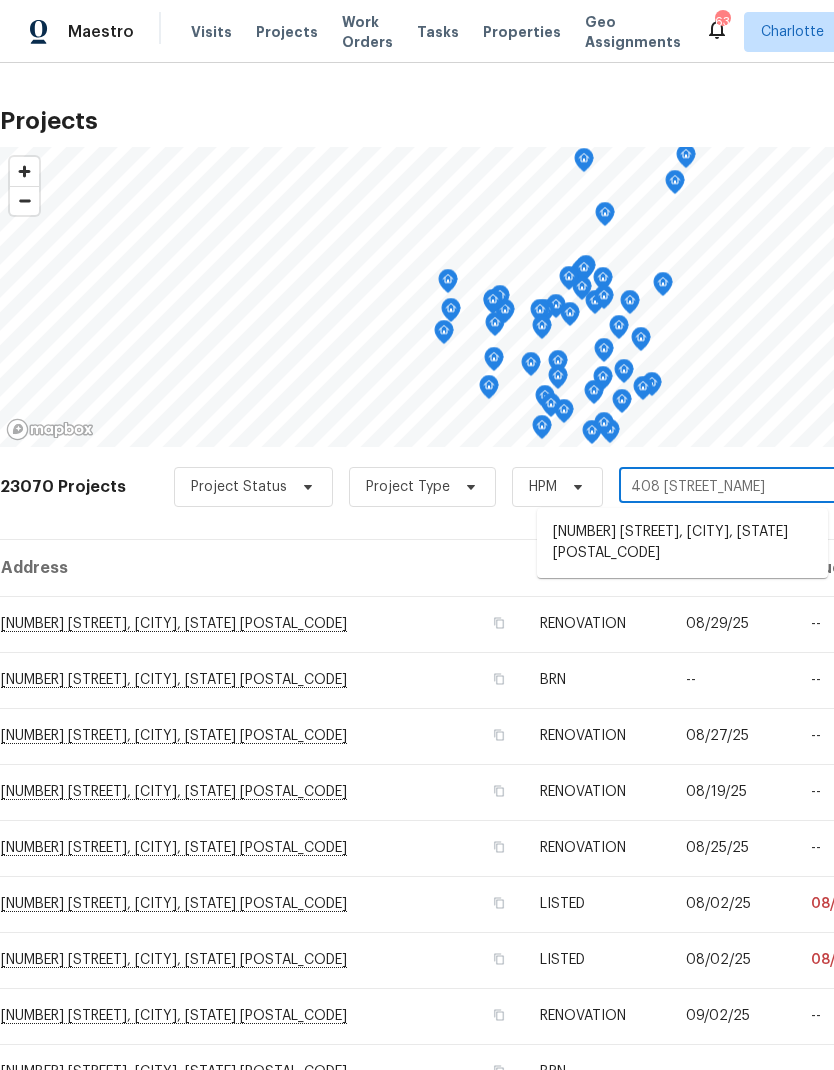 type on "408 white" 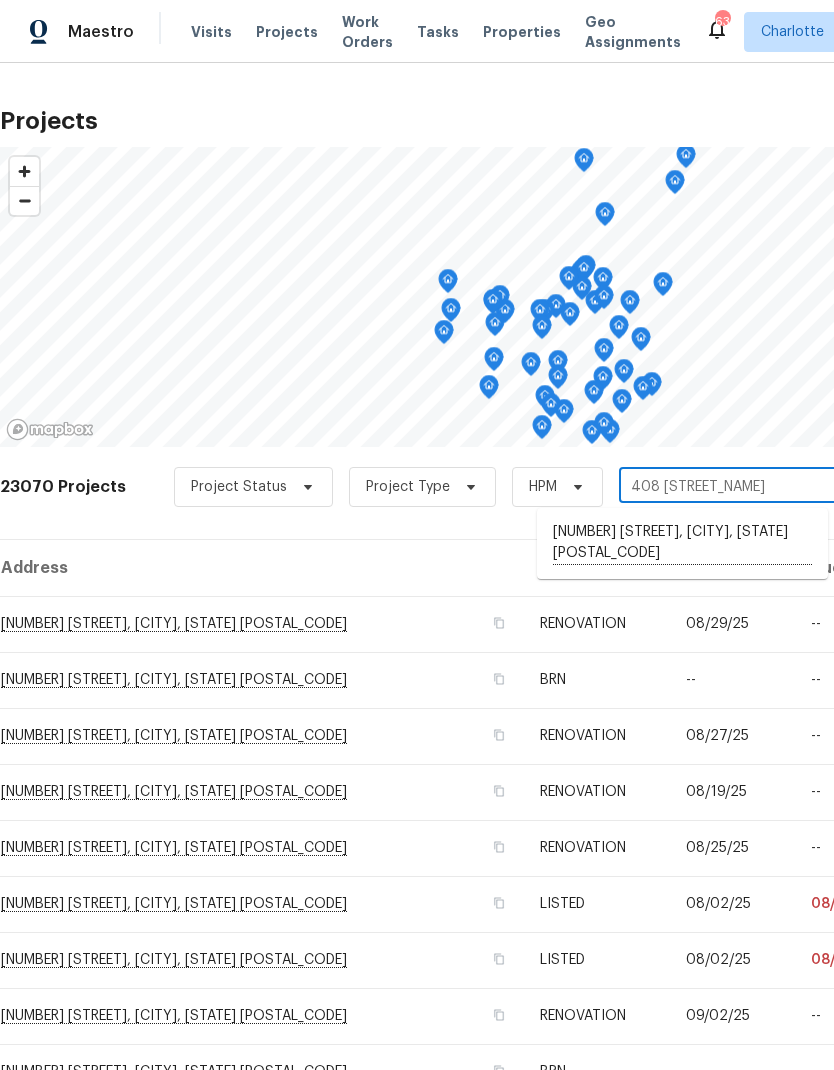 click on "[NUMBER] [STREET], [CITY], [STATE] [ZIP]" at bounding box center (682, 543) 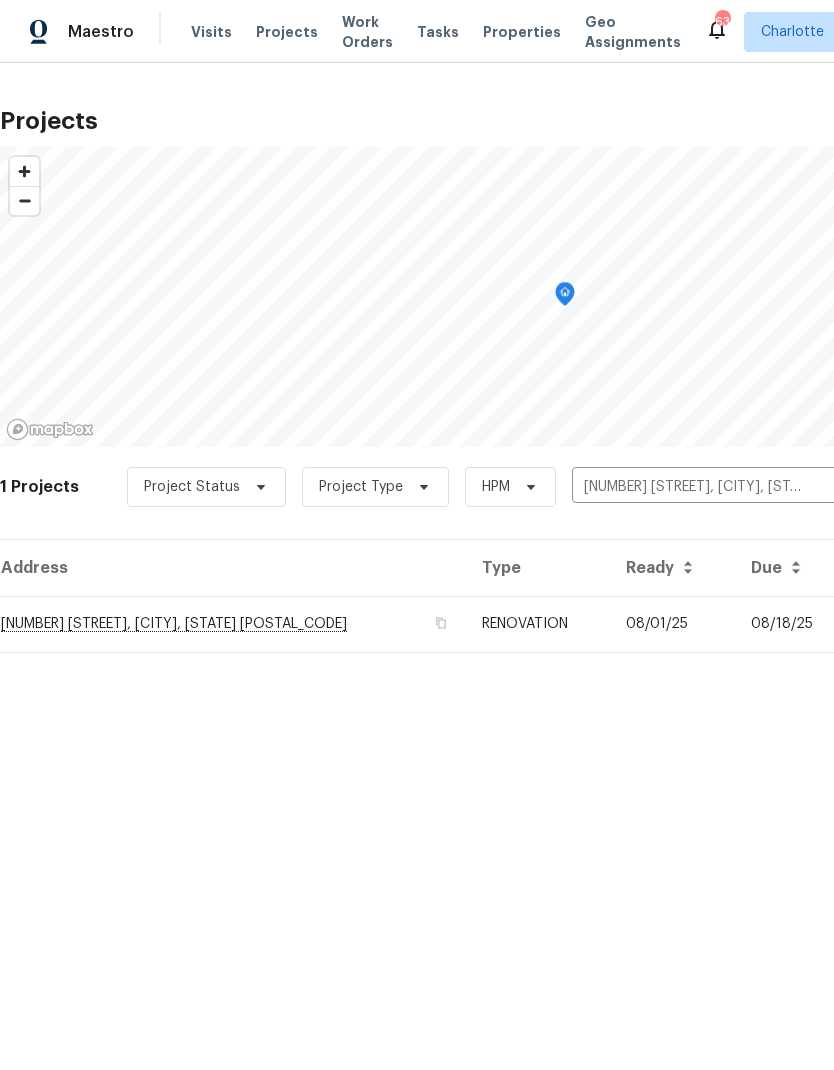 click on "08/01/25" at bounding box center (672, 624) 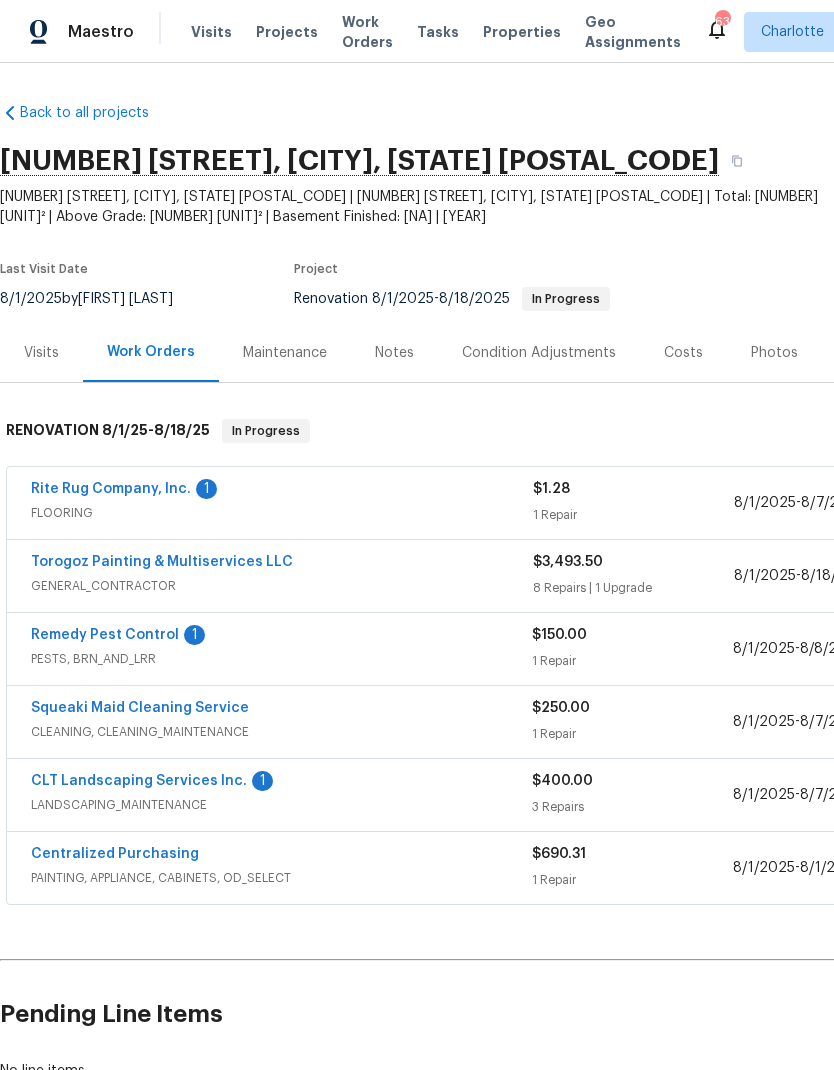 click on "Remedy Pest Control" at bounding box center [105, 635] 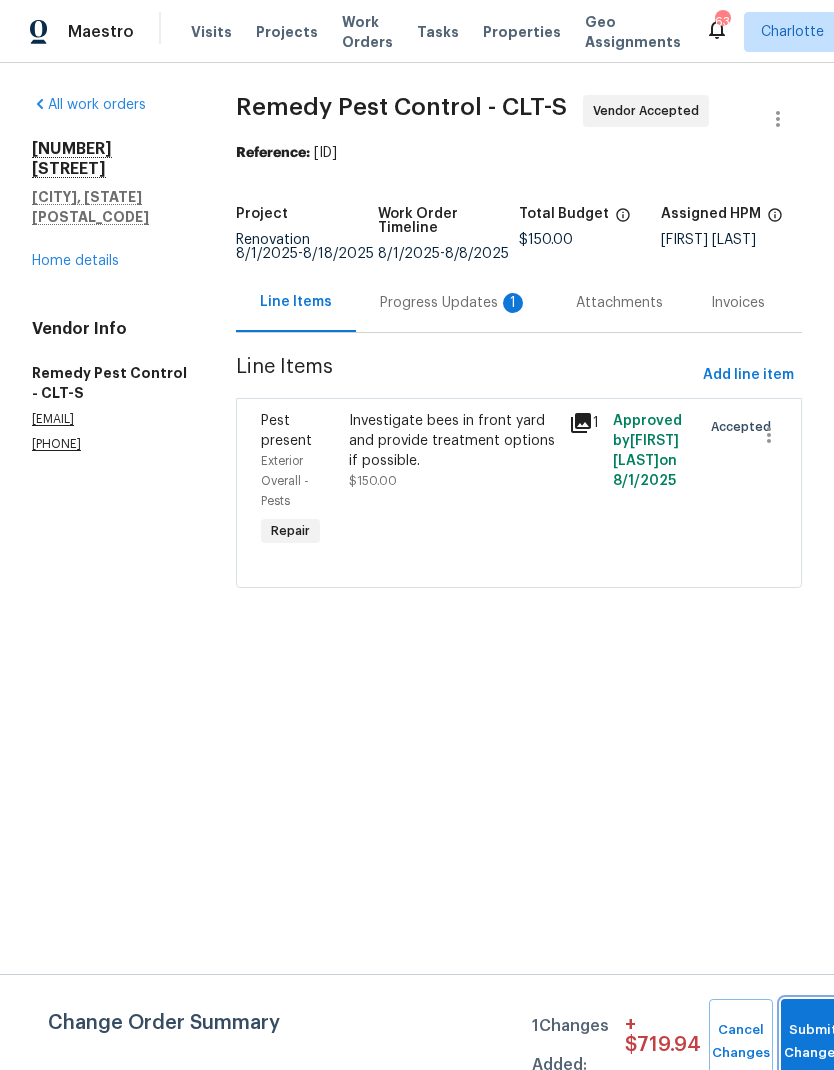 click on "Submit Changes" at bounding box center [813, 1042] 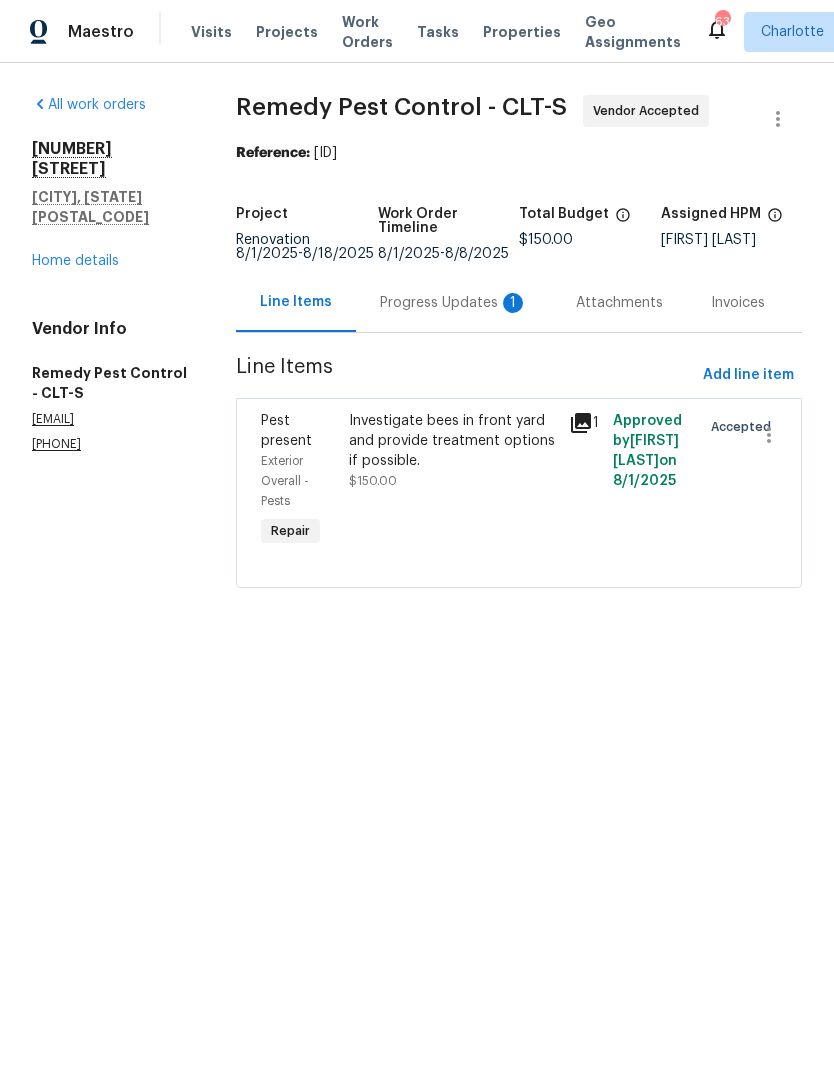 click on "Maestro Visits Projects Work Orders Tasks Properties Geo Assignments 63 Charlotte Ryan Carder All work orders 408 Whitethorn Dr Gastonia, NC 28054 Home details Vendor Info Remedy Pest Control - CLT-S info@remedypest.com (704) 464-4944 Remedy Pest Control - CLT-S Vendor Accepted Reference:   D6JNHBXWVF67-f66c2ed87 Project Renovation   8/1/2025  -  8/18/2025 Work Order Timeline 8/1/2025  -  8/8/2025 Total Budget $150.00 Assigned HPM Ryan Carder Line Items Progress Updates 1 Attachments Invoices Line Items Add line item Pest present Exterior Overall - Pests Repair Investigate bees in front yard and provide treatment options if possible. $150.00   1 Approved by  Ryan Carder  on   8/1/2025 Accepted" at bounding box center (417, 322) 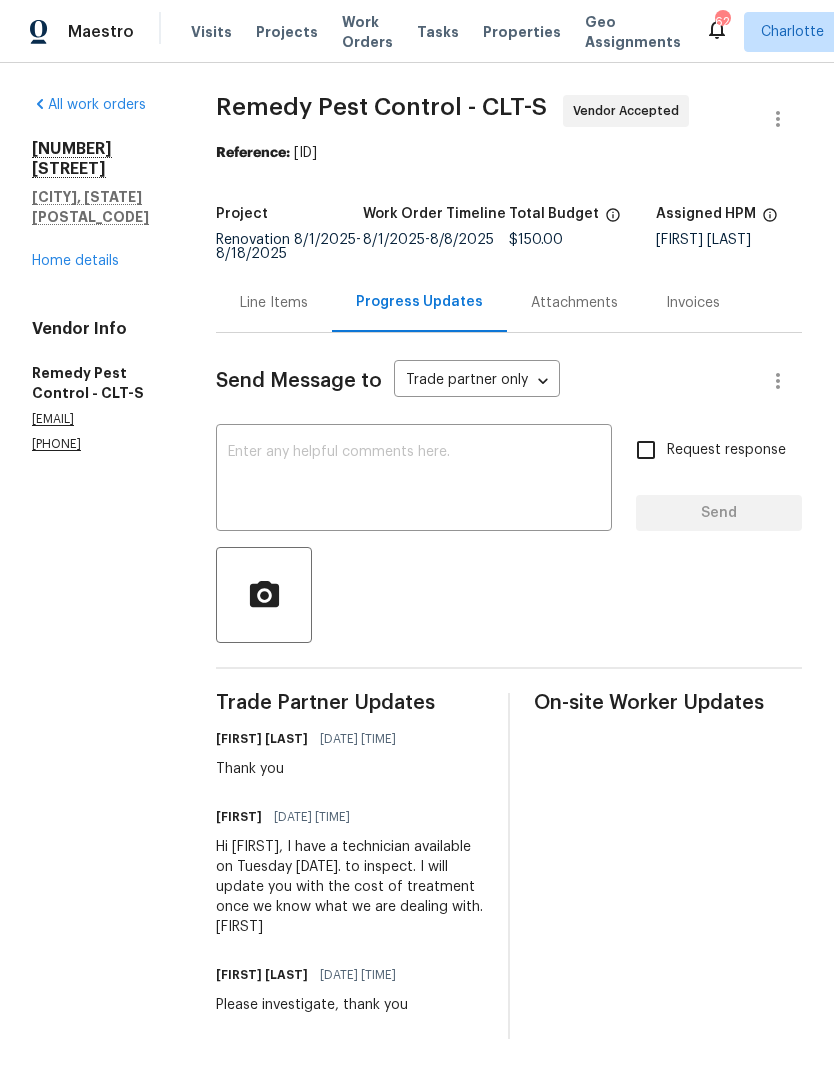click on "Home details" at bounding box center (75, 261) 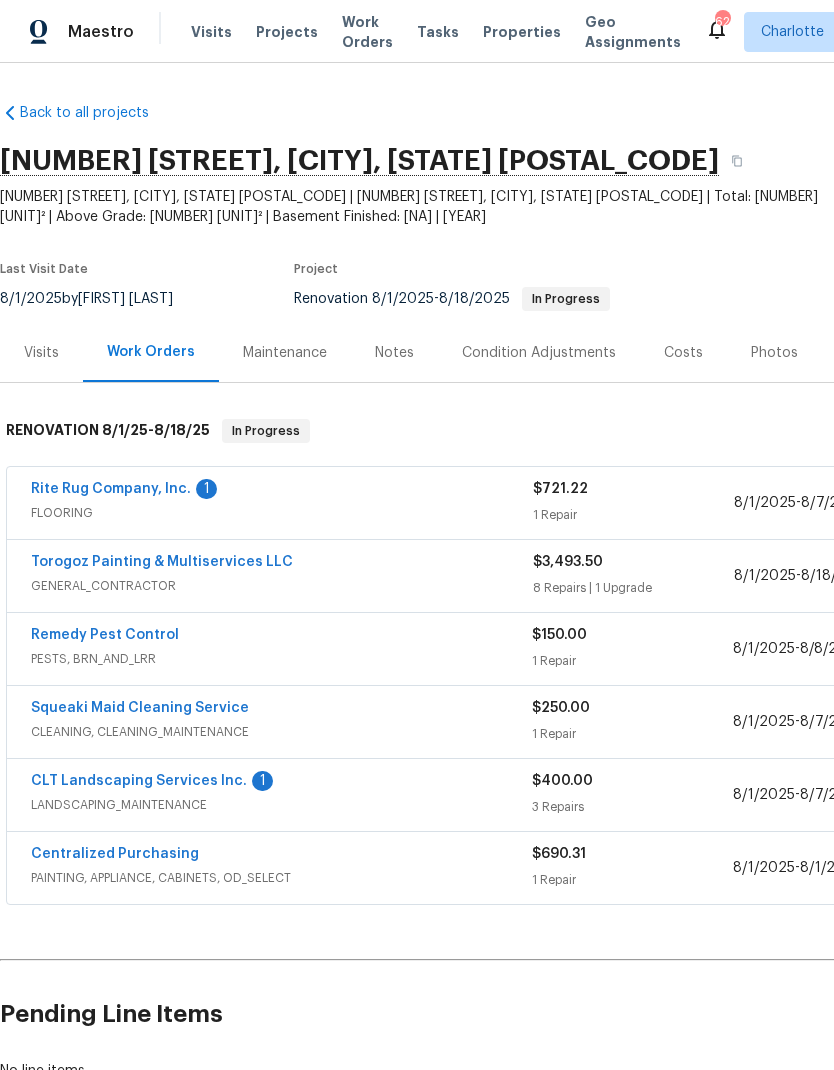 click on "CLT Landscaping Services Inc." at bounding box center (139, 781) 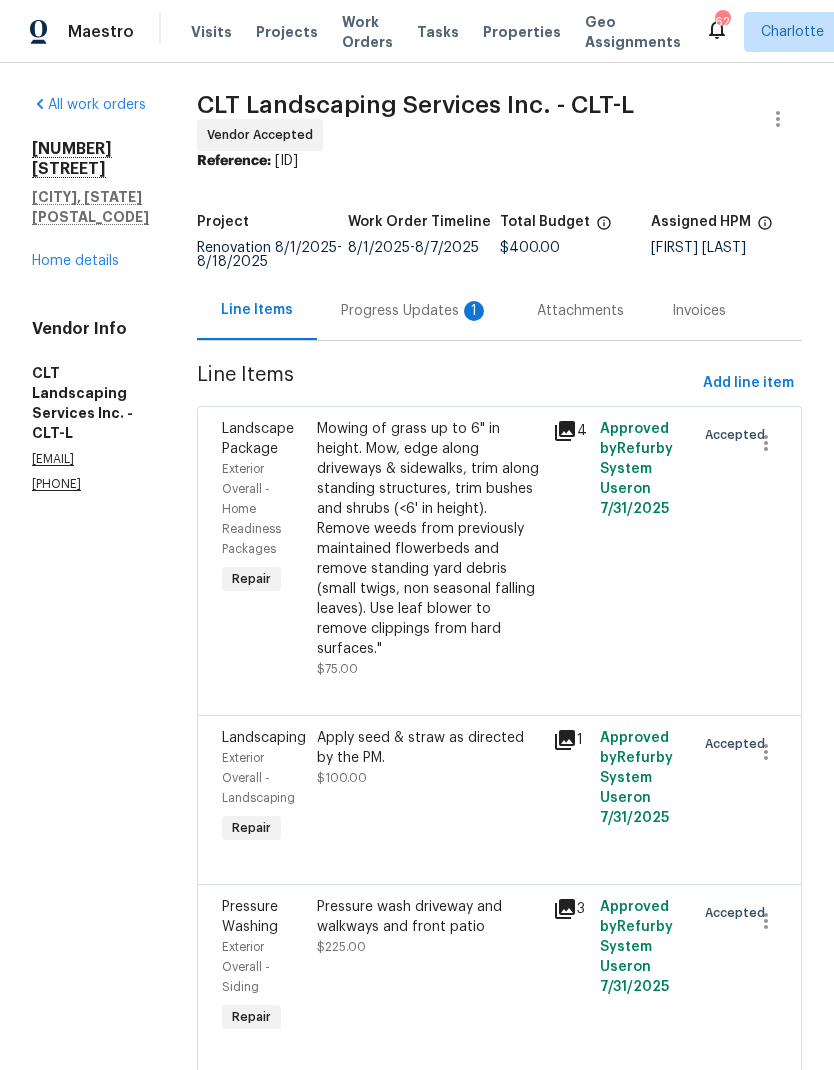 click on "Progress Updates 1" at bounding box center (415, 311) 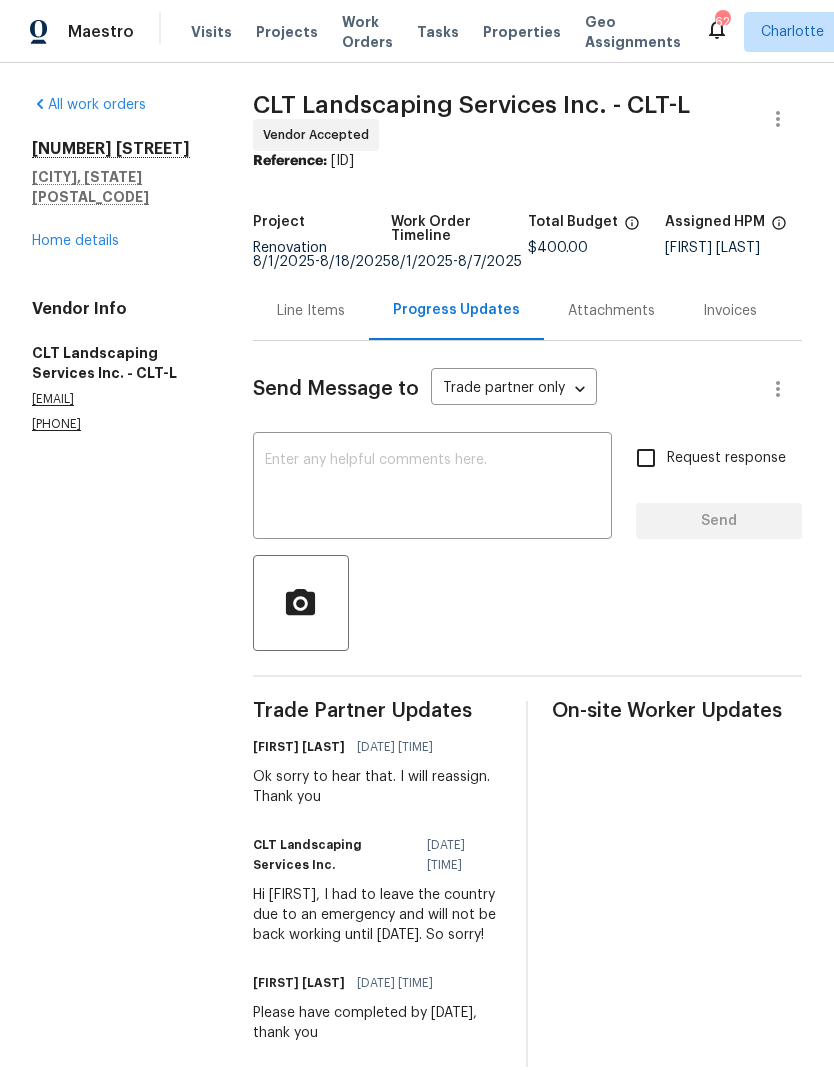 click on "Home details" at bounding box center [75, 241] 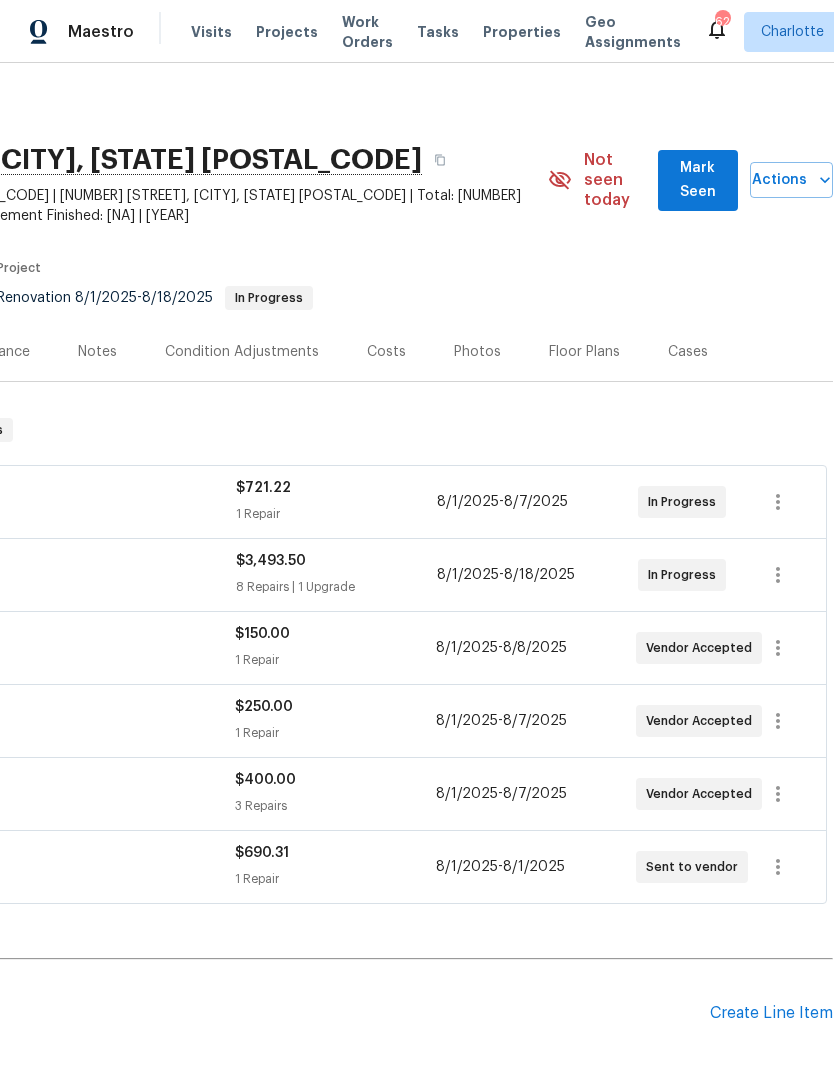 scroll, scrollTop: 1, scrollLeft: 296, axis: both 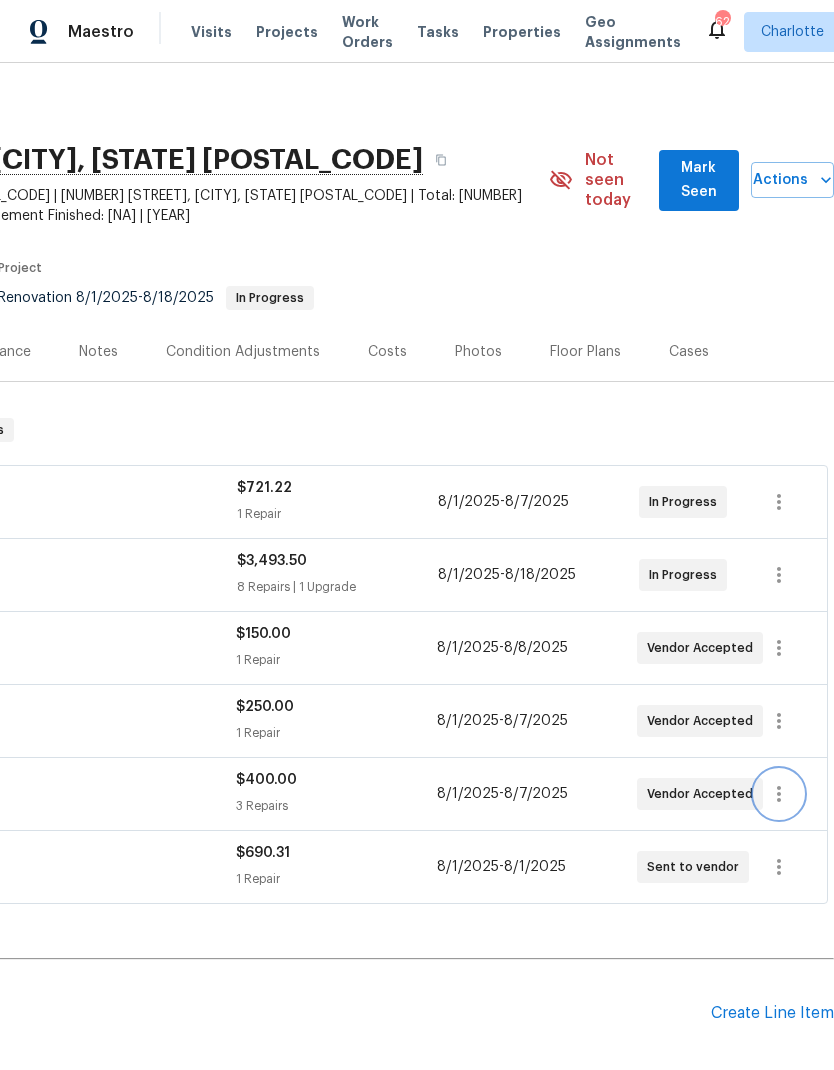 click 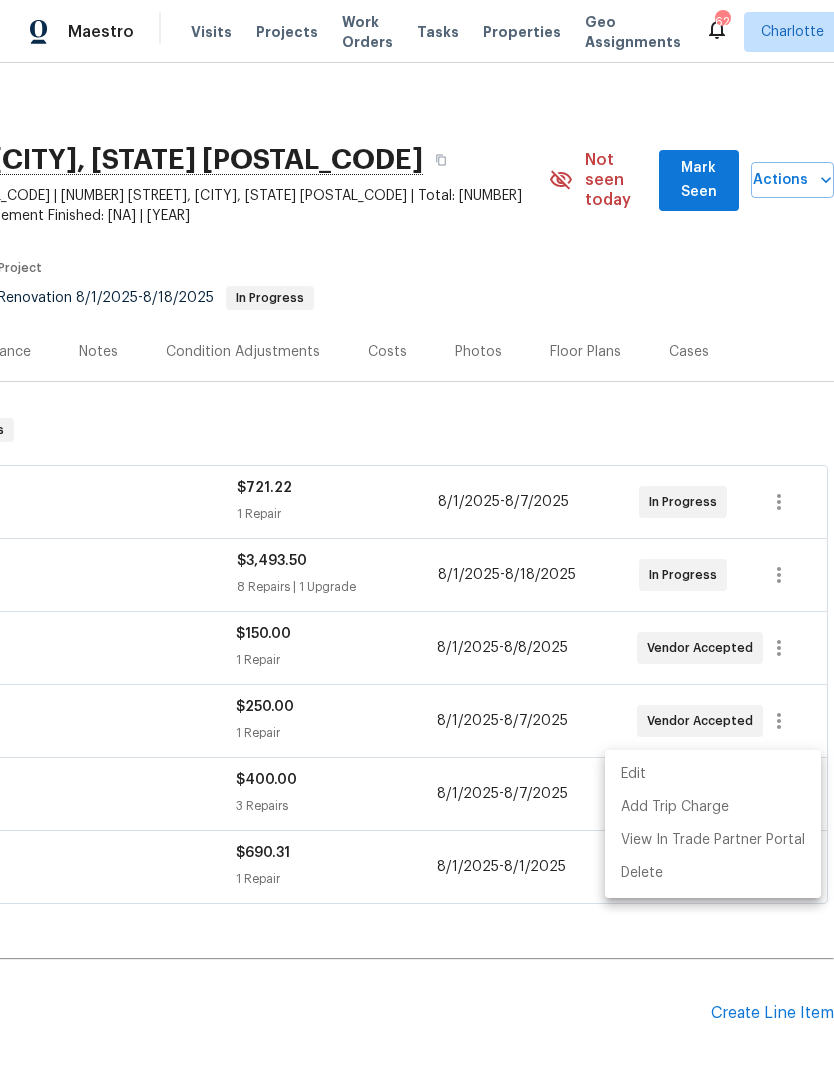 click on "Edit" at bounding box center (713, 774) 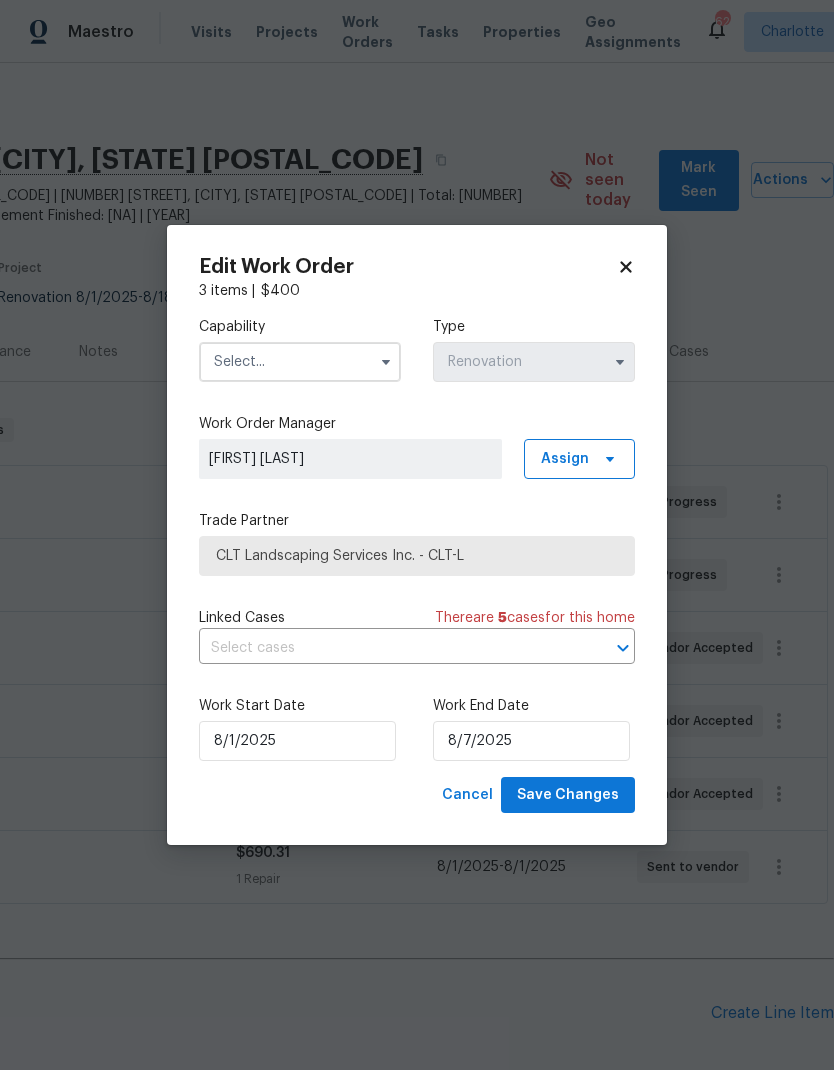 click at bounding box center [300, 362] 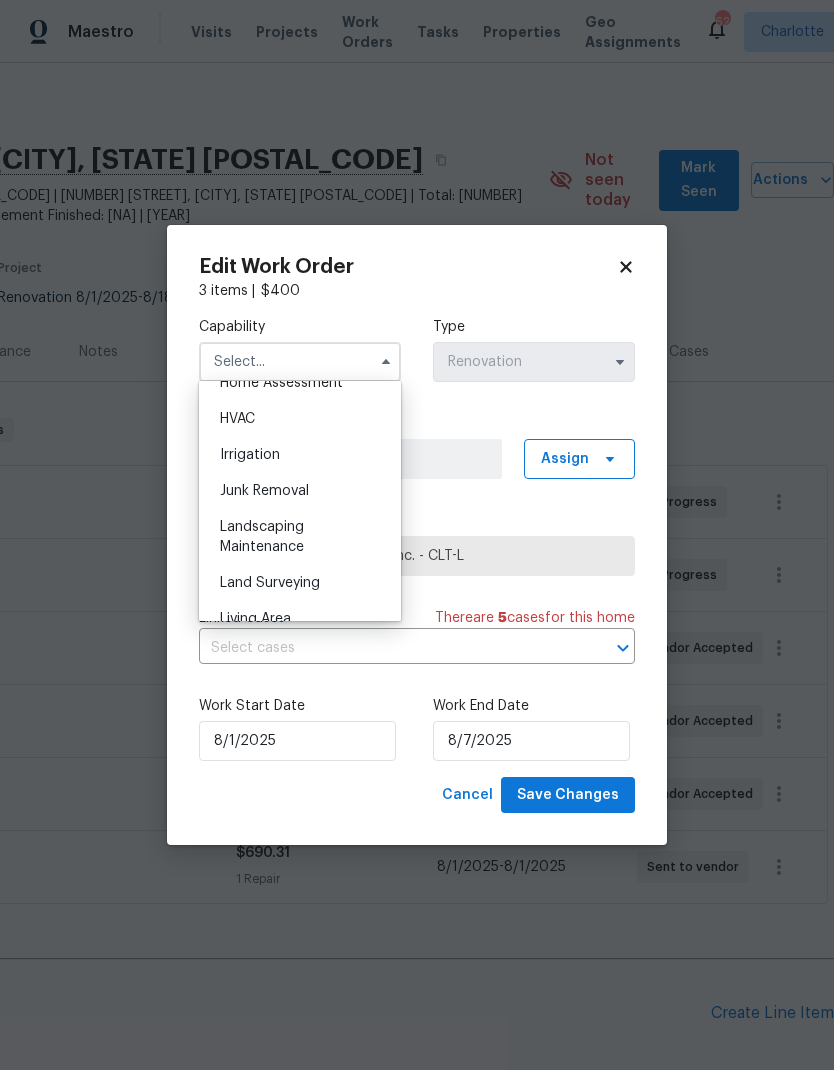scroll, scrollTop: 1194, scrollLeft: 0, axis: vertical 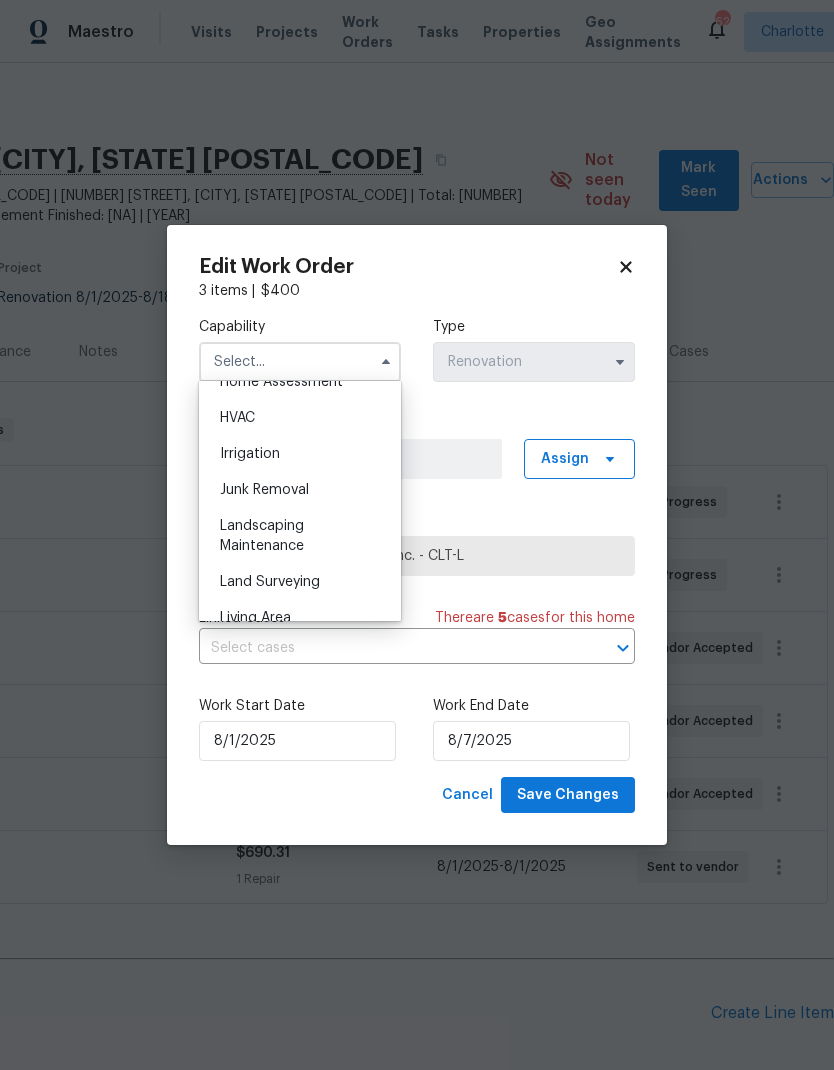 click on "Landscaping Maintenance" at bounding box center [300, 536] 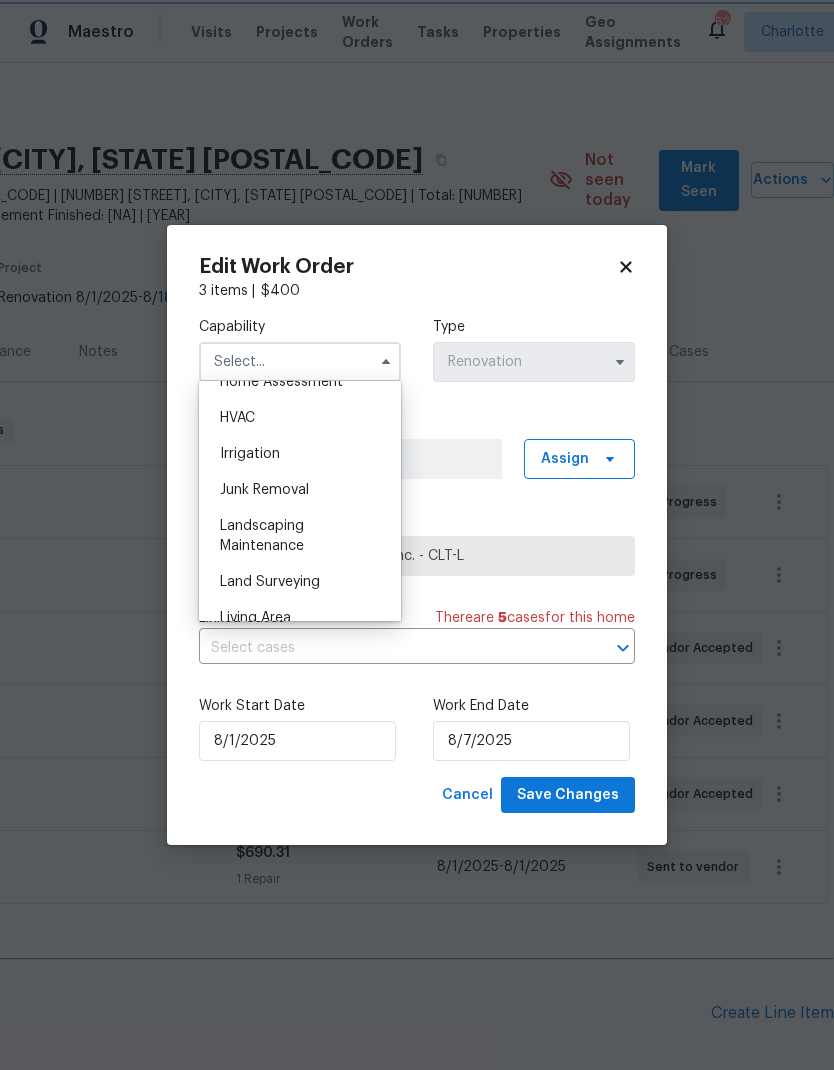 type on "Landscaping Maintenance" 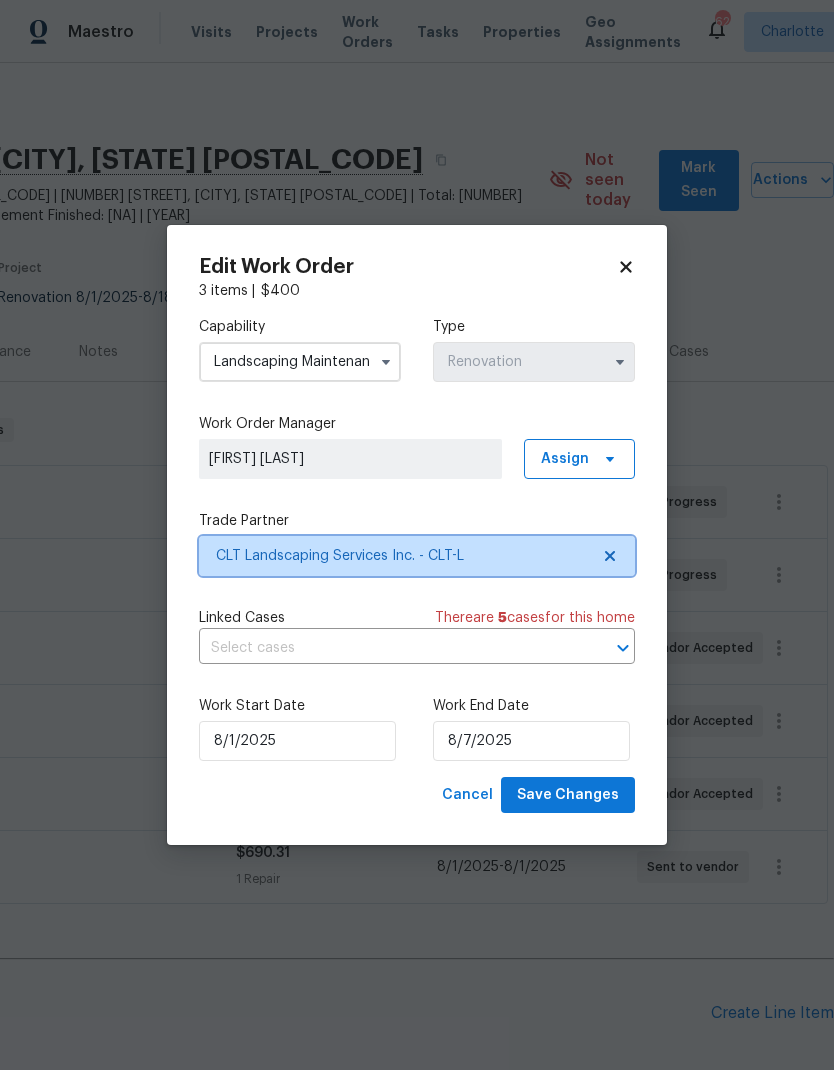 click at bounding box center [607, 556] 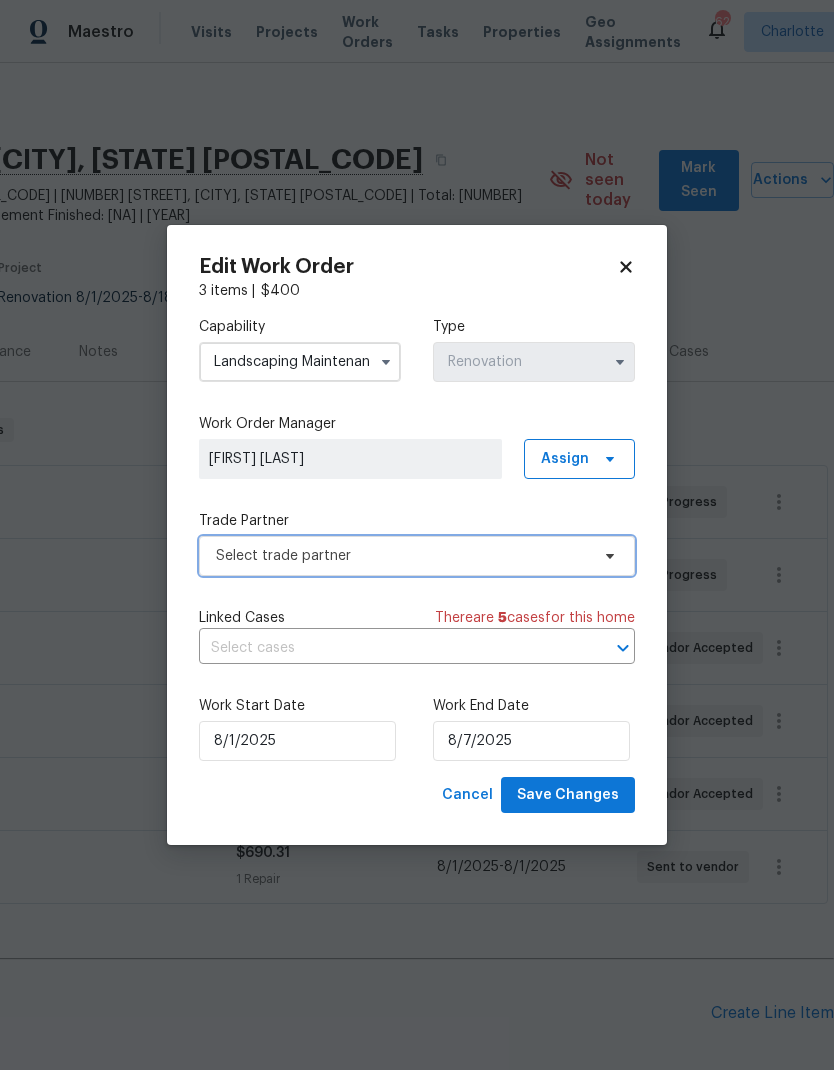 click 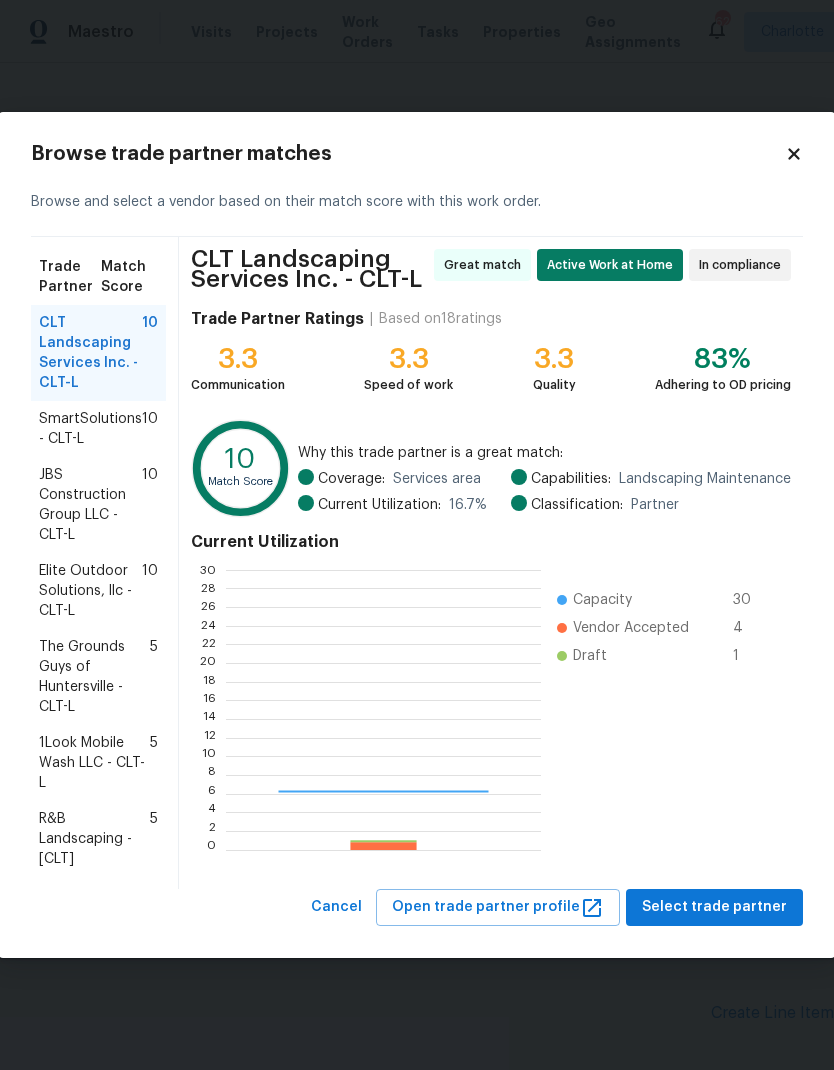 scroll, scrollTop: 2, scrollLeft: 2, axis: both 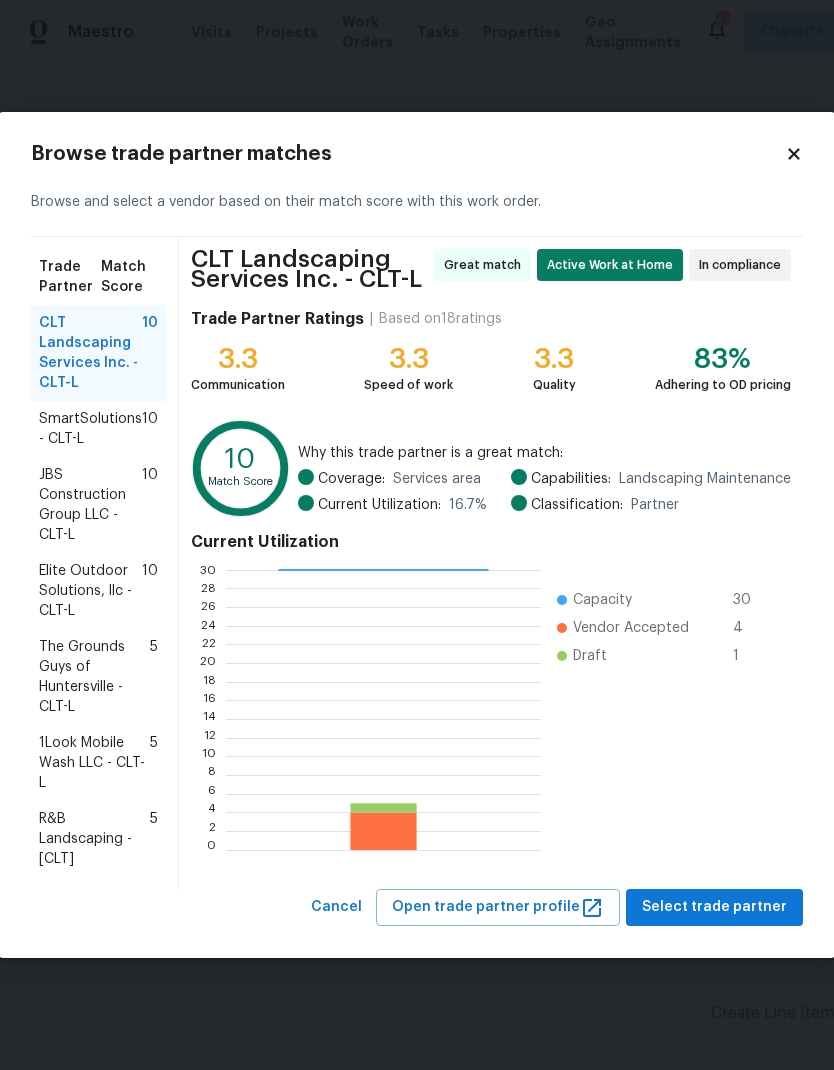 click on "JBS Construction Group LLC - CLT-L" at bounding box center (90, 505) 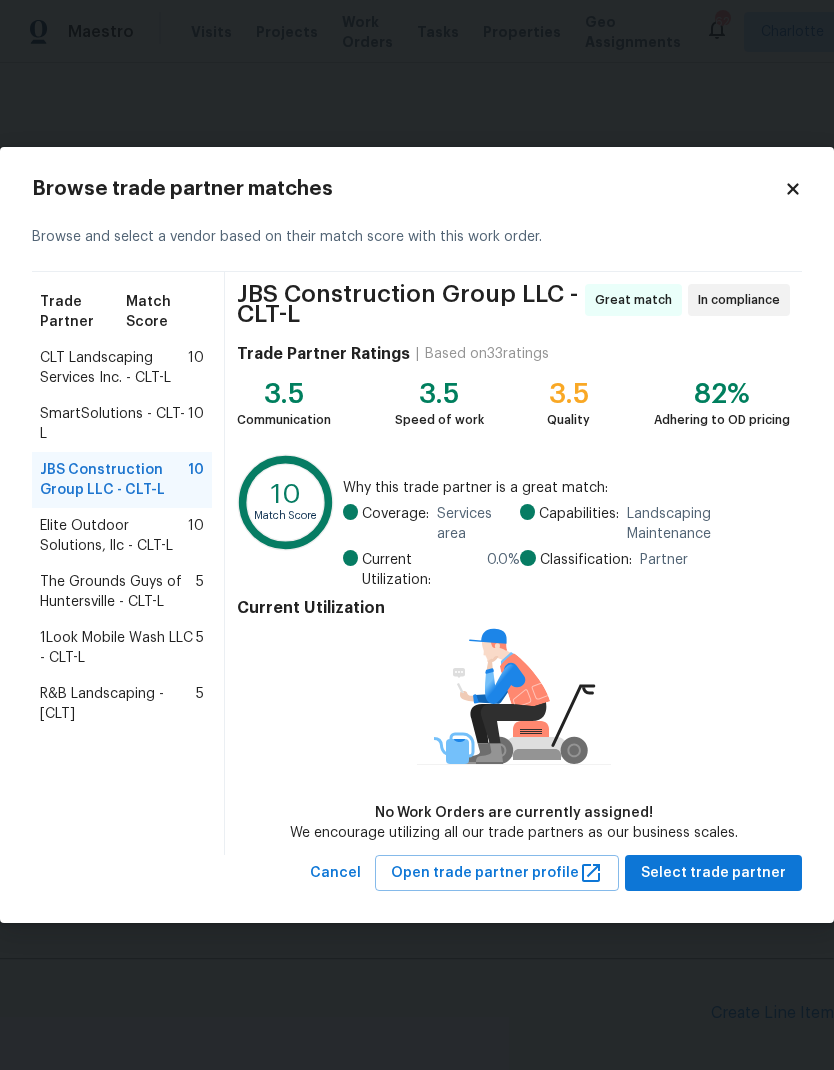 click on "Elite Outdoor Solutions, llc - CLT-L" at bounding box center (114, 536) 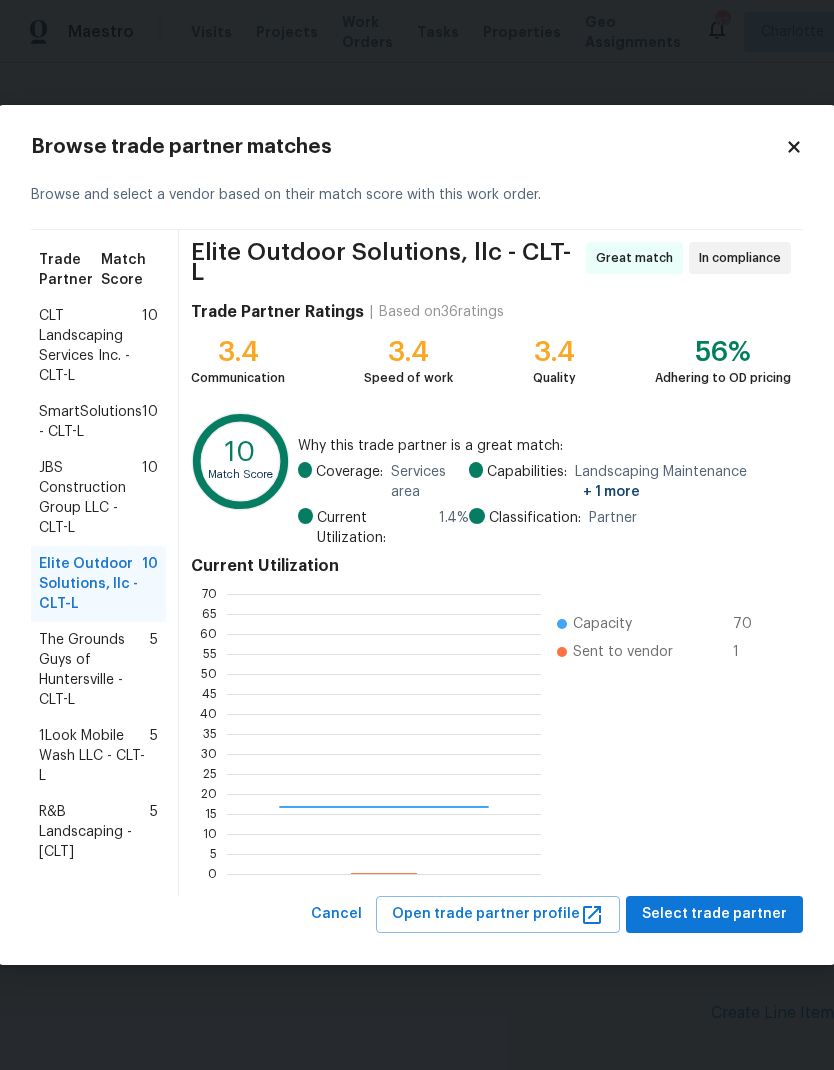 scroll, scrollTop: 2, scrollLeft: 2, axis: both 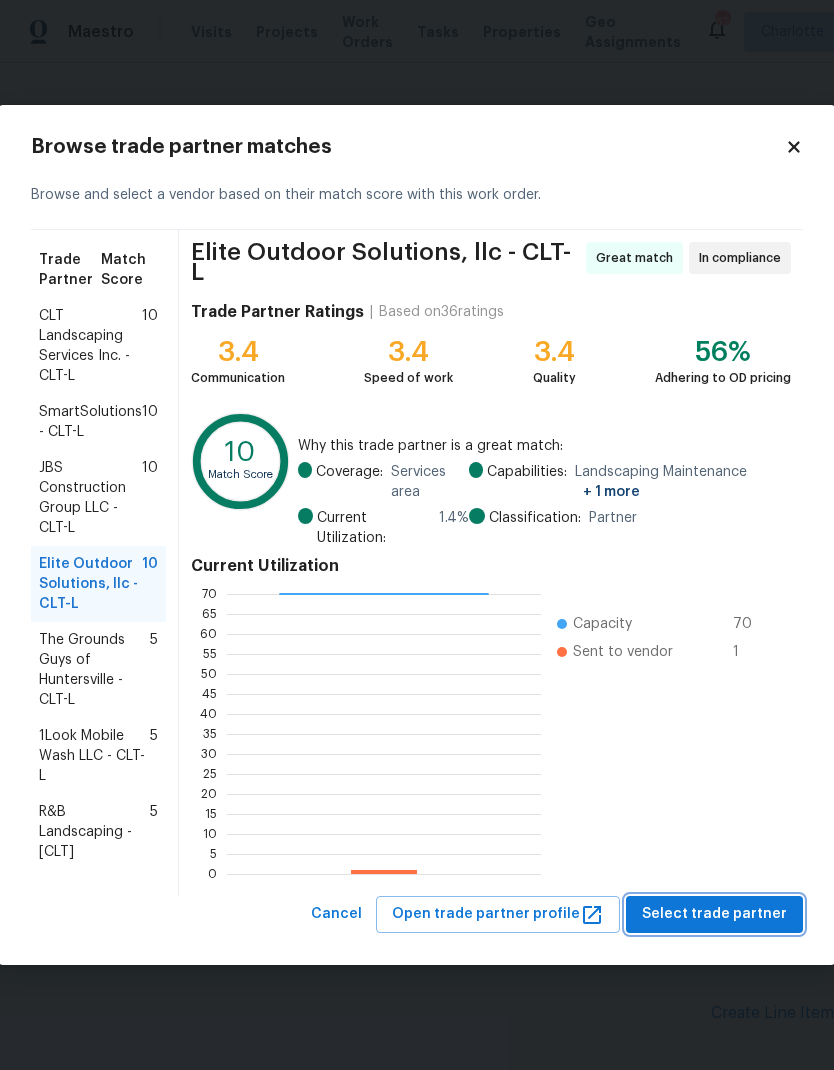 click on "Select trade partner" at bounding box center [714, 914] 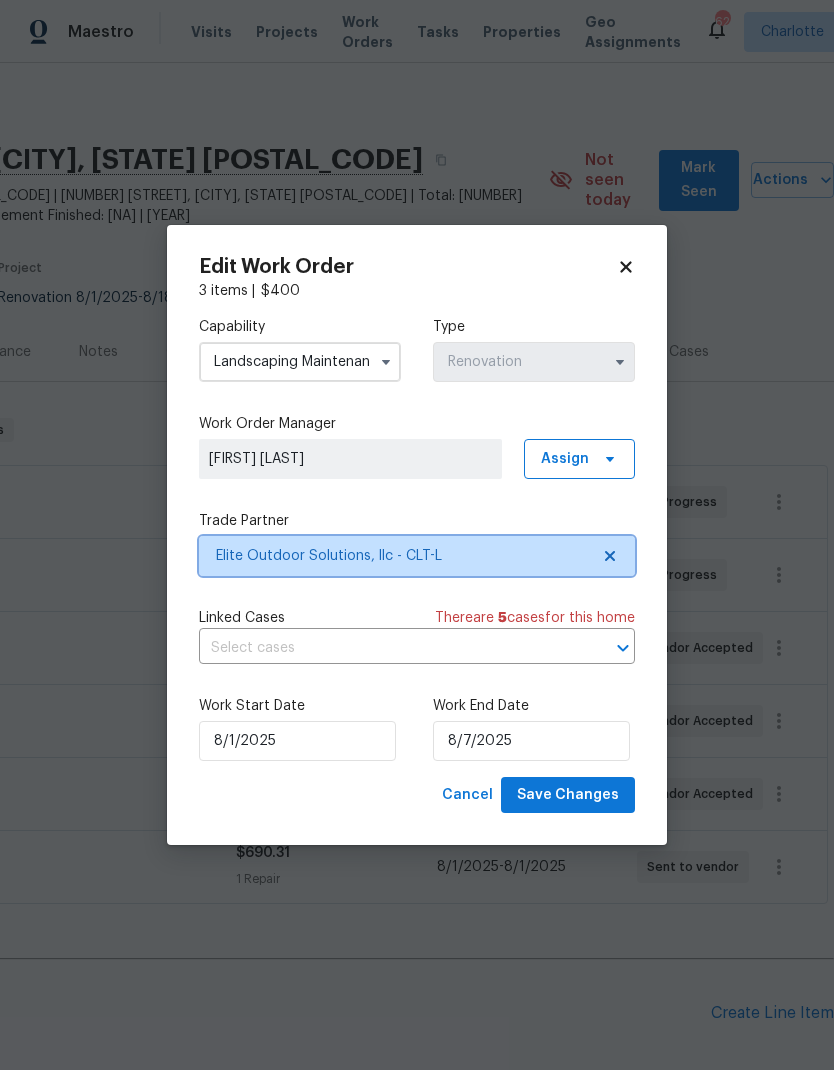 click at bounding box center (607, 556) 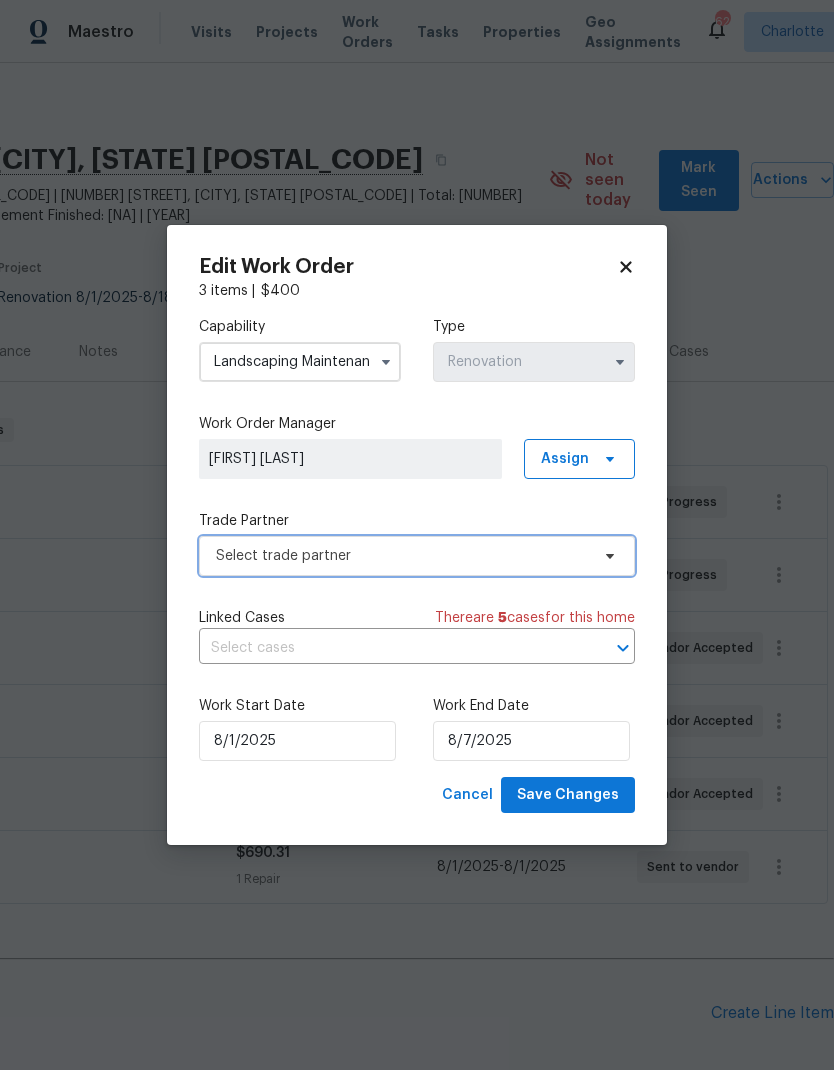 click 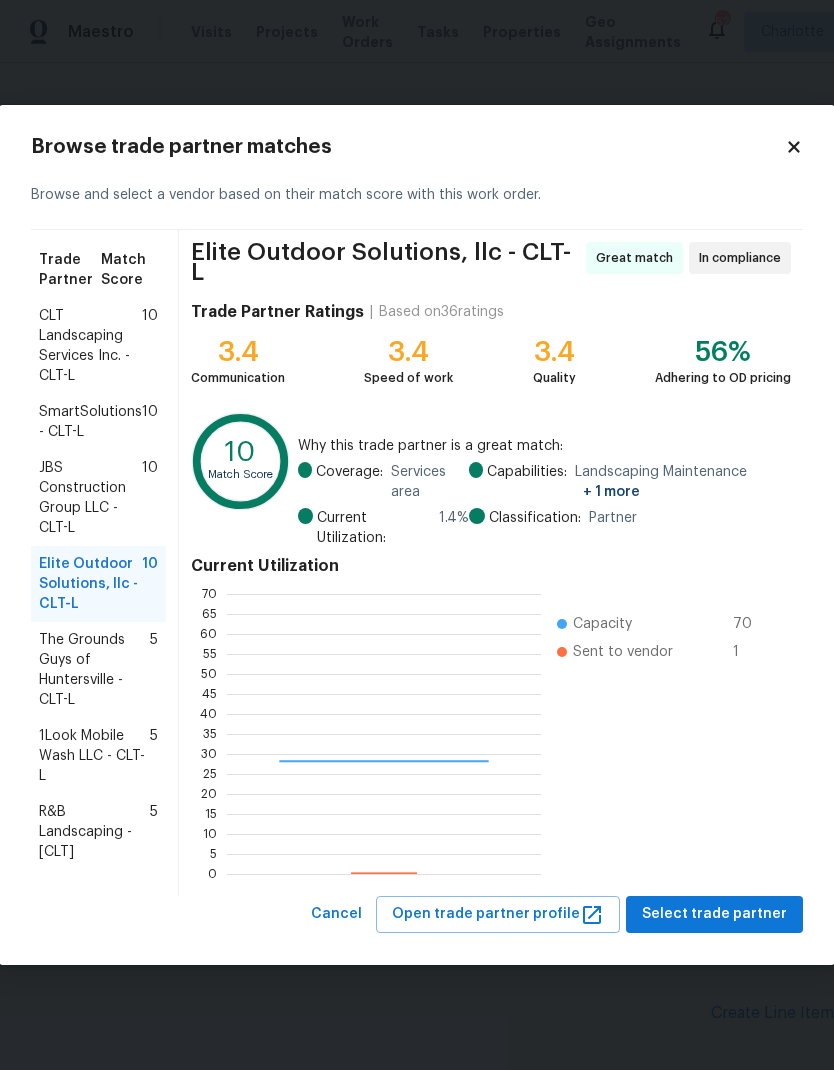 scroll, scrollTop: 2, scrollLeft: 2, axis: both 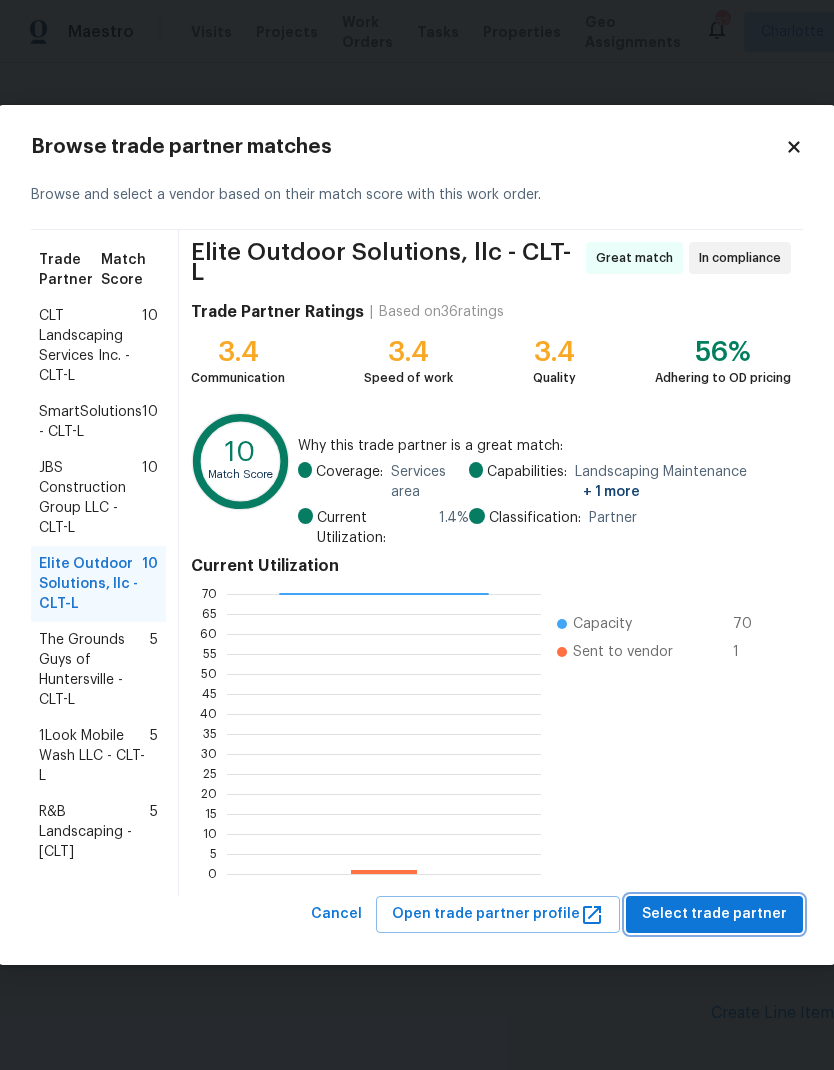 click on "Select trade partner" at bounding box center [714, 914] 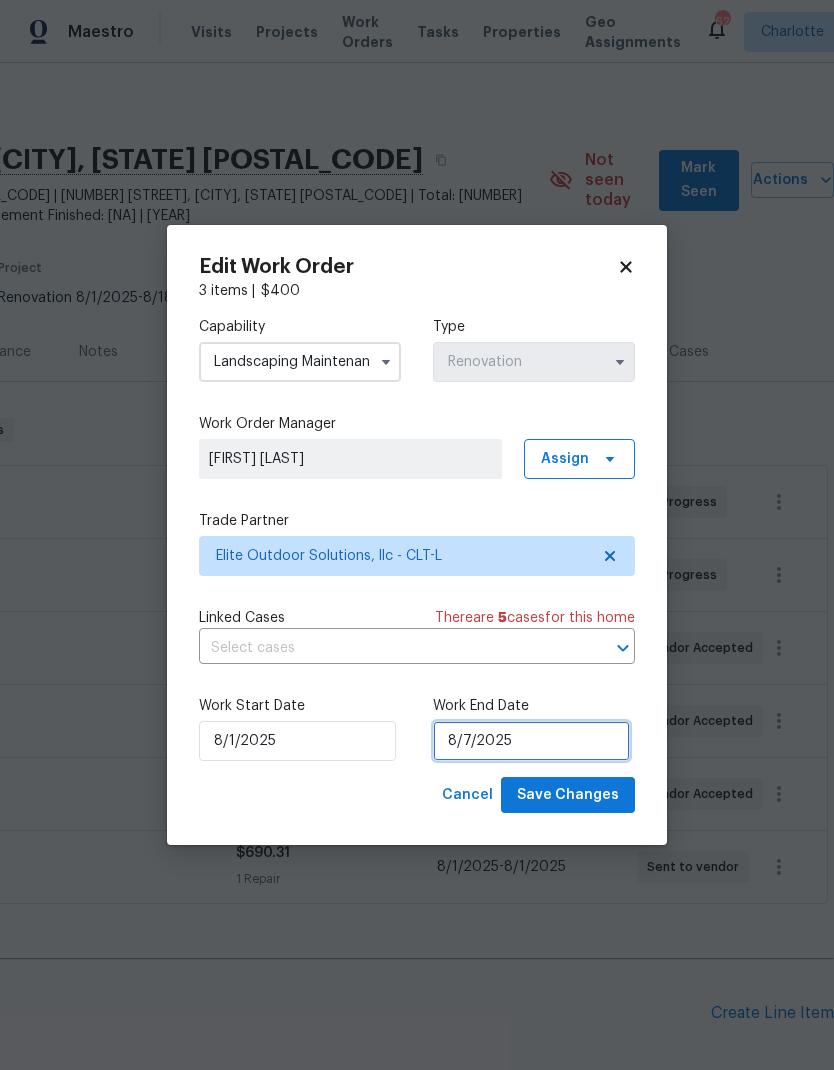 click on "8/7/2025" at bounding box center (531, 741) 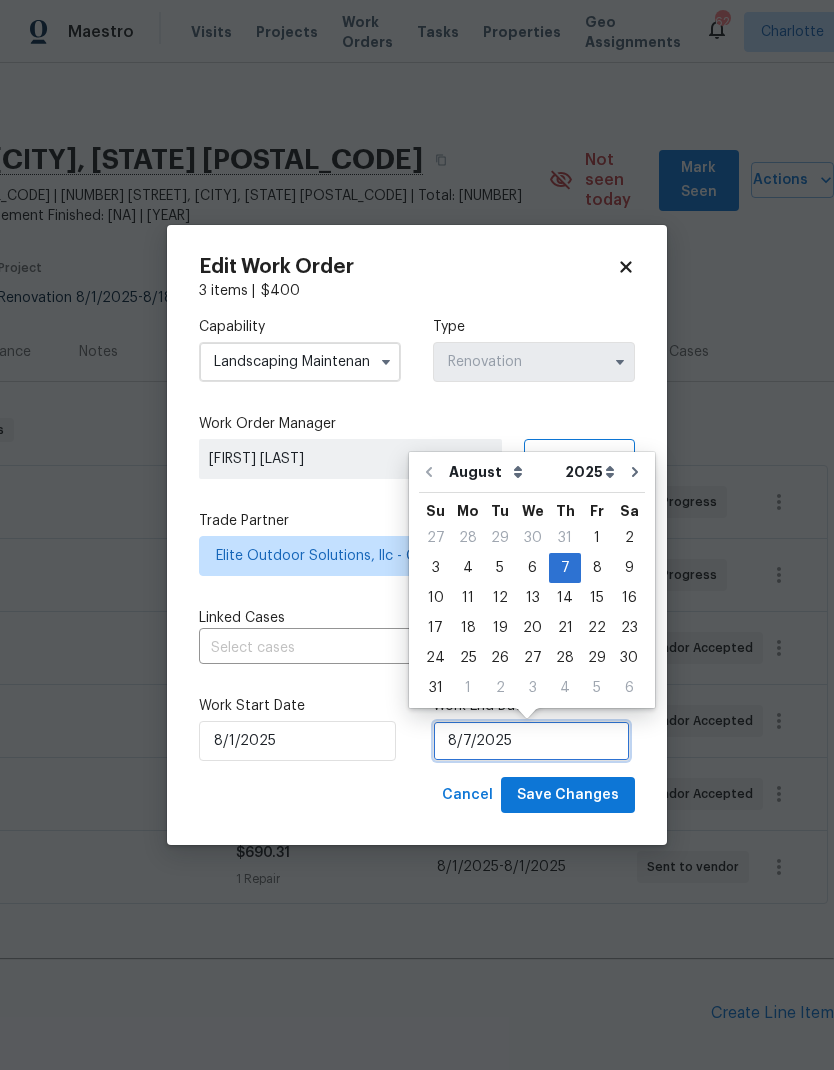 scroll, scrollTop: 15, scrollLeft: 0, axis: vertical 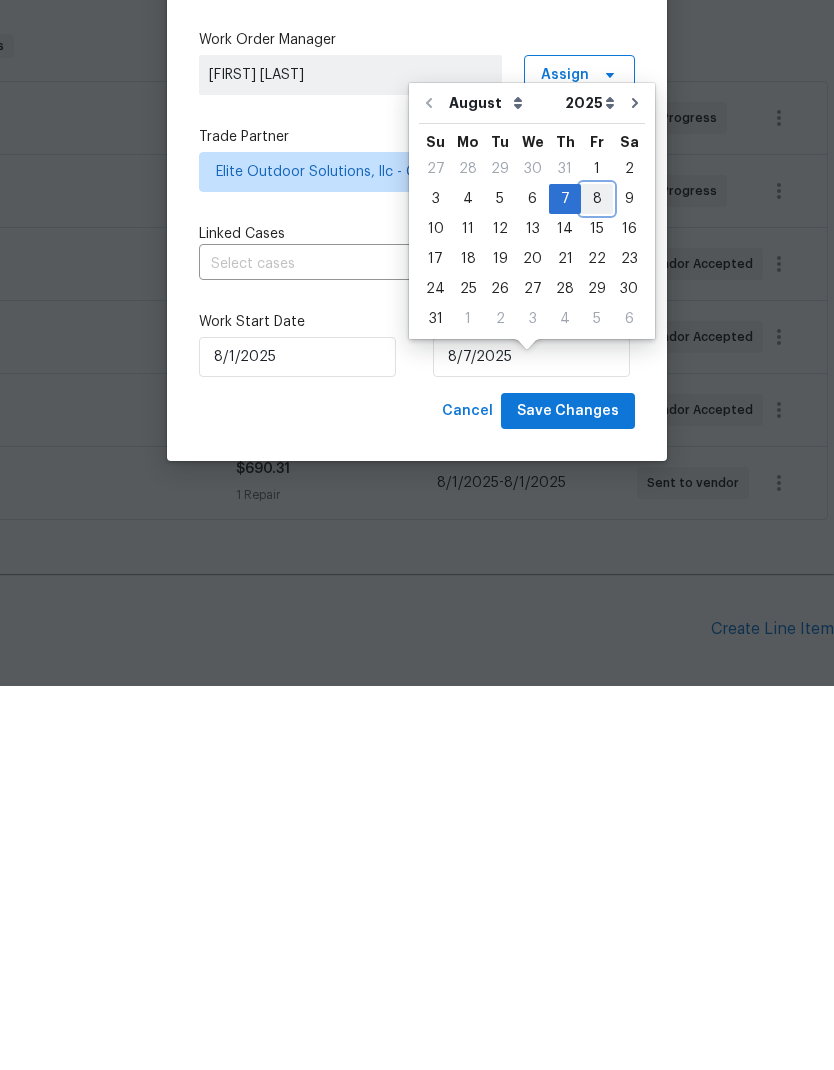 click on "8" at bounding box center [597, 583] 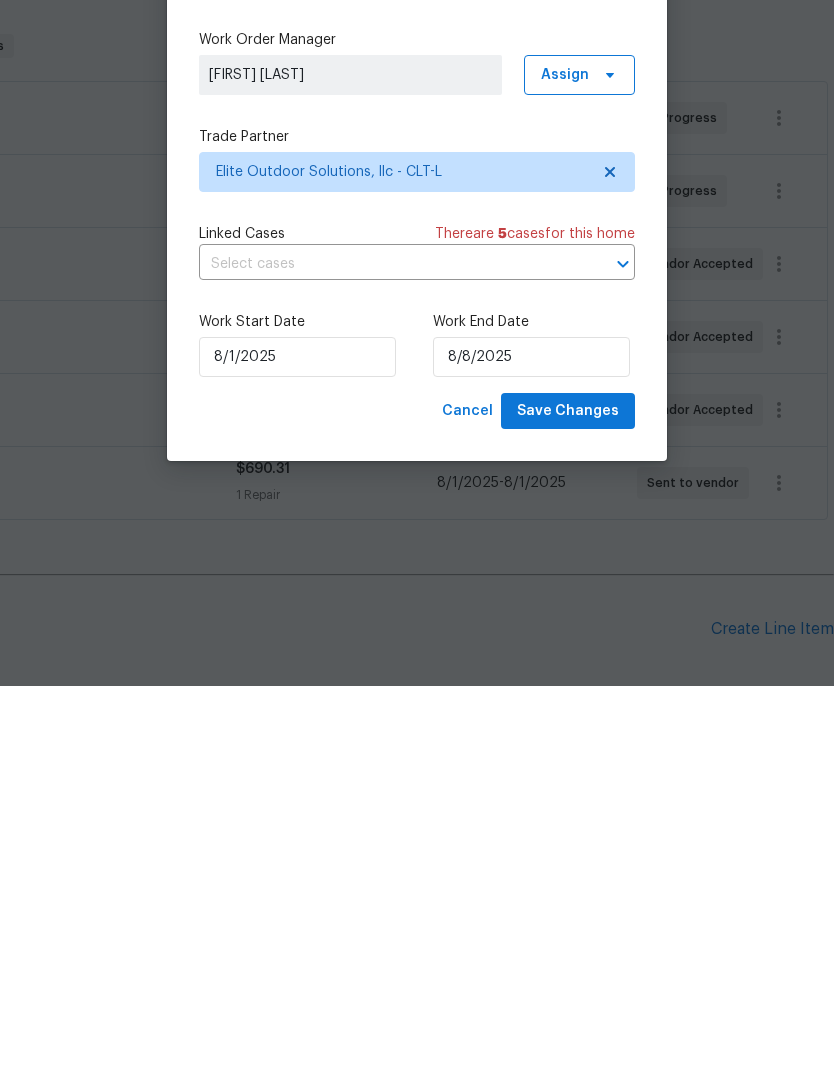scroll, scrollTop: 80, scrollLeft: 0, axis: vertical 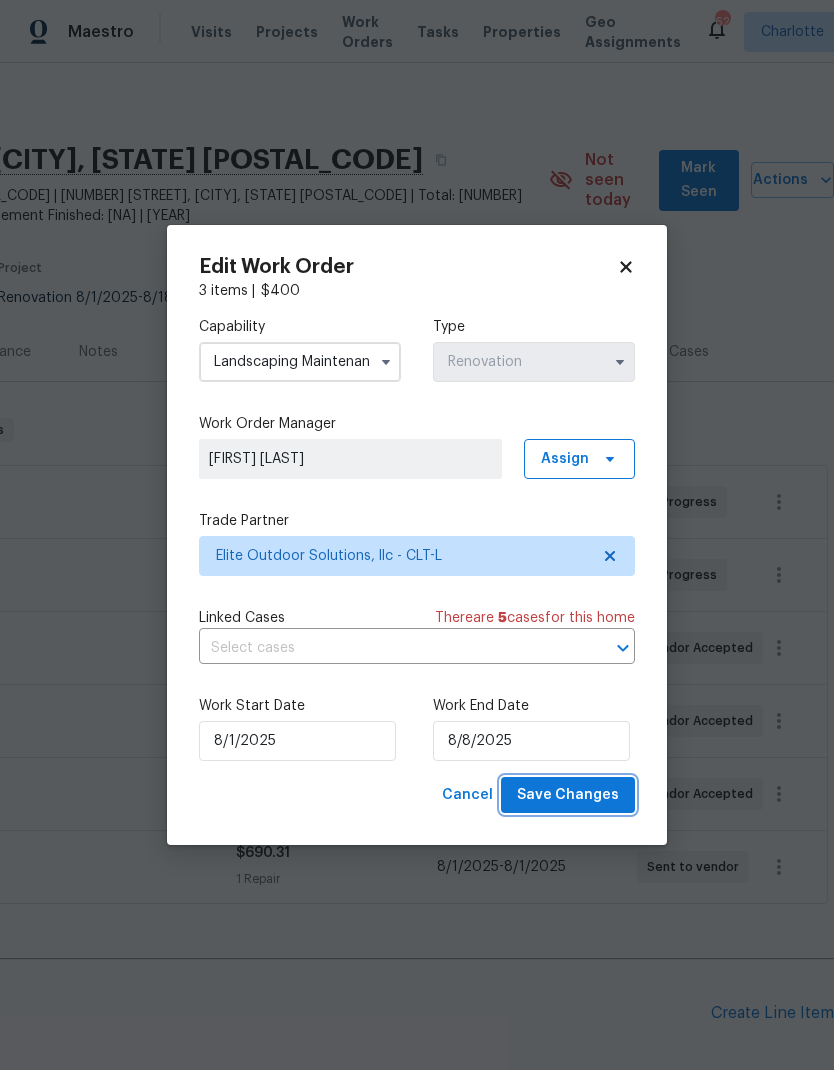 click on "Save Changes" at bounding box center [568, 795] 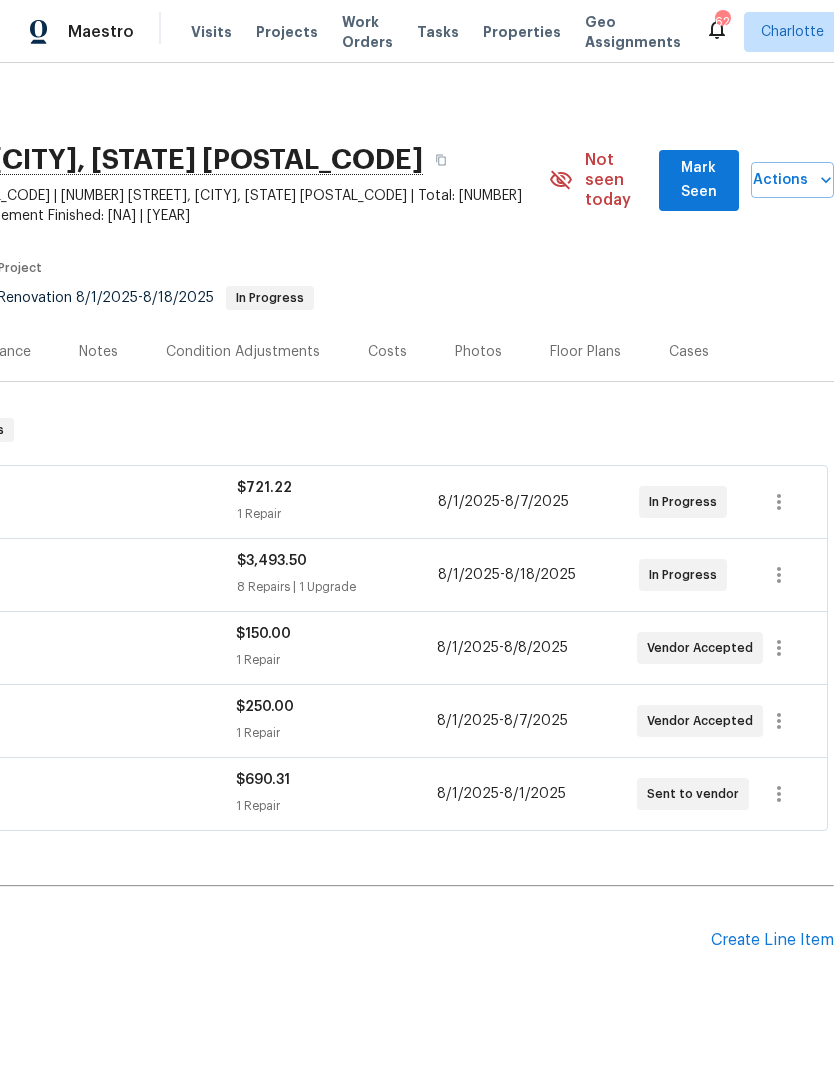 scroll, scrollTop: 0, scrollLeft: 296, axis: horizontal 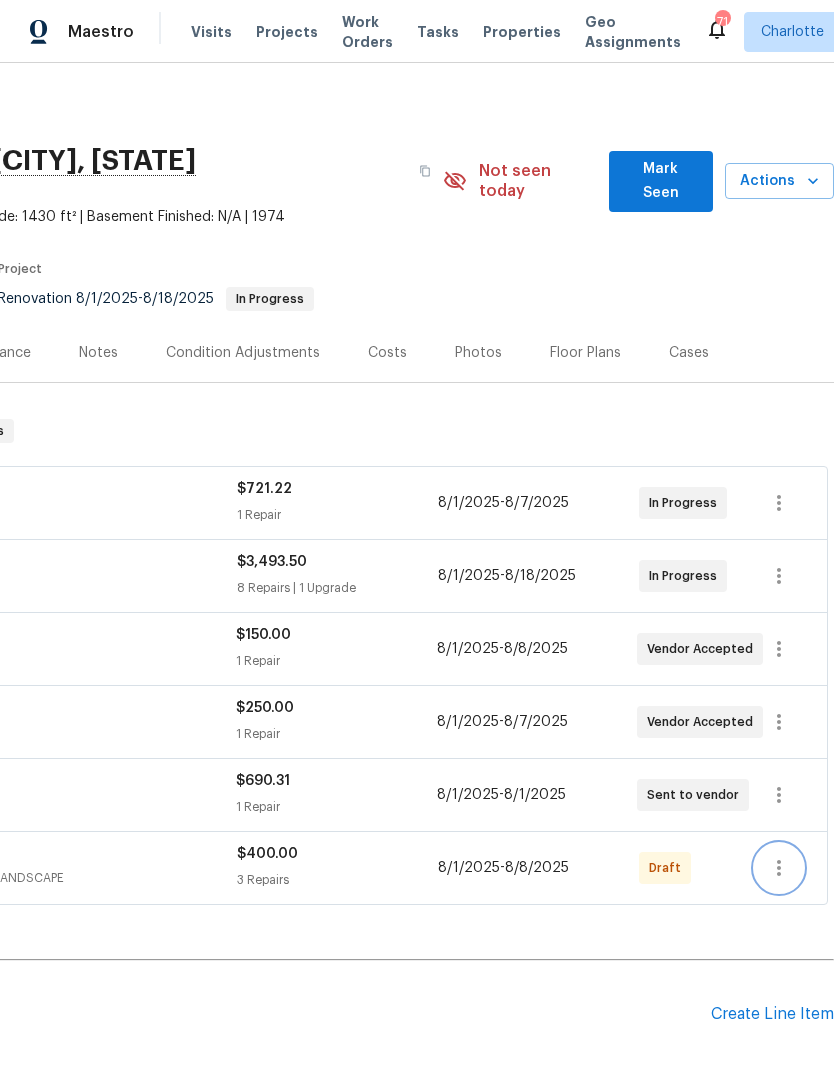 click 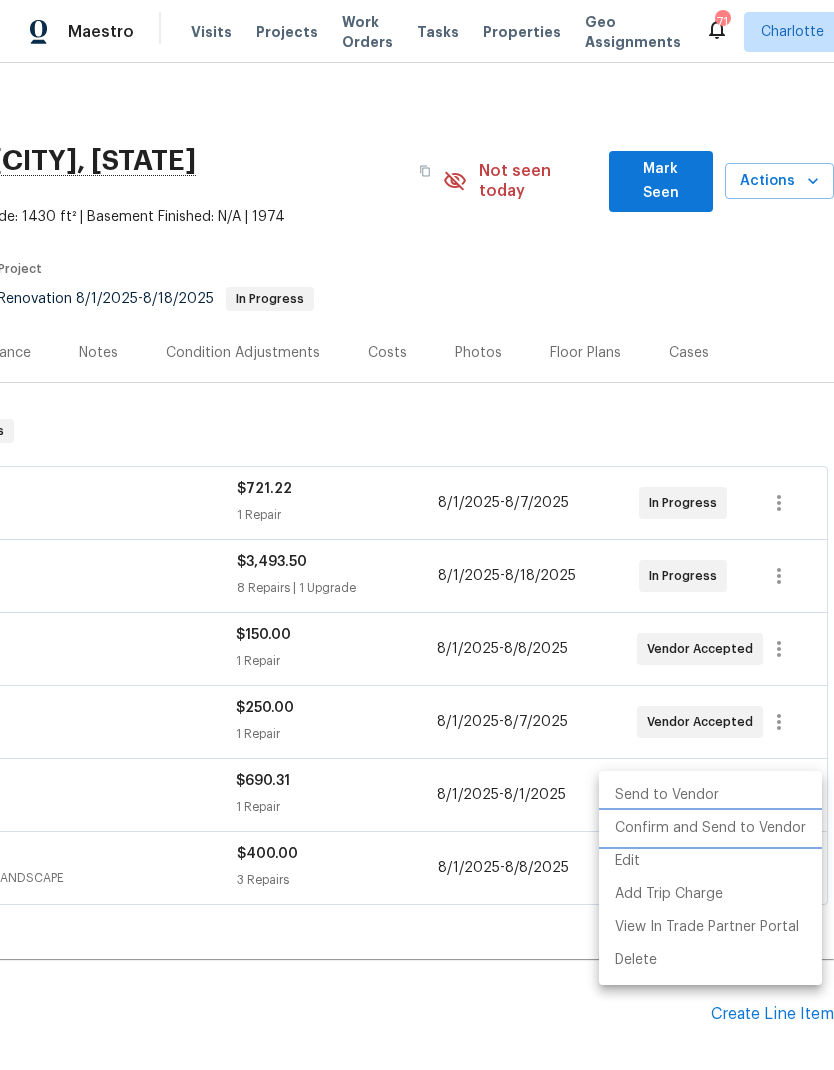 click on "Confirm and Send to Vendor" at bounding box center [710, 828] 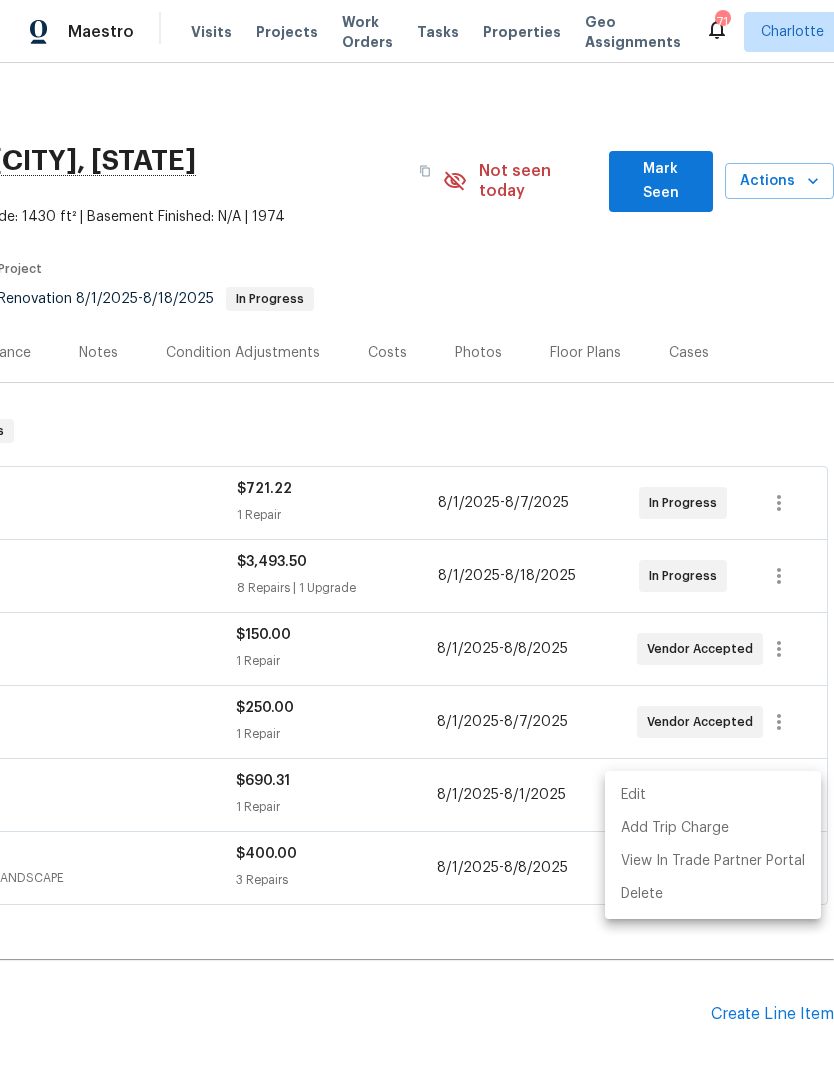 click at bounding box center [417, 535] 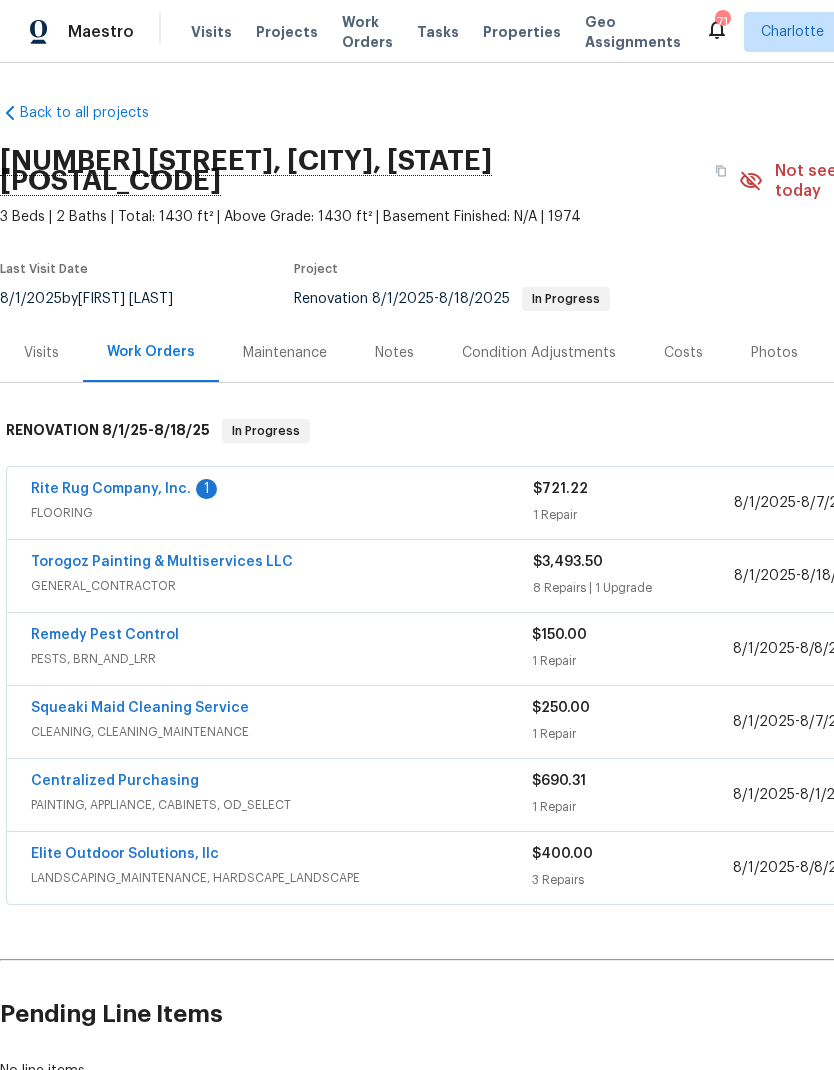 scroll, scrollTop: 0, scrollLeft: 0, axis: both 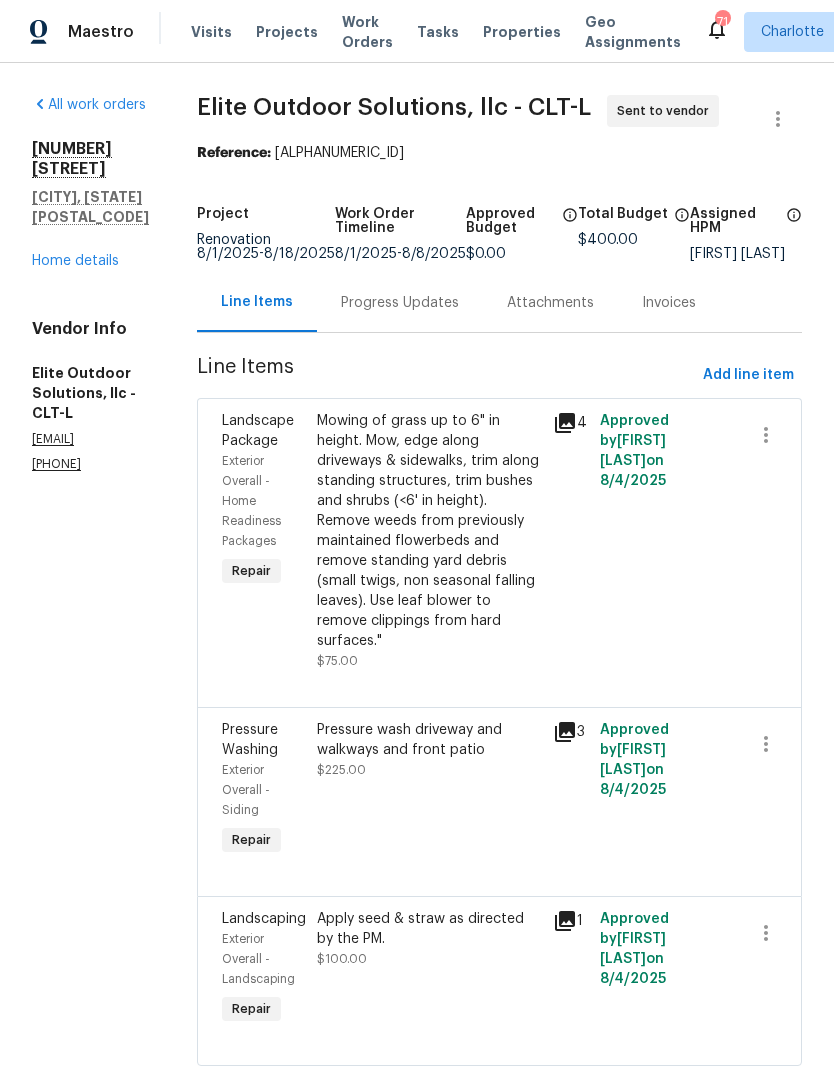 click on "Progress Updates" at bounding box center (400, 303) 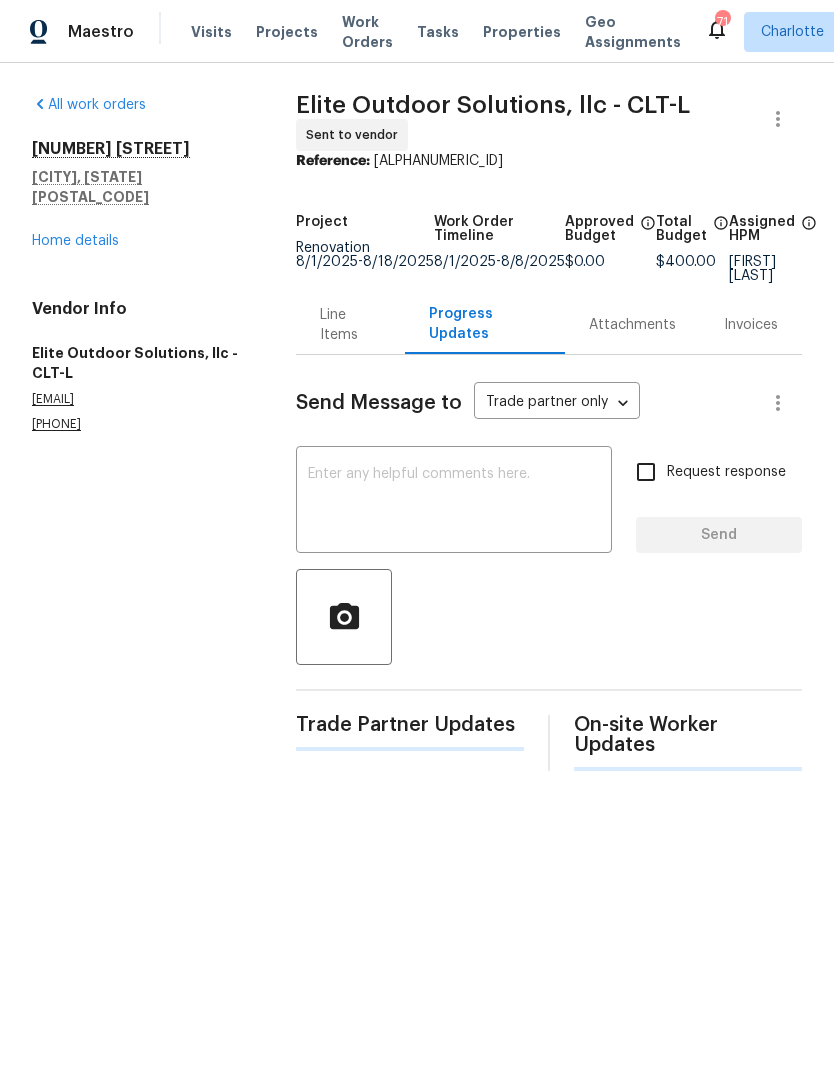 click at bounding box center (454, 502) 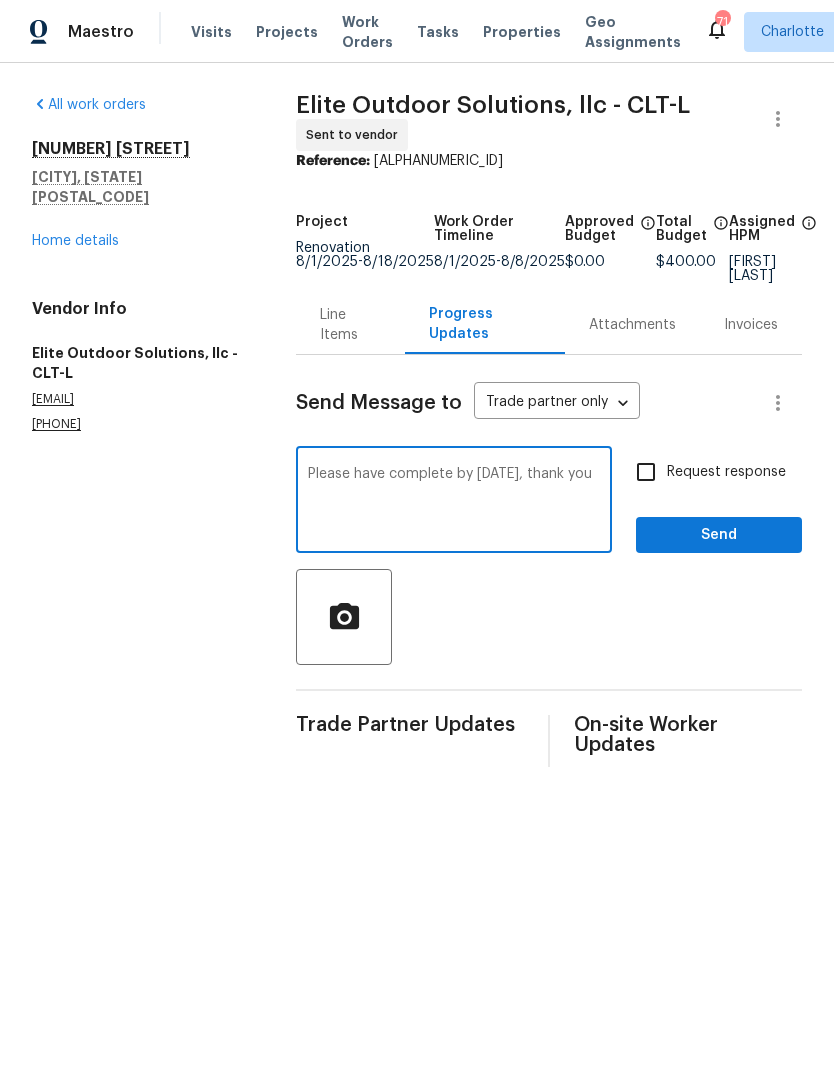 type on "Please have complete by [DATE], thank you" 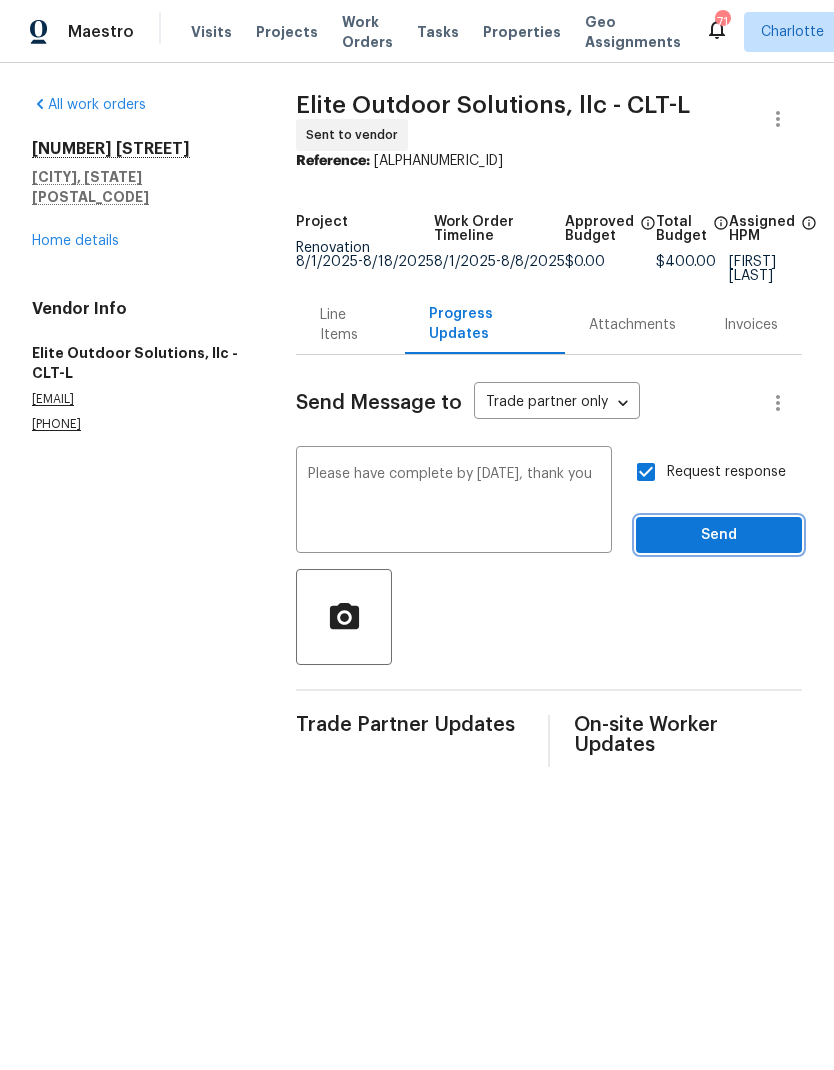 click on "Send" at bounding box center [719, 535] 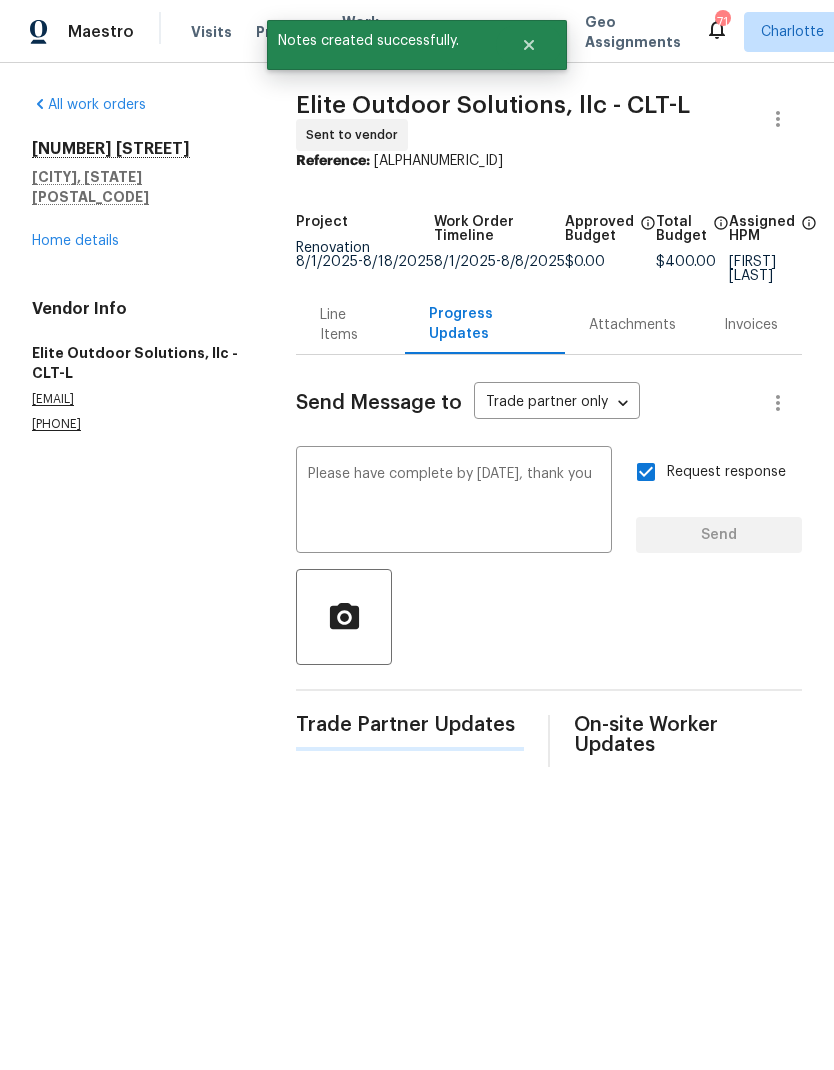 type 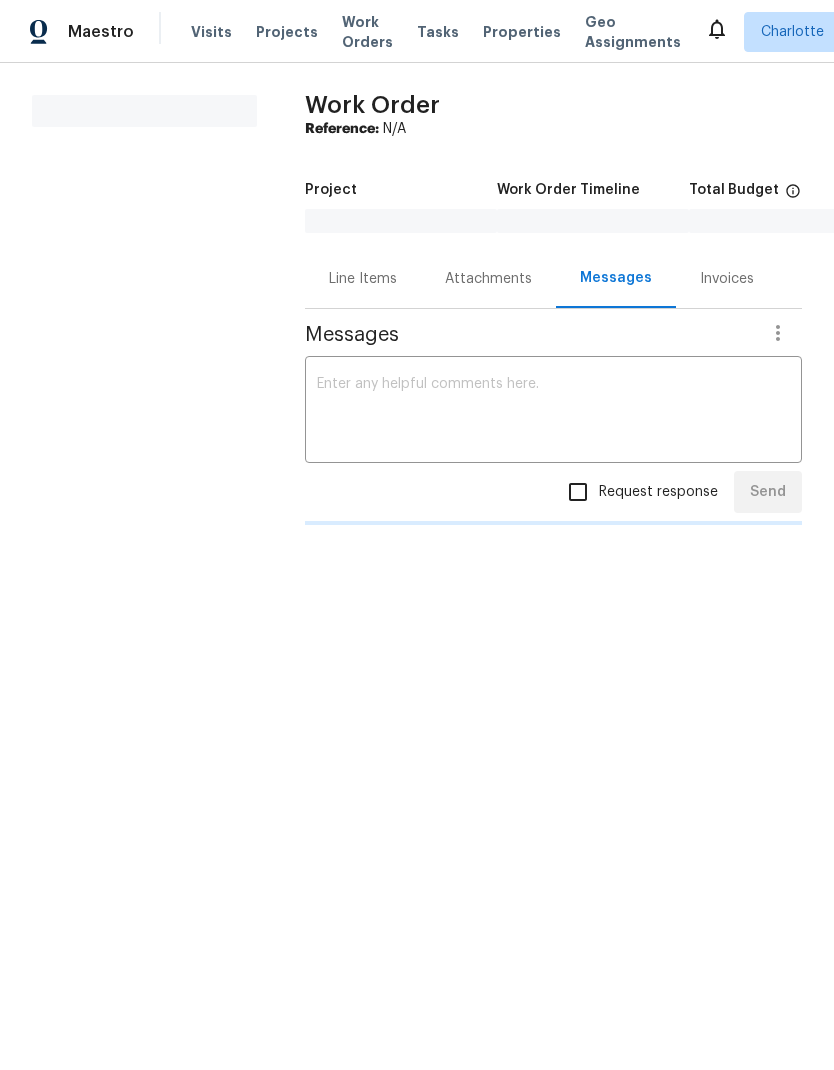 scroll, scrollTop: 0, scrollLeft: 0, axis: both 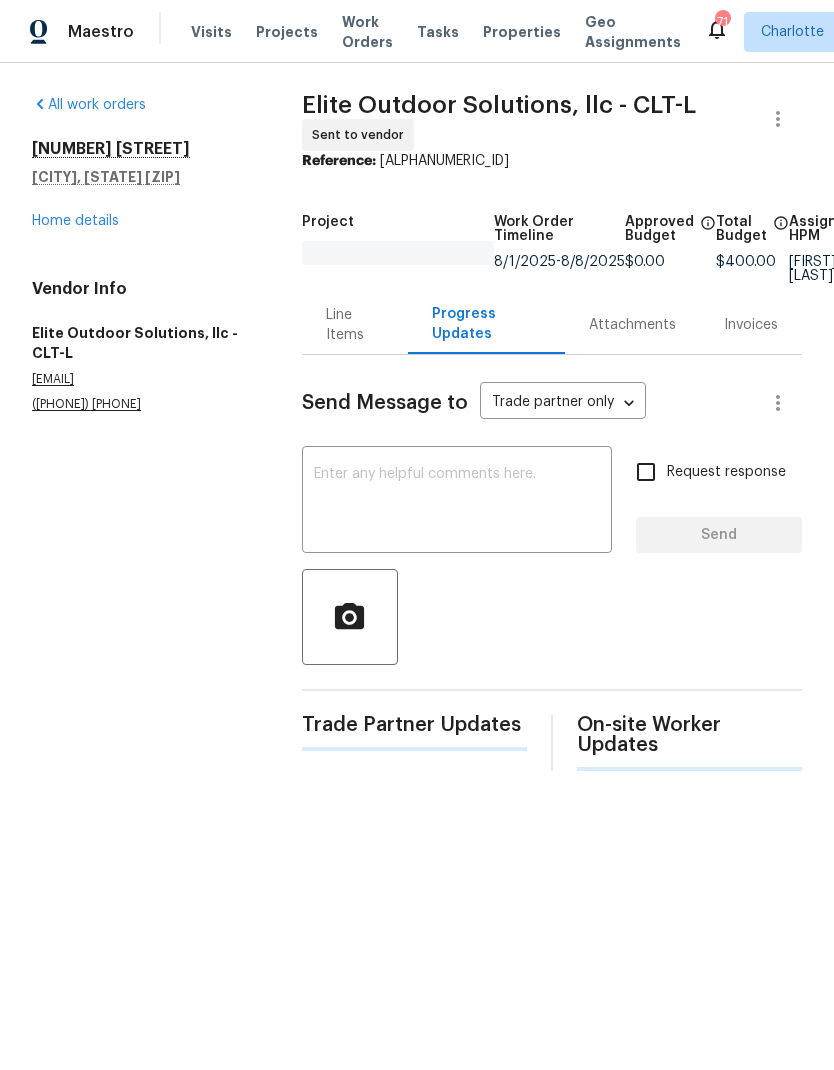 click on "Home details" at bounding box center (75, 221) 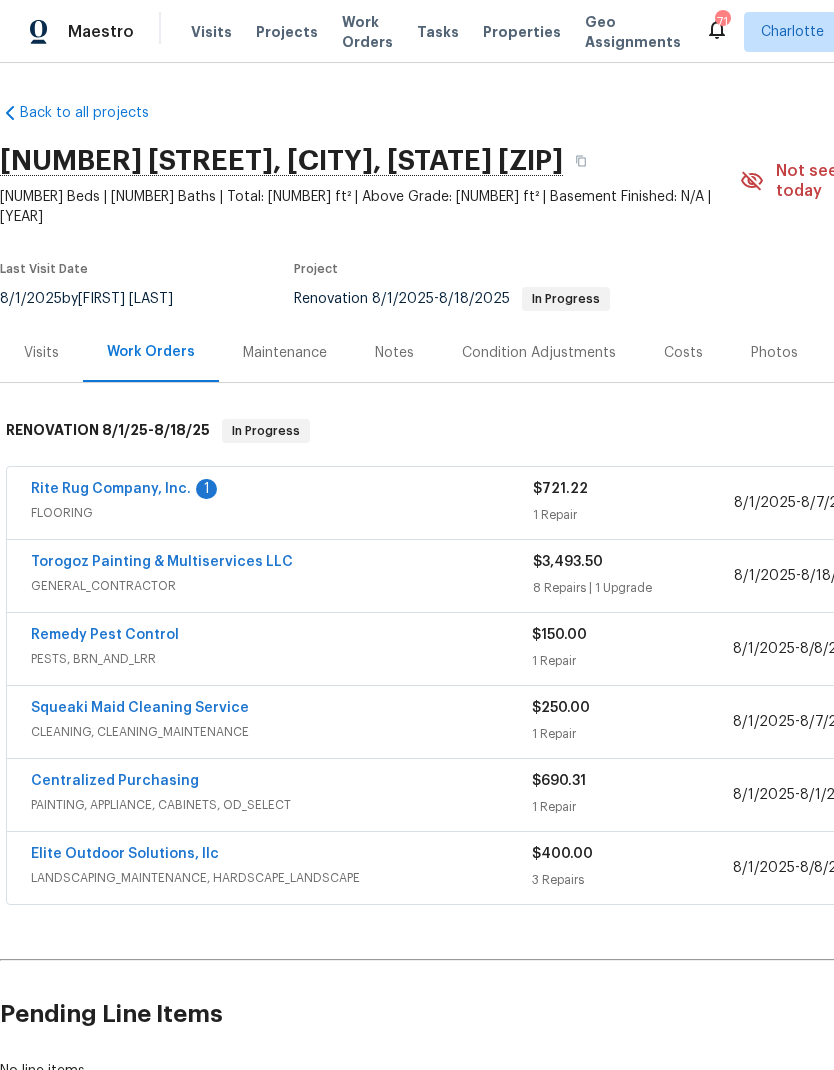 click on "Rite Rug Company, Inc." at bounding box center [111, 489] 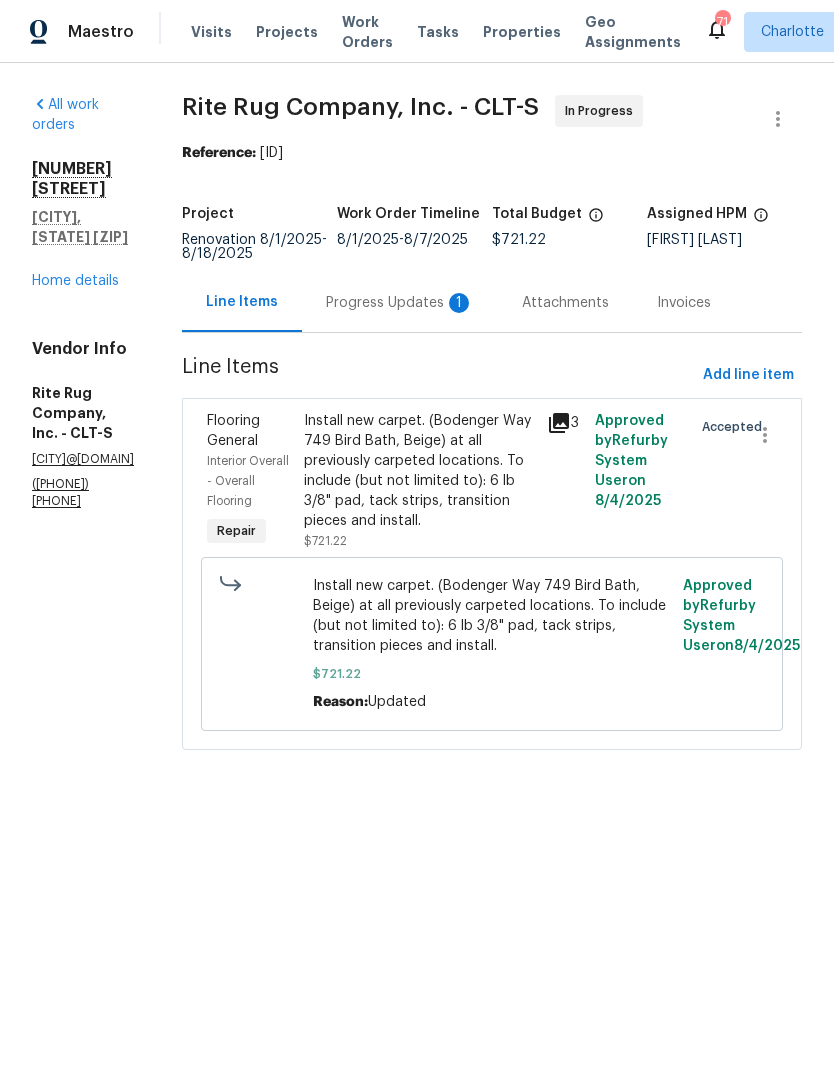 click on "Progress Updates 1" at bounding box center [400, 303] 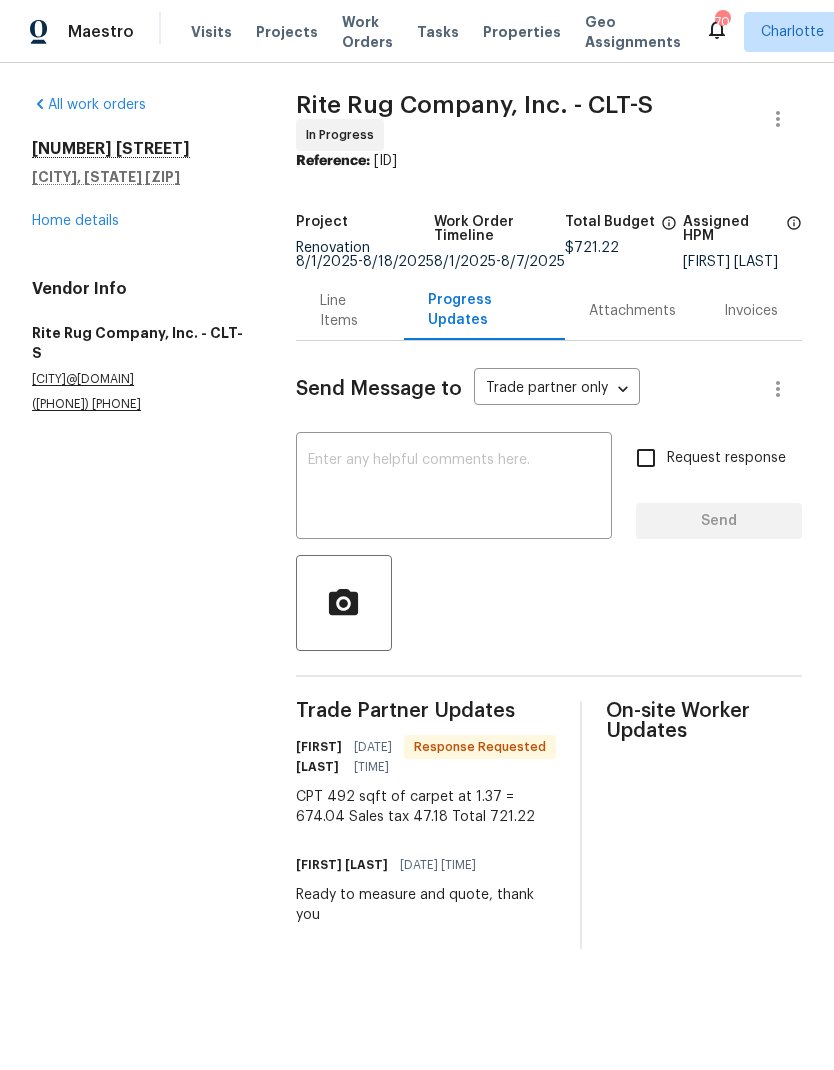 click on "Line Items" at bounding box center (350, 311) 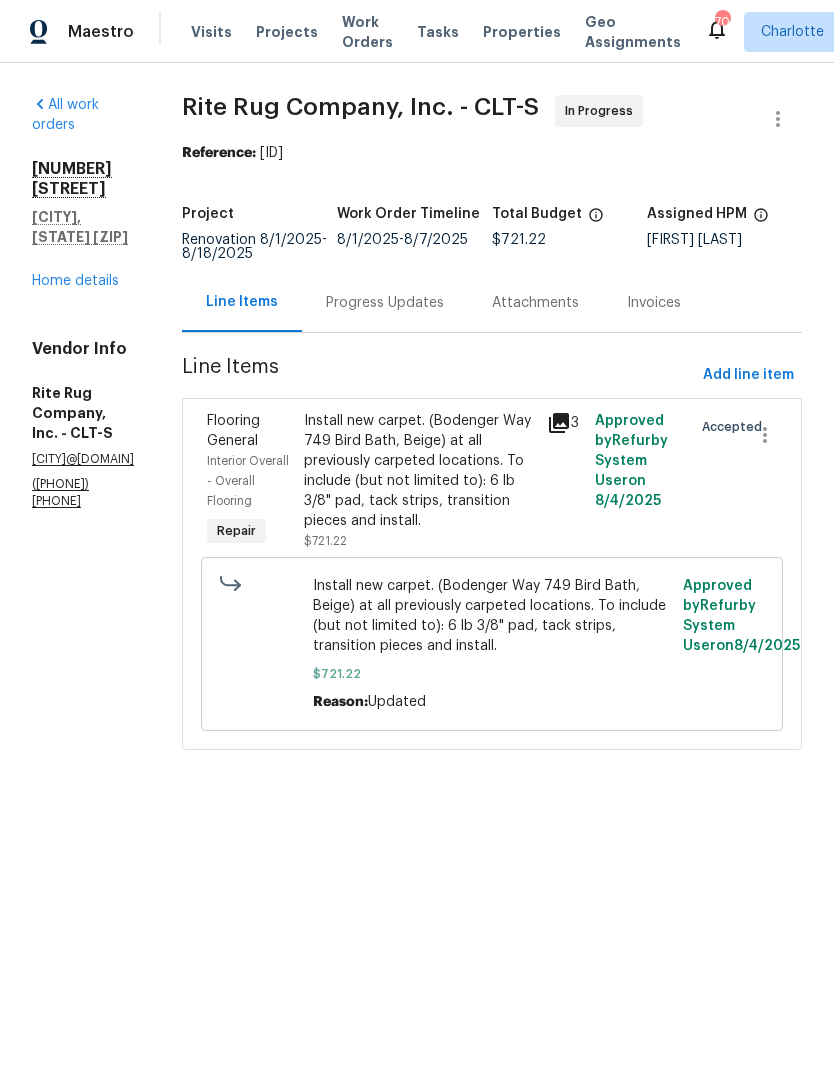 click on "Install new carpet. (Bodenger Way 749 Bird Bath, Beige) at all previously carpeted locations. To include (but not limited to): 6 lb 3/8" pad, tack strips, transition pieces and install." at bounding box center (419, 471) 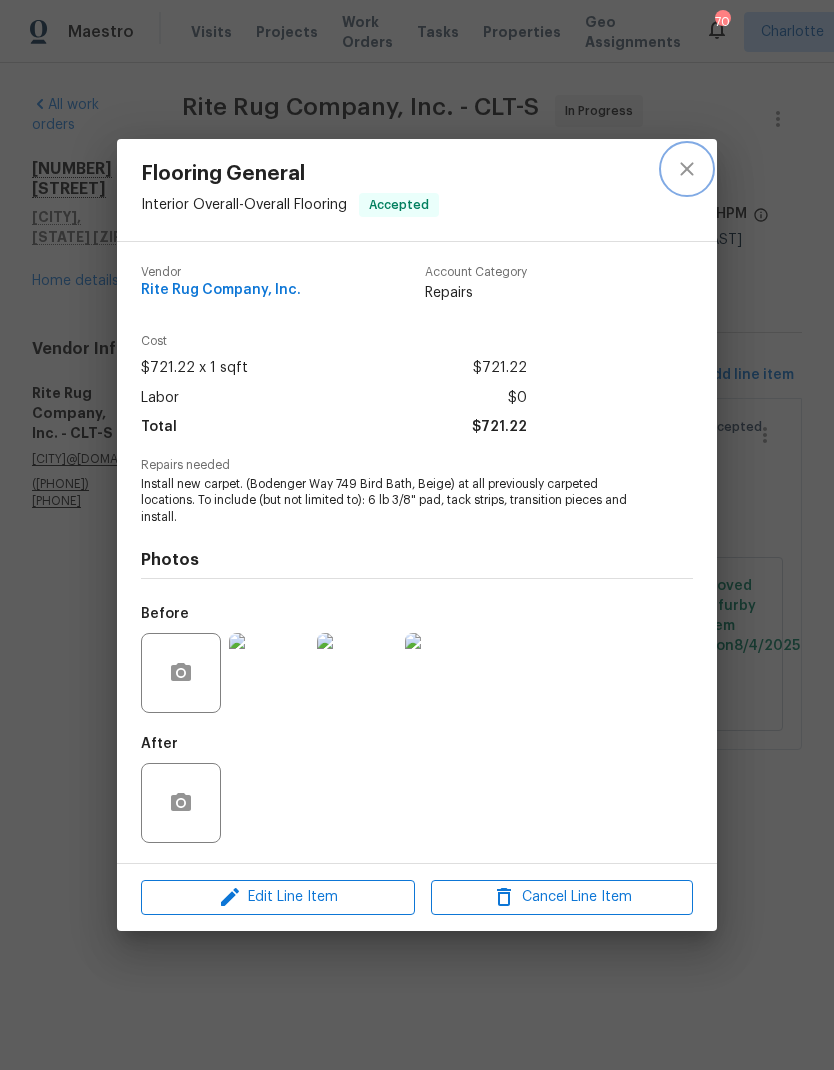 click at bounding box center [687, 169] 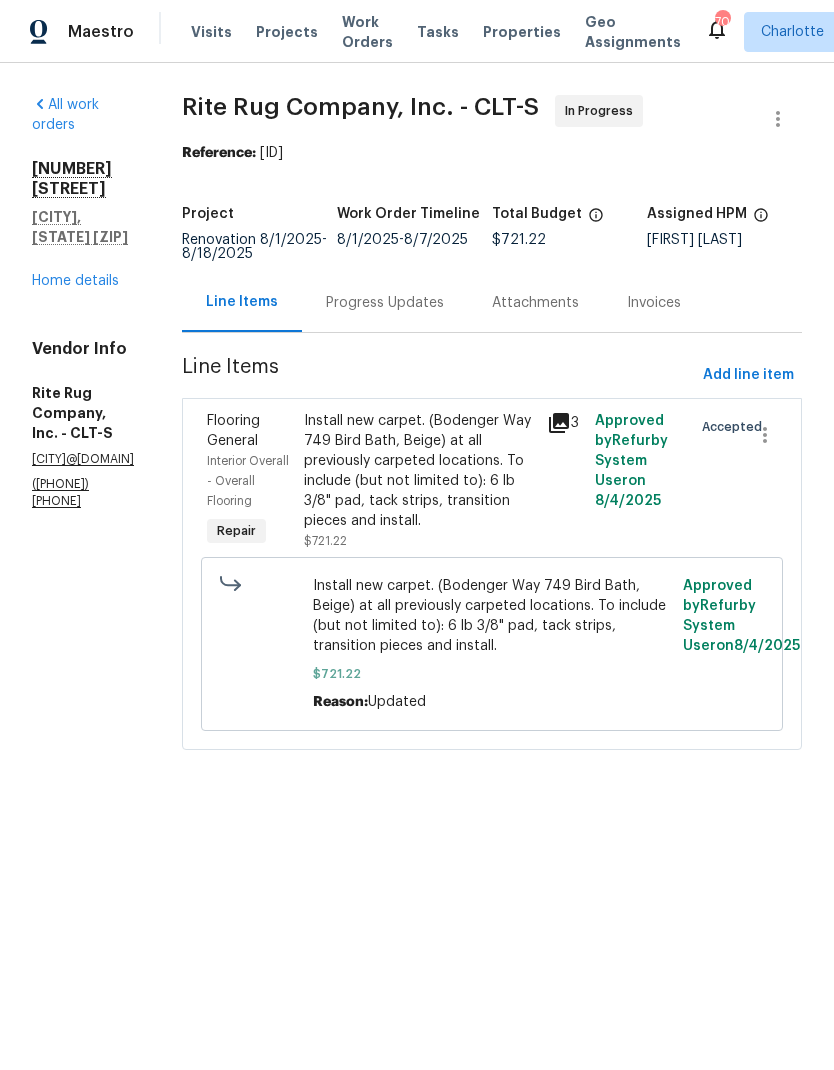 click on "Home details" at bounding box center [75, 281] 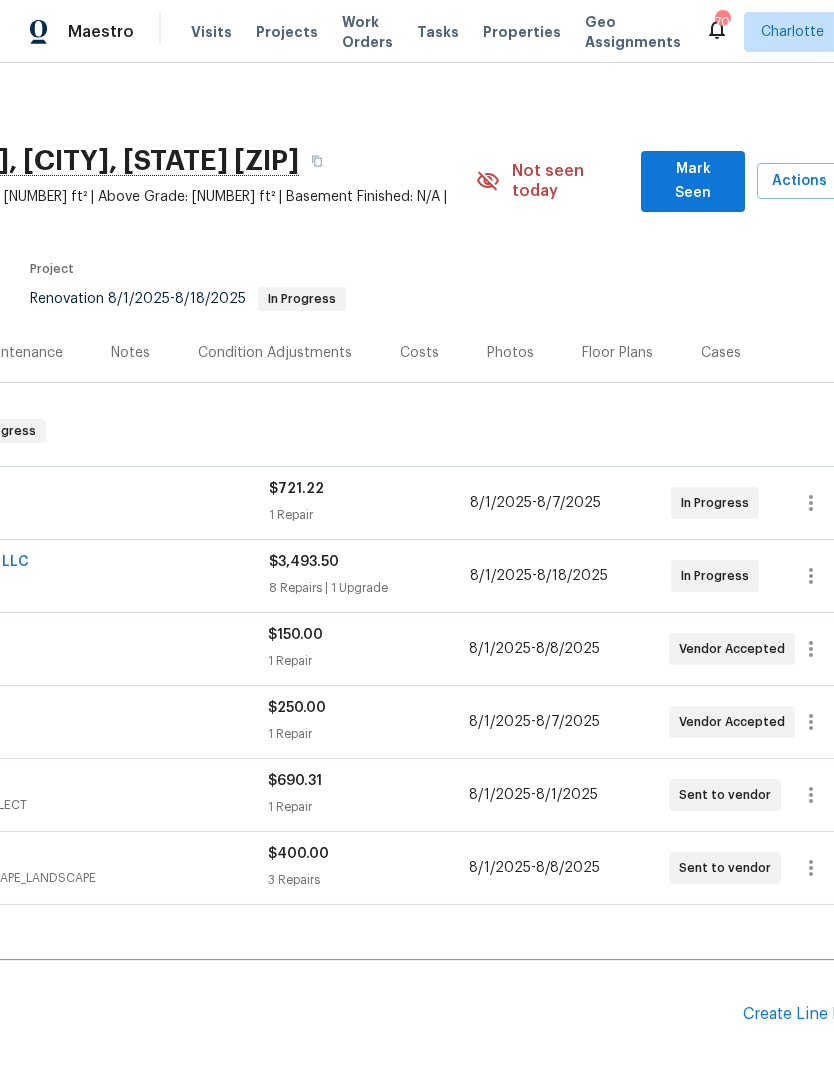 scroll, scrollTop: 0, scrollLeft: 264, axis: horizontal 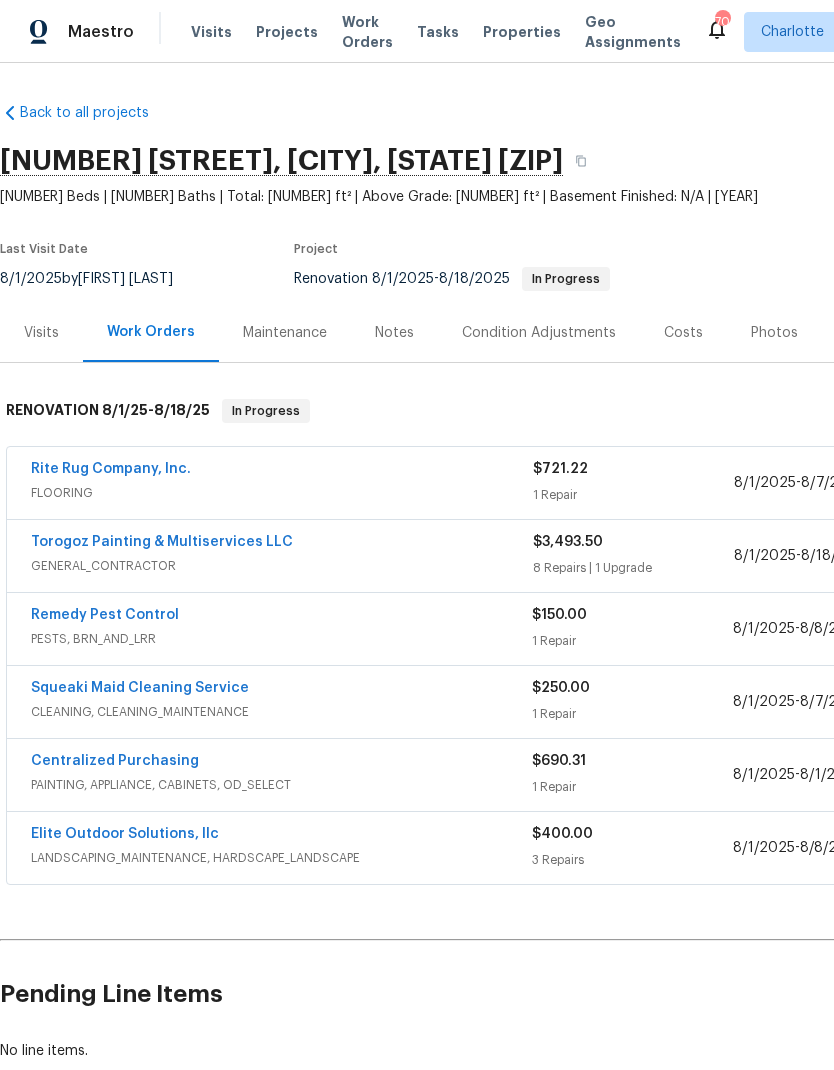 click on "Projects" at bounding box center [287, 32] 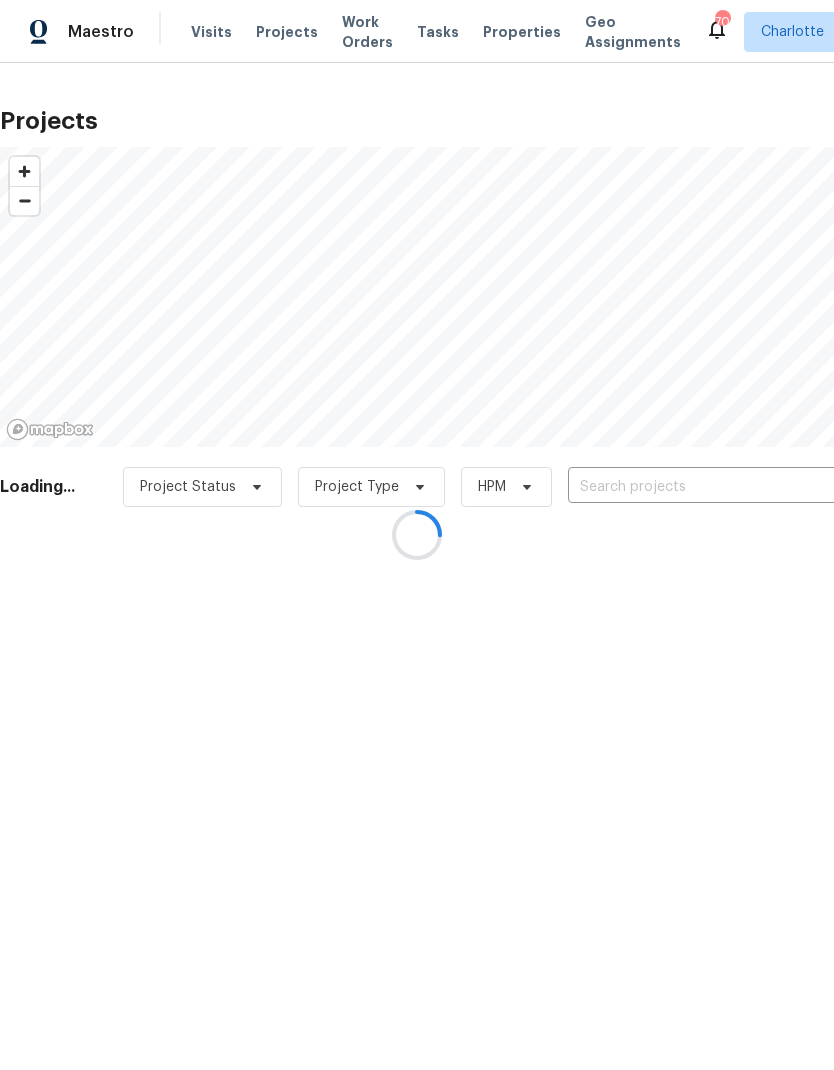 click at bounding box center (417, 535) 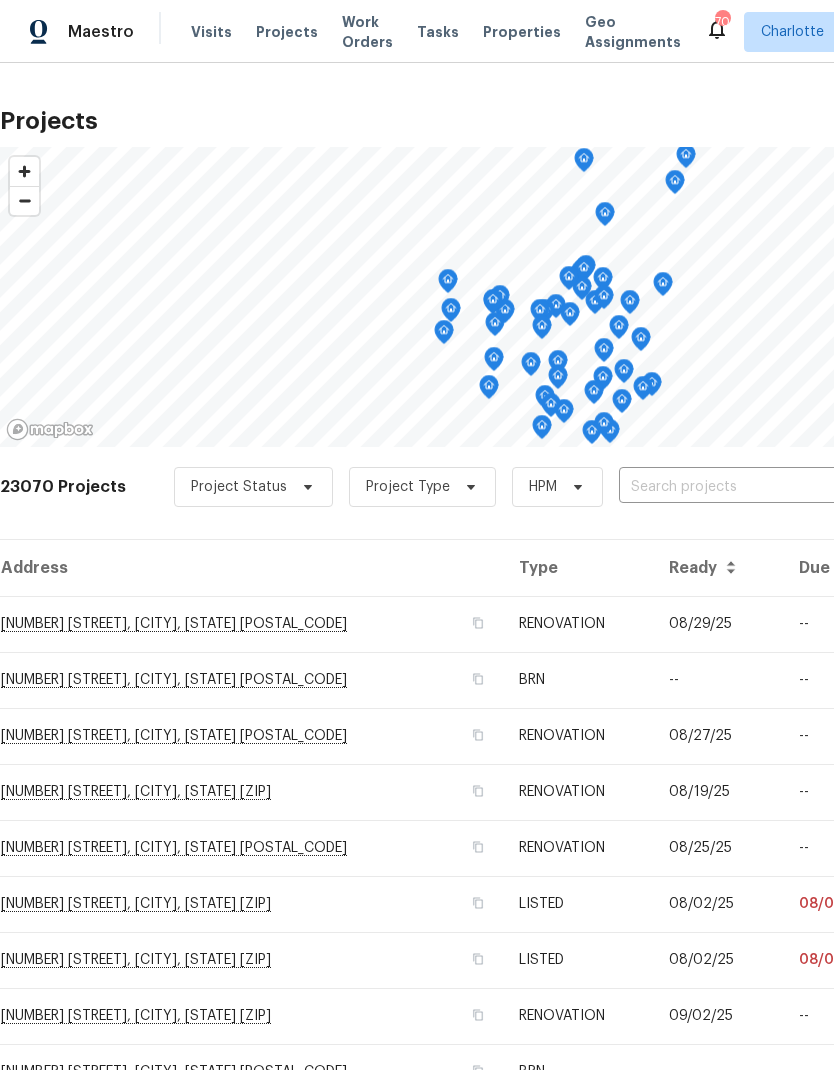 click on "[NUMBER] [STREET], [CITY], [STATE] [POSTAL_CODE]" at bounding box center [251, 736] 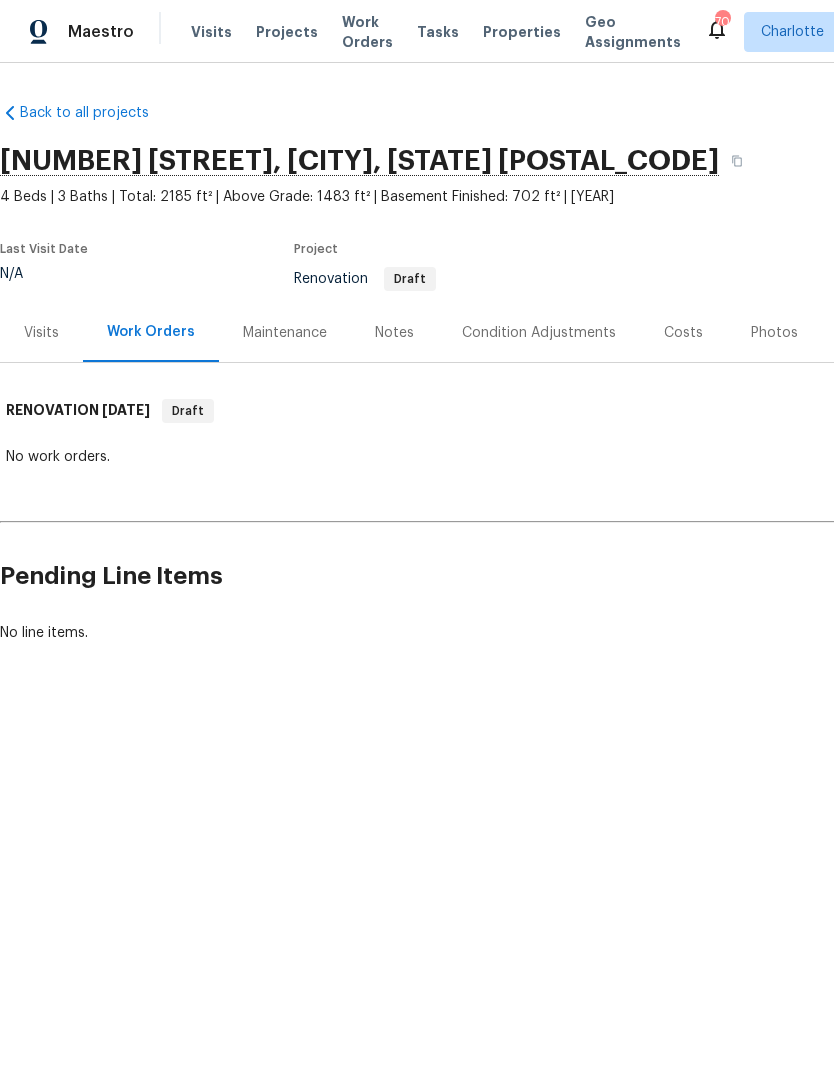 click on "Visits Projects Work Orders Tasks Properties Geo Assignments" at bounding box center (448, 32) 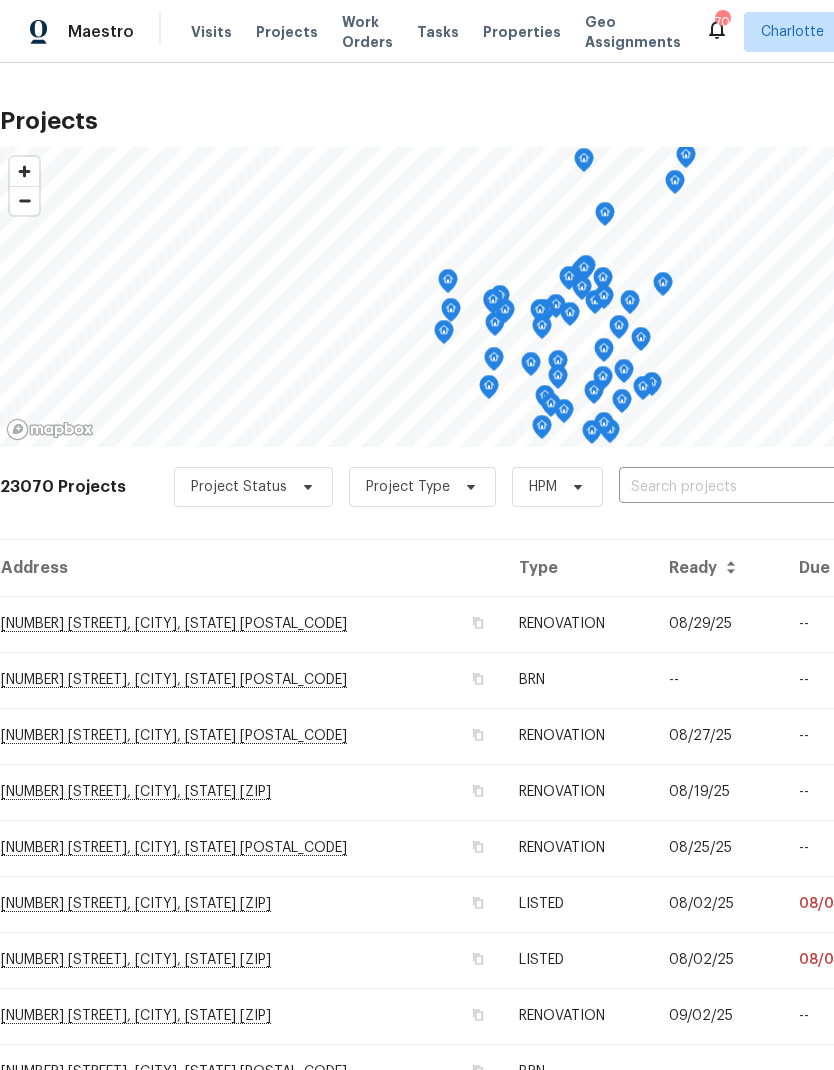 click at bounding box center (733, 487) 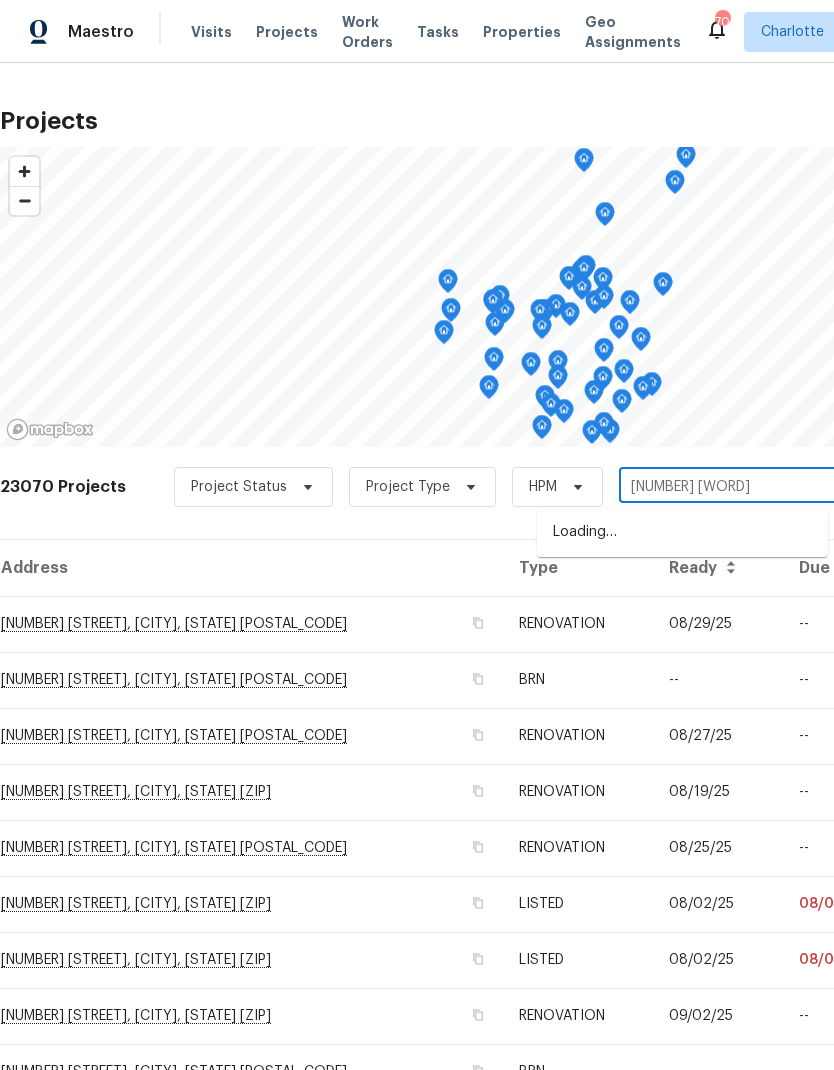 type on "[NUMBER] perfec" 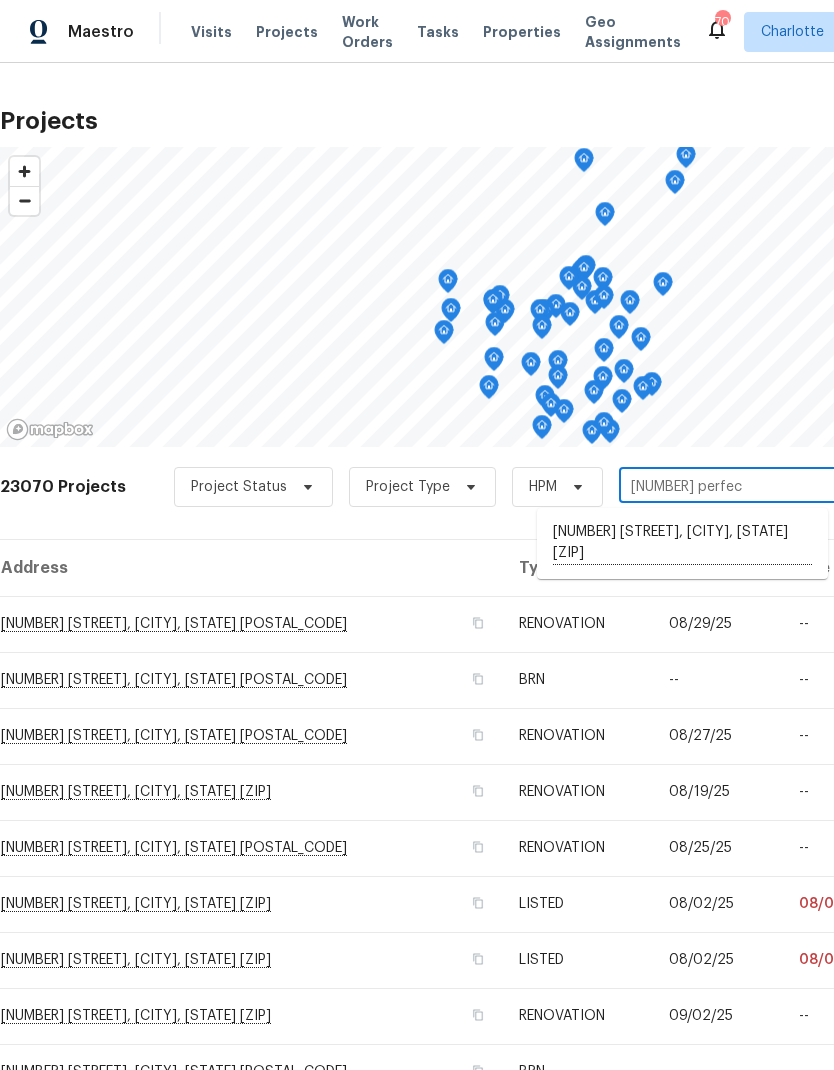 click on "[NUMBER] [STREET], [CITY], [STATE] [ZIP]" at bounding box center [682, 543] 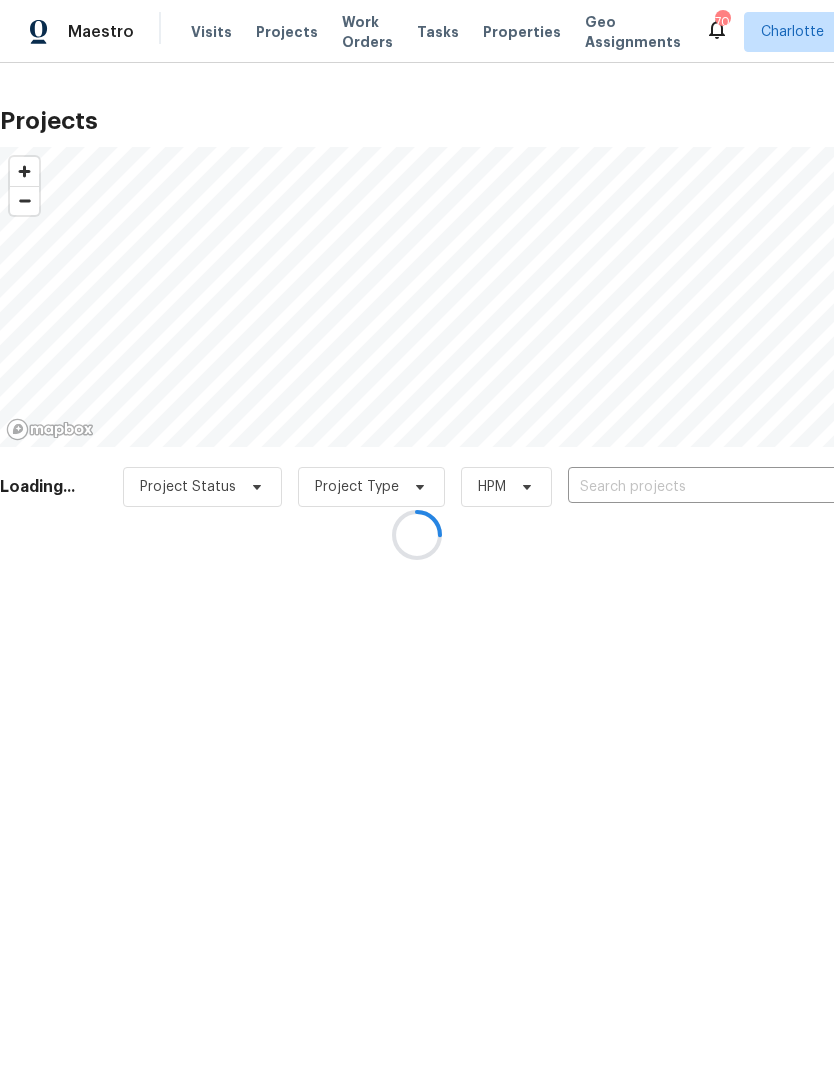 type on "[NUMBER] [STREET], [CITY], [STATE] [ZIP]" 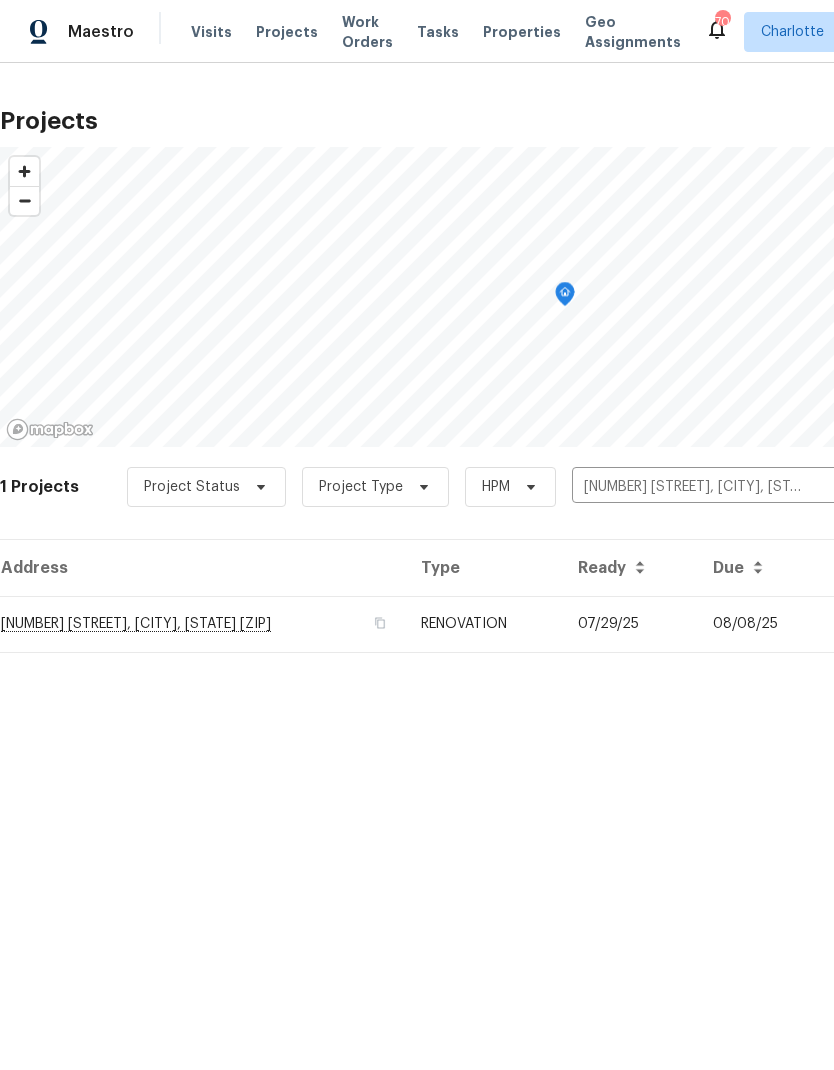click on "[NUMBER] [STREET], [CITY], [STATE] [ZIP]" at bounding box center (202, 624) 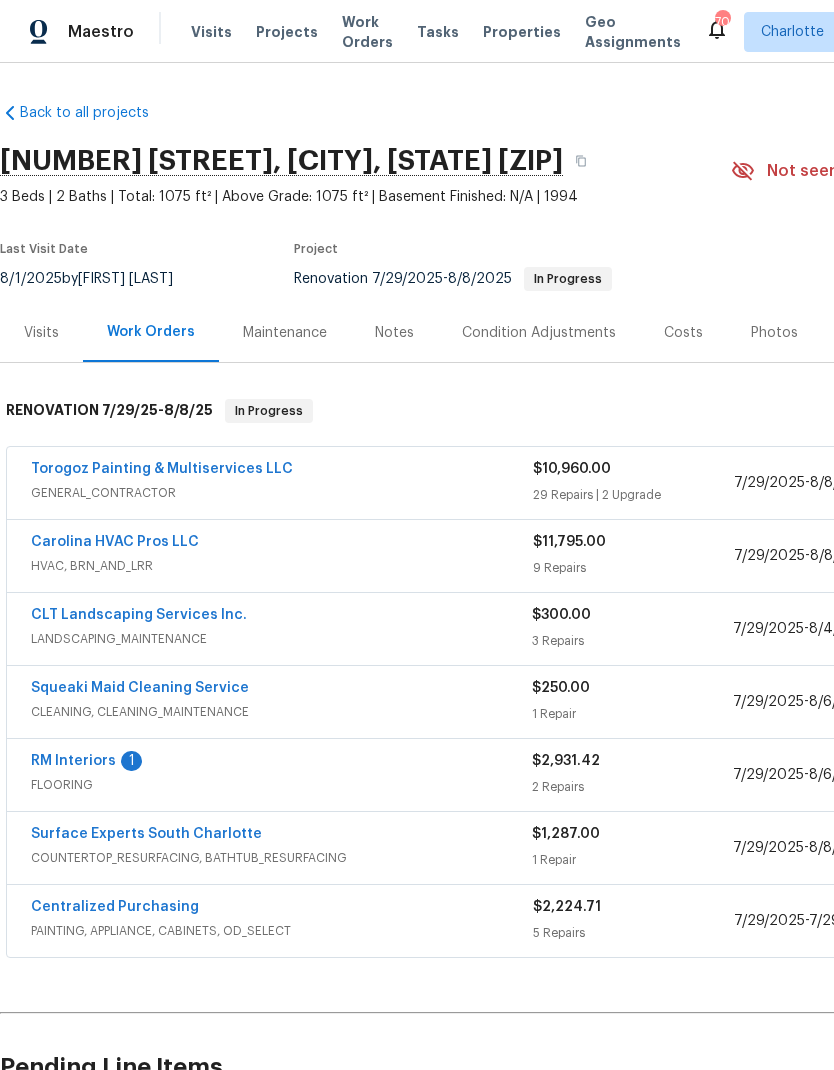 click on "RM Interiors" at bounding box center (73, 761) 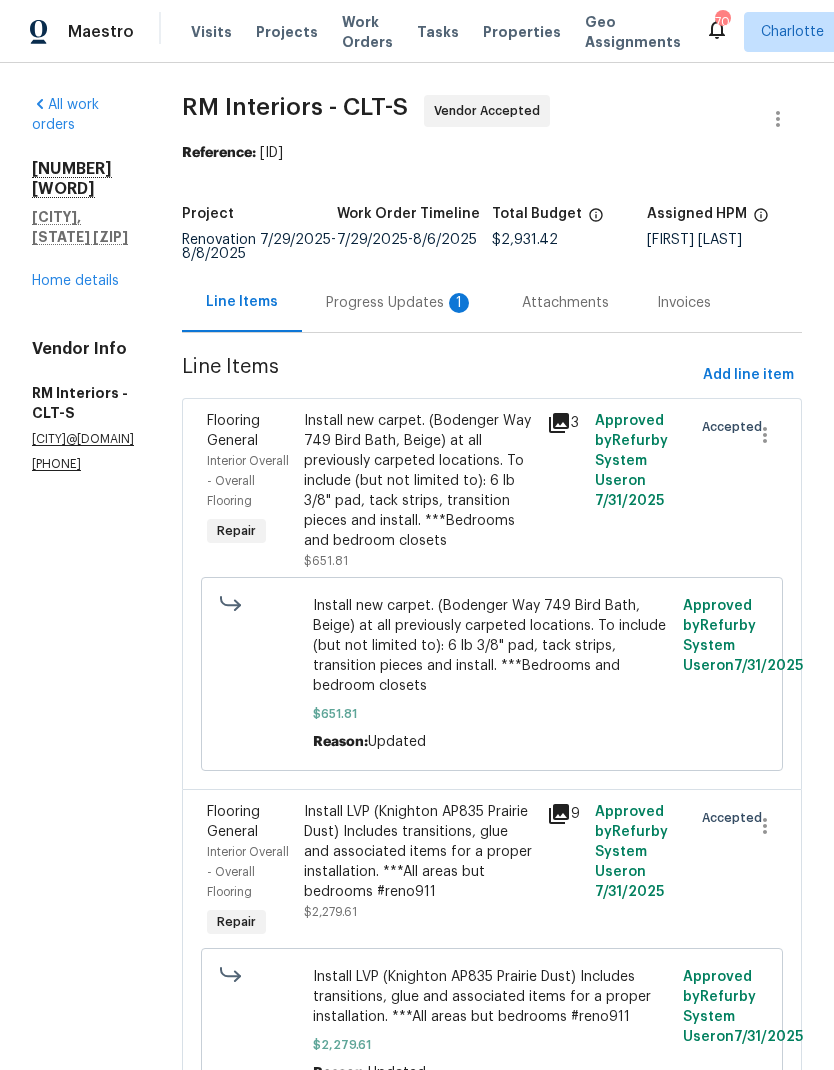 click on "Progress Updates 1" at bounding box center [400, 302] 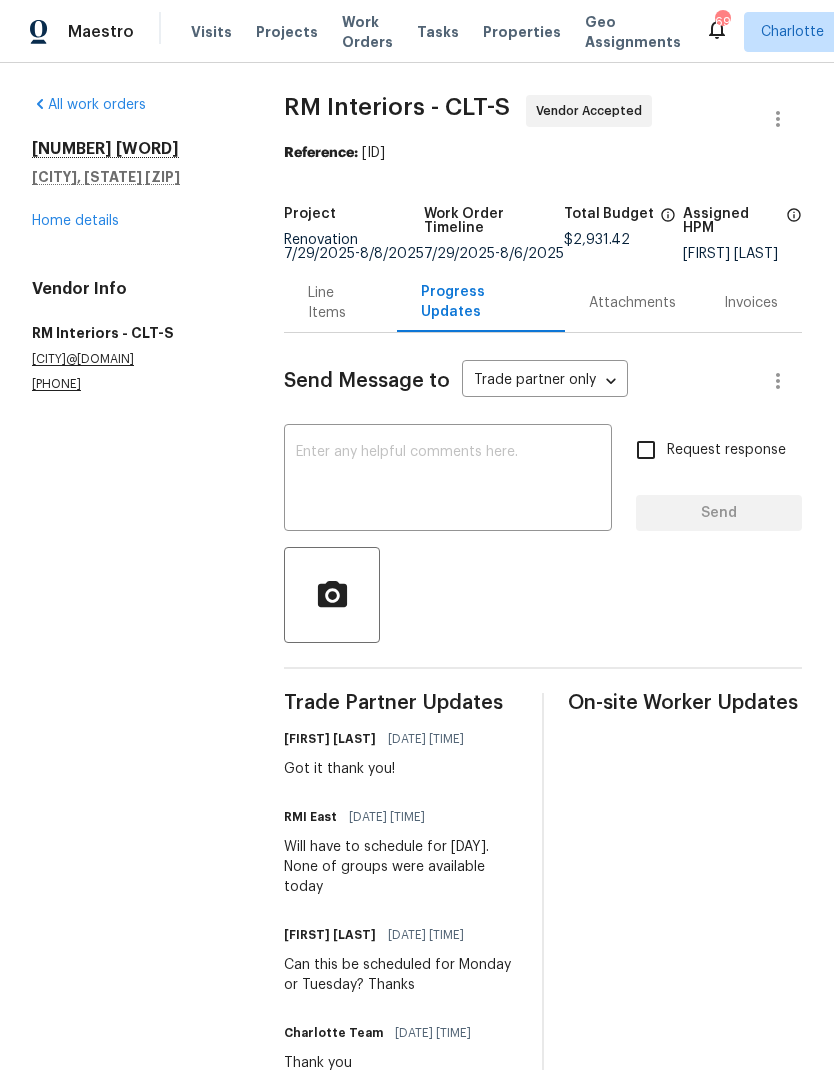 click on "Home details" at bounding box center [75, 221] 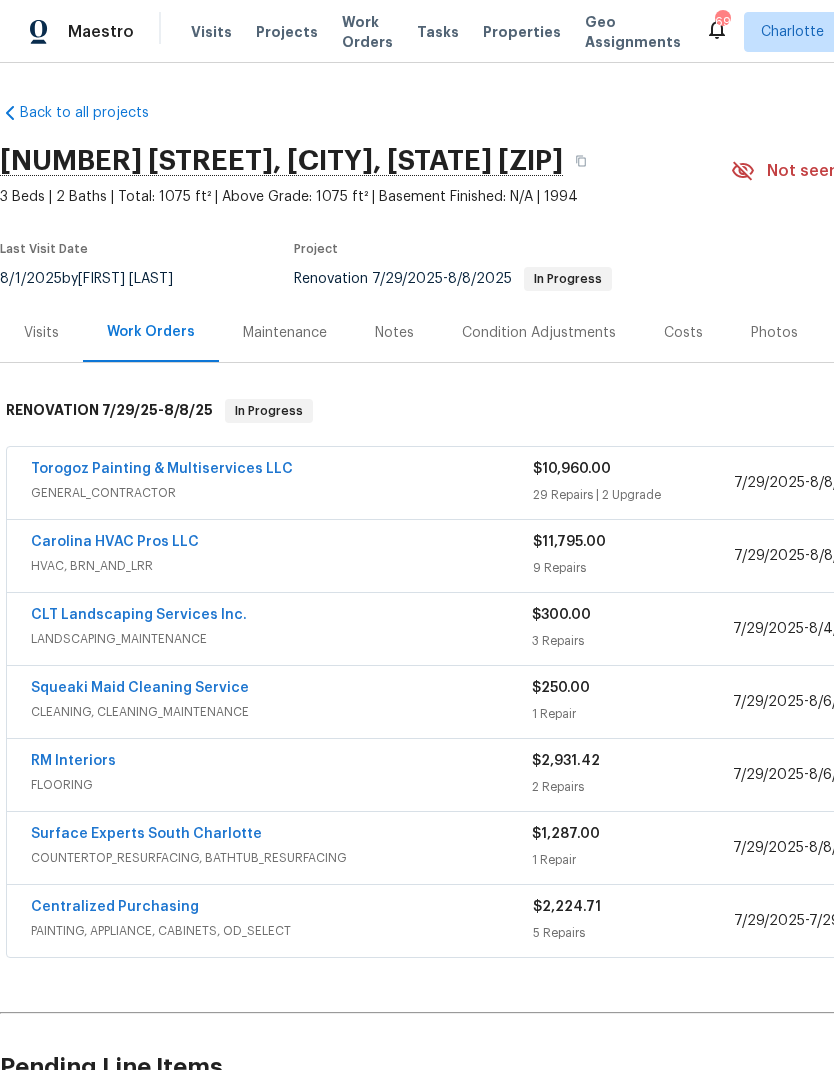 click on "Surface Experts South Charlotte" at bounding box center (146, 834) 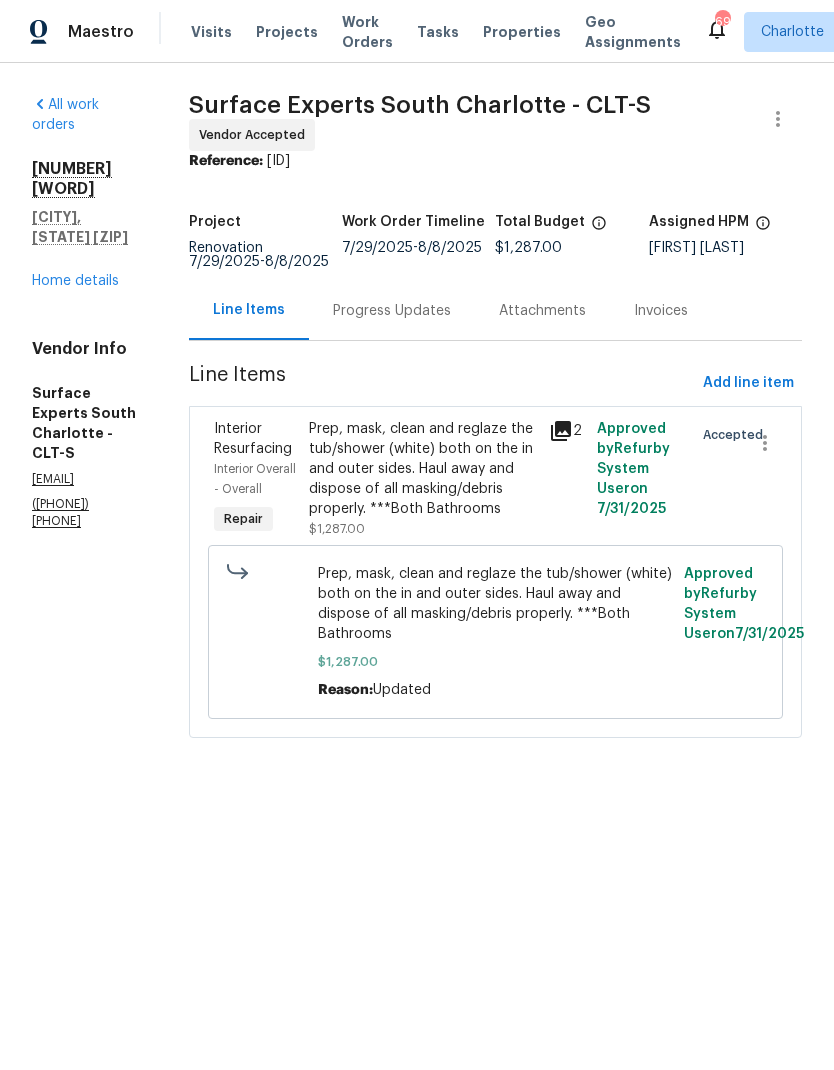 click on "Progress Updates" at bounding box center (392, 311) 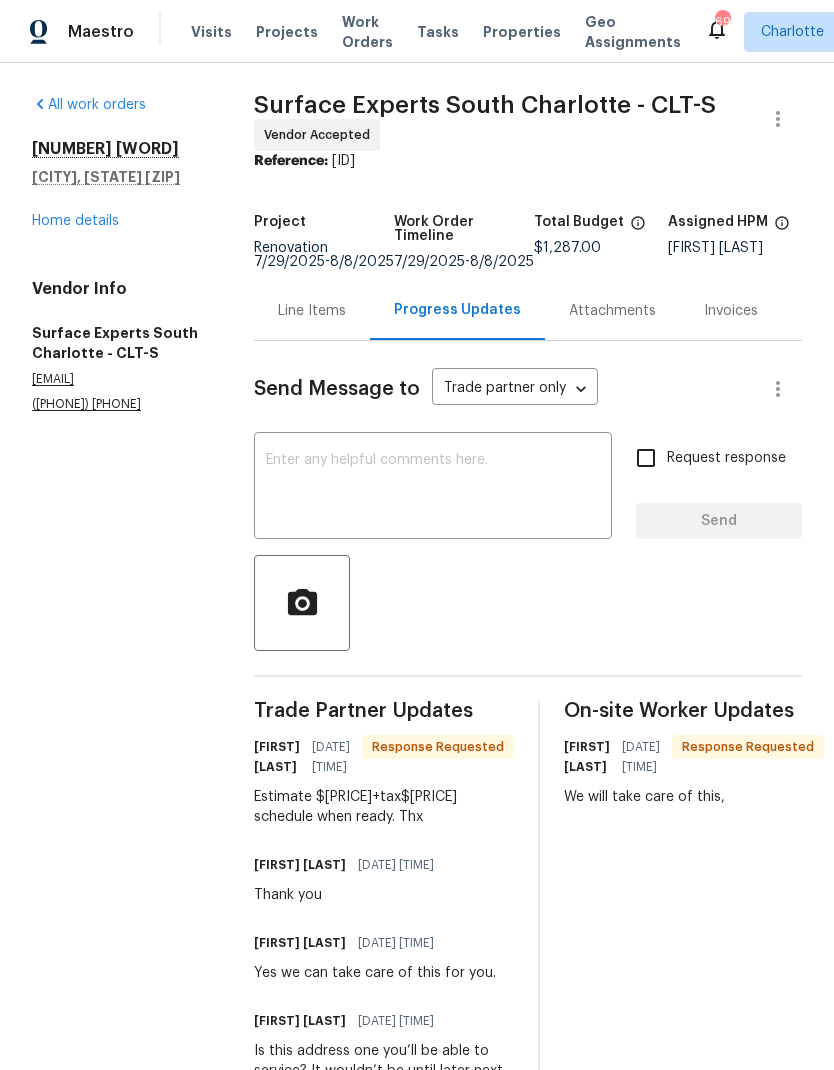 click at bounding box center (433, 488) 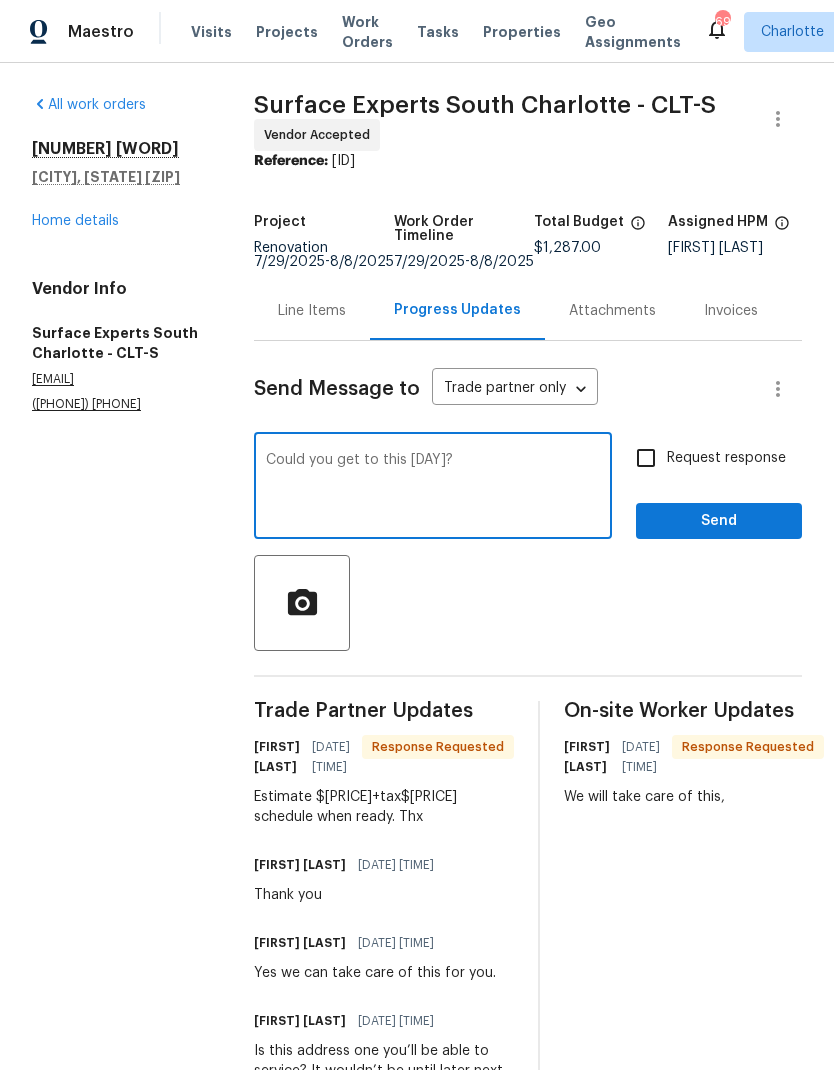type on "Could you get to this Thursday?" 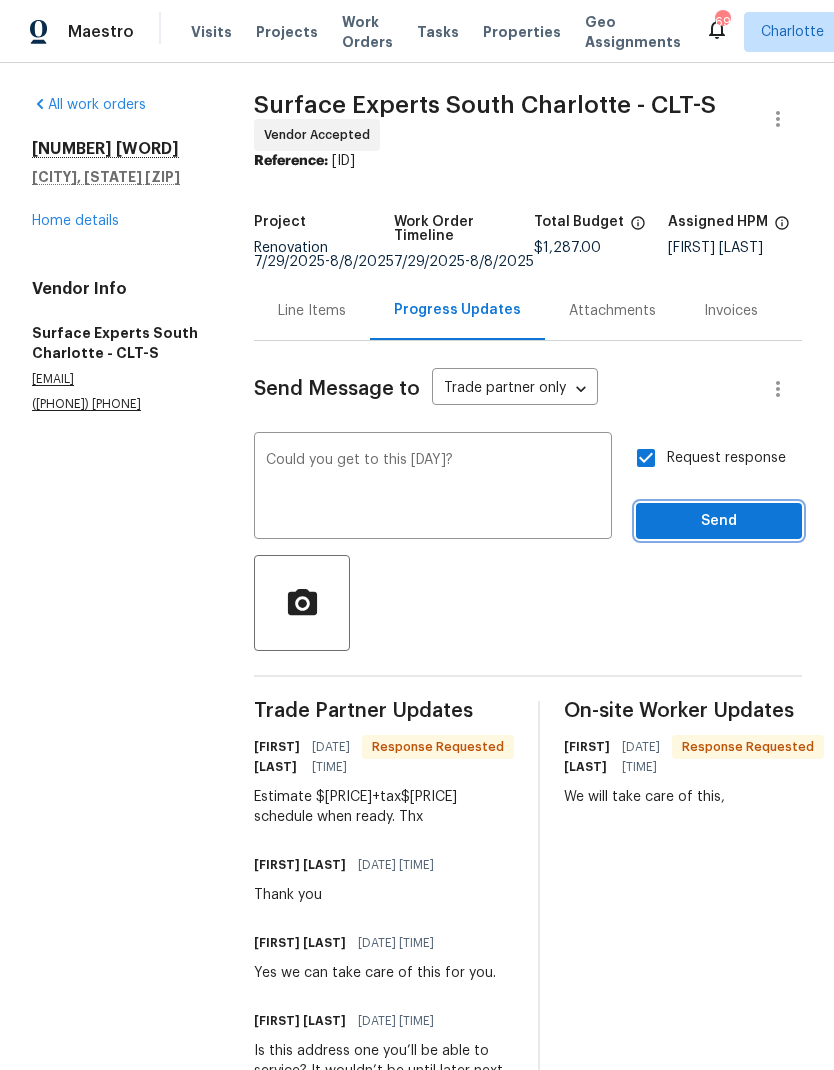 click on "Send" at bounding box center (719, 521) 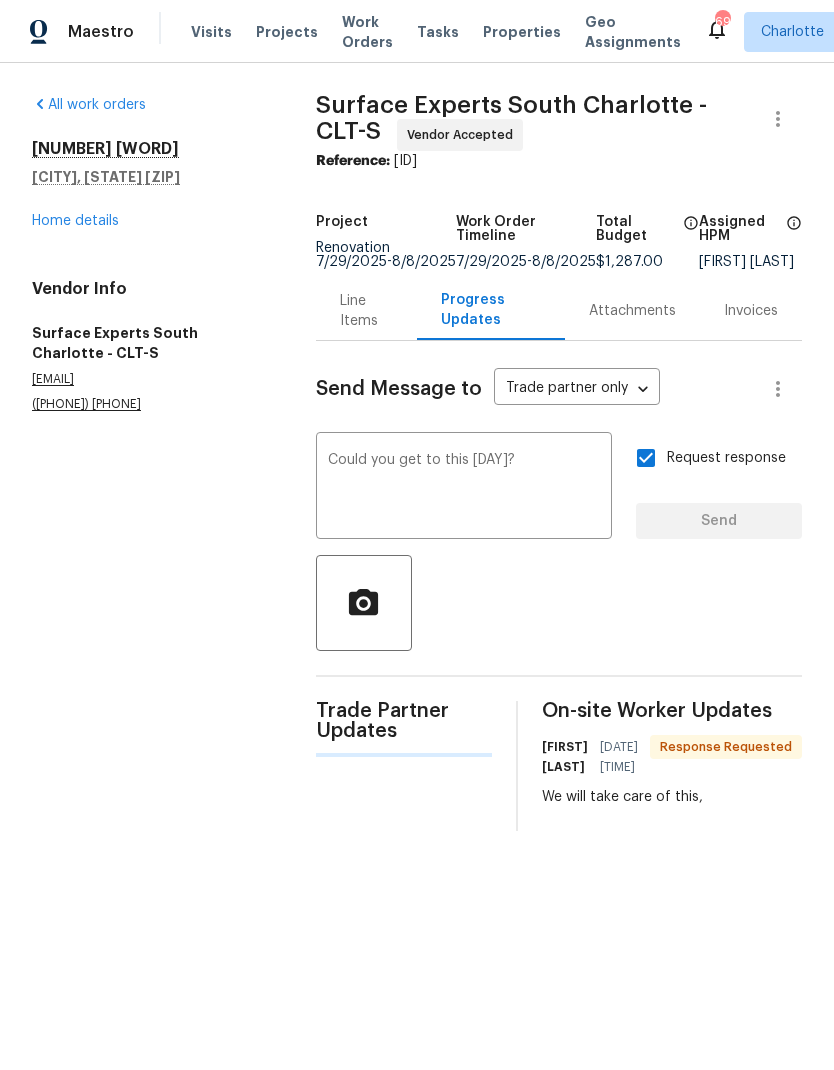 type 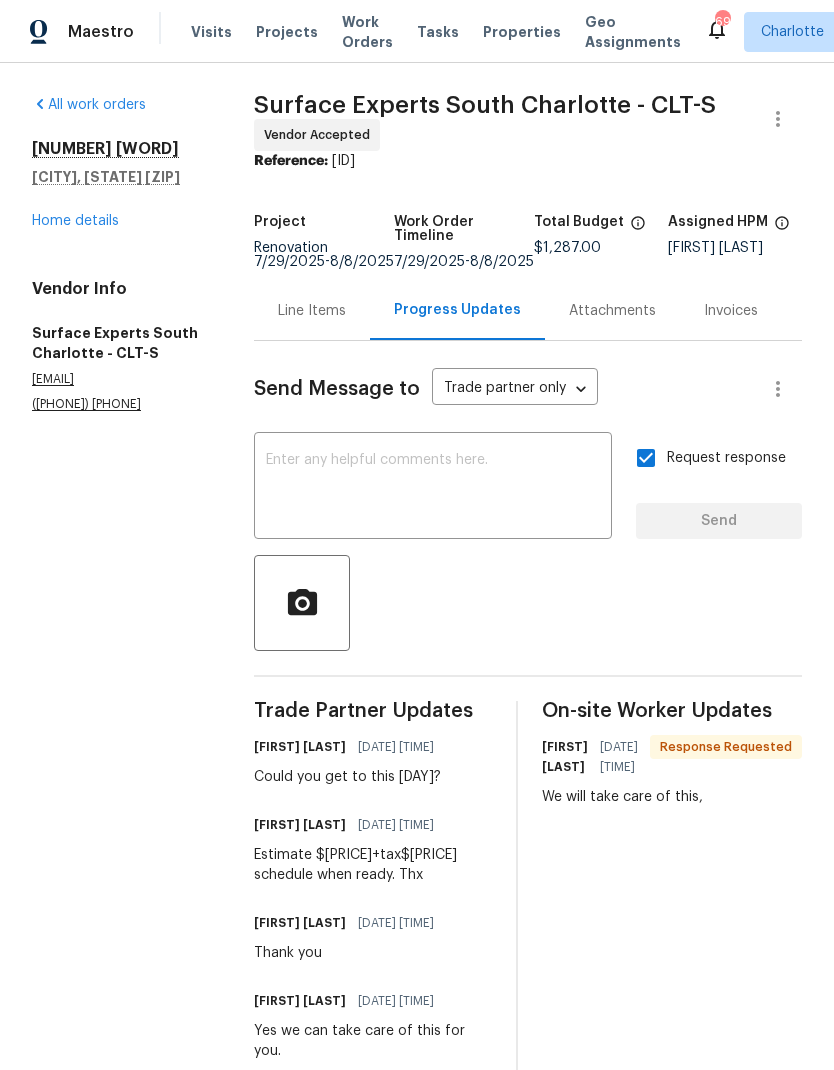 click on "Home details" at bounding box center [75, 221] 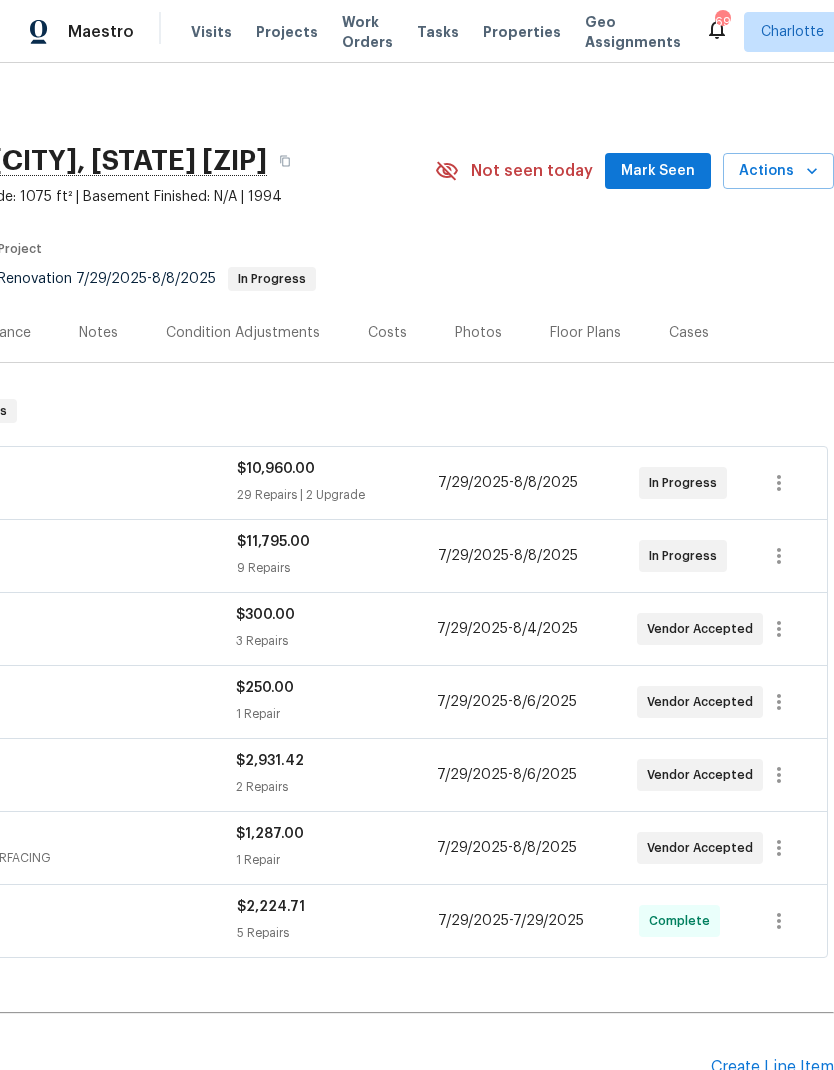 scroll, scrollTop: 0, scrollLeft: 296, axis: horizontal 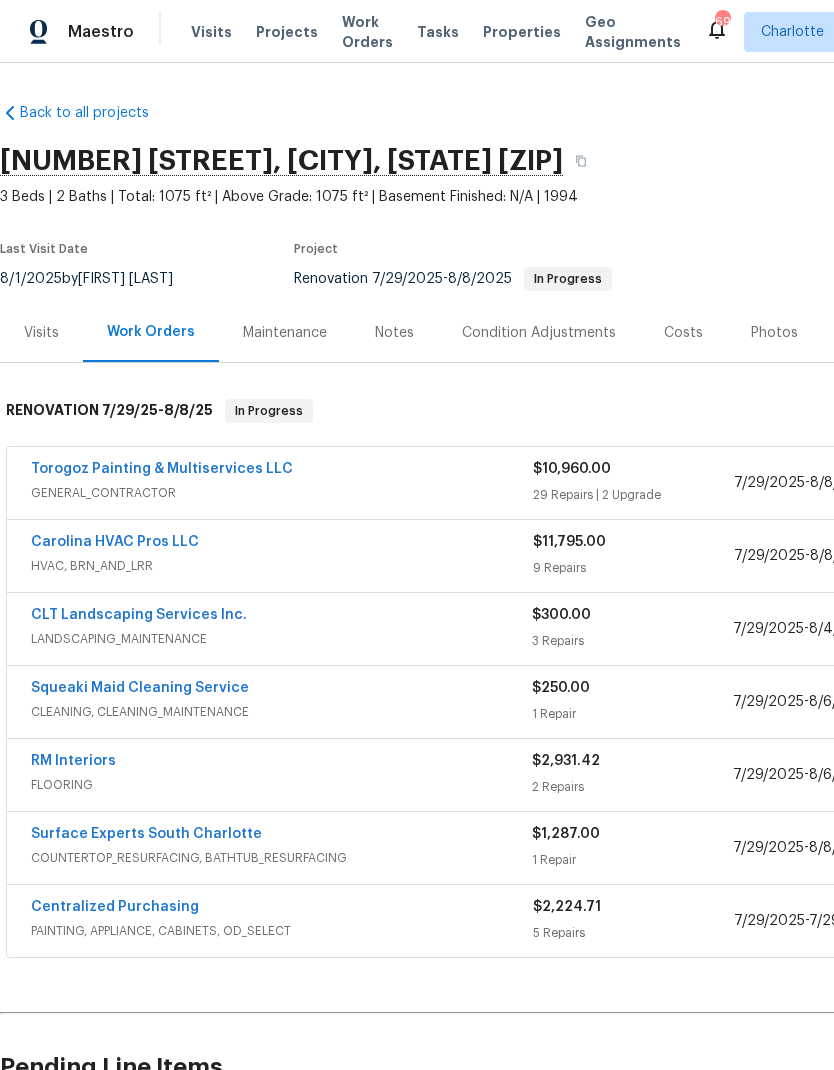 click on "Projects" at bounding box center [287, 32] 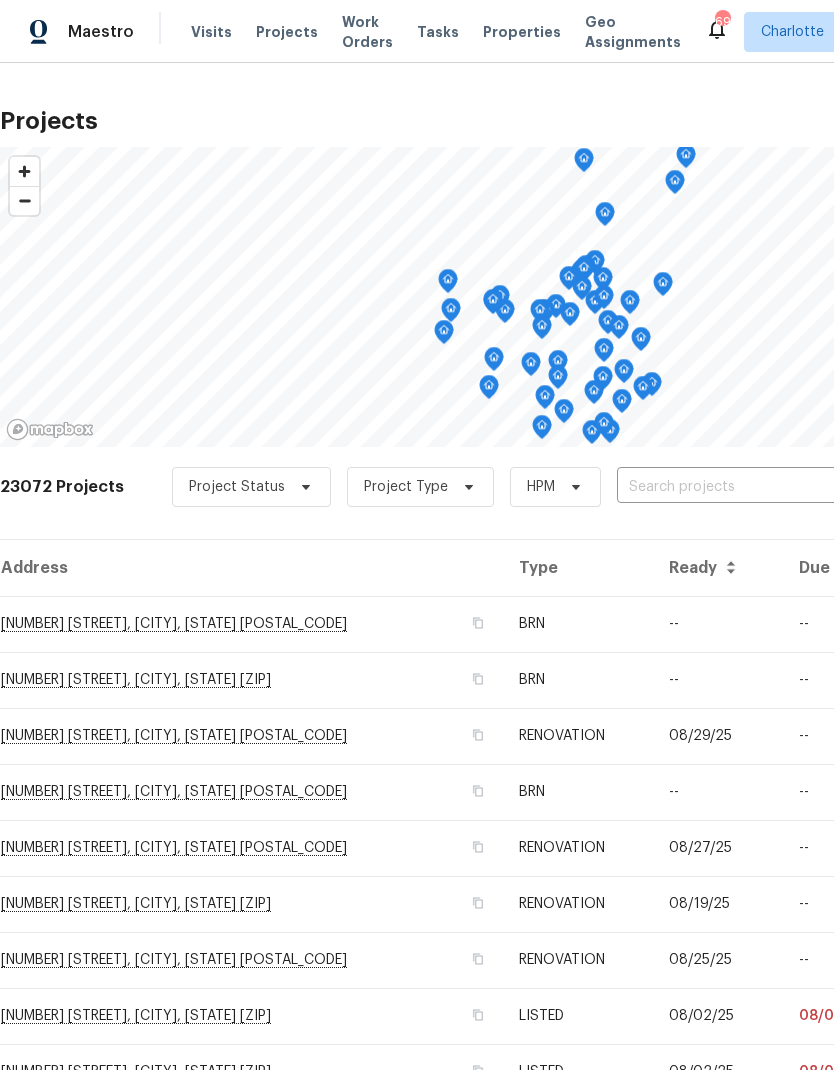 click at bounding box center [731, 487] 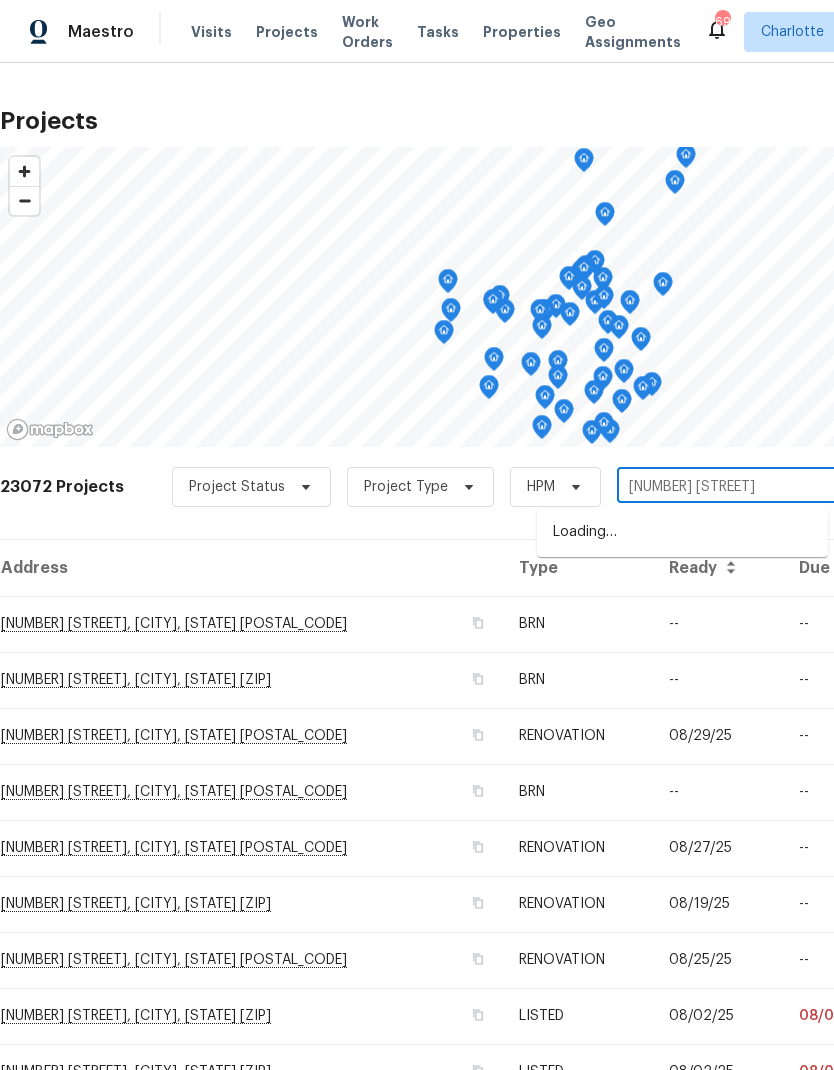 type on "4609 cotton" 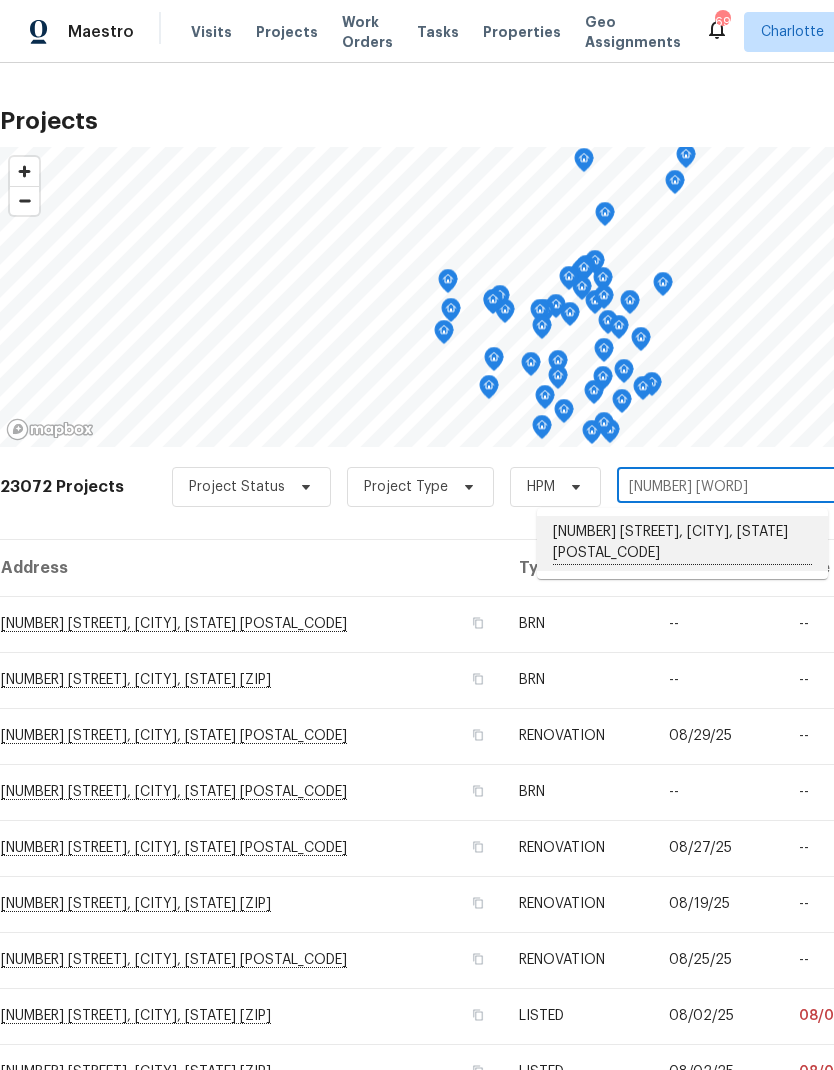 click on "[NUMBER] [STREET], [CITY], [STATE] [POSTAL_CODE]" at bounding box center (682, 543) 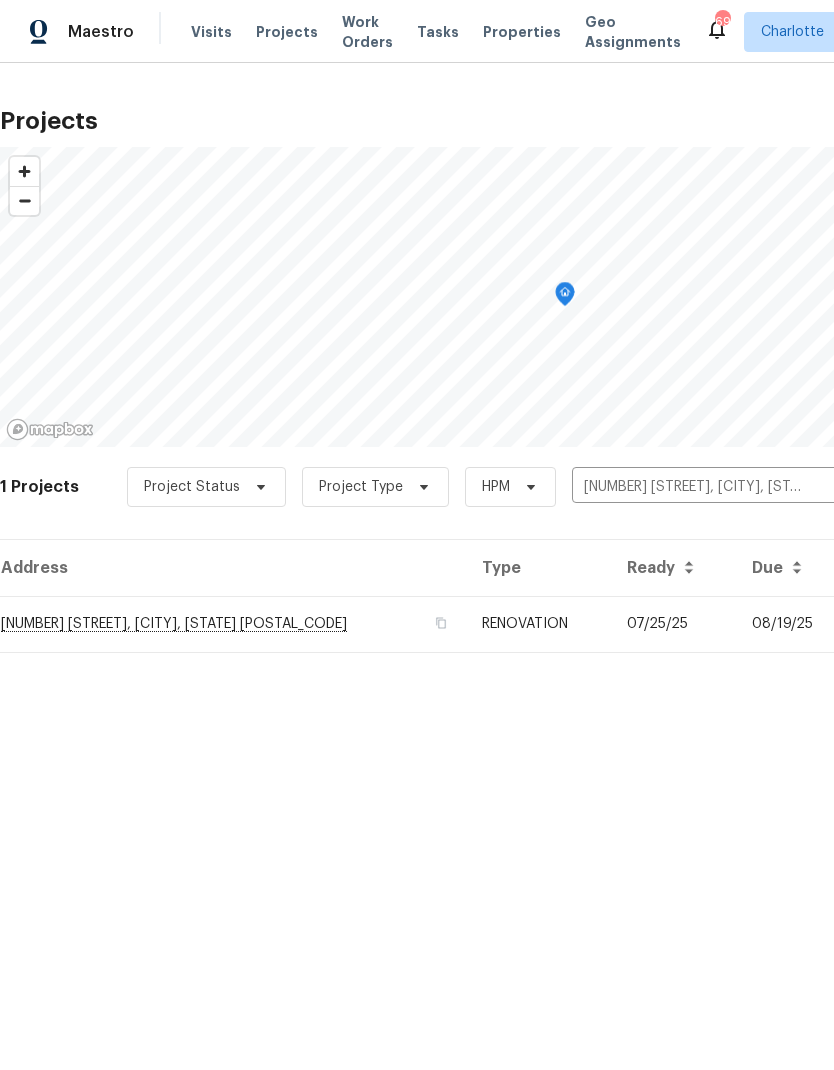 click on "07/25/25" at bounding box center (673, 624) 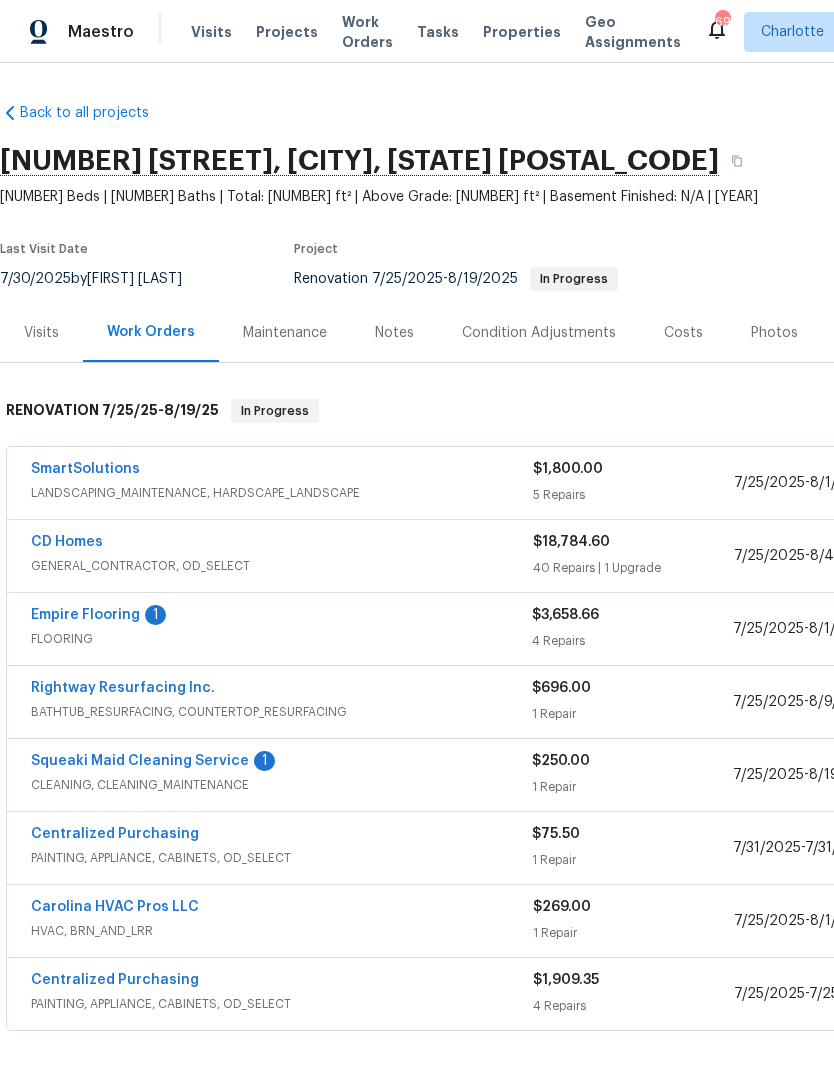 scroll, scrollTop: 0, scrollLeft: 0, axis: both 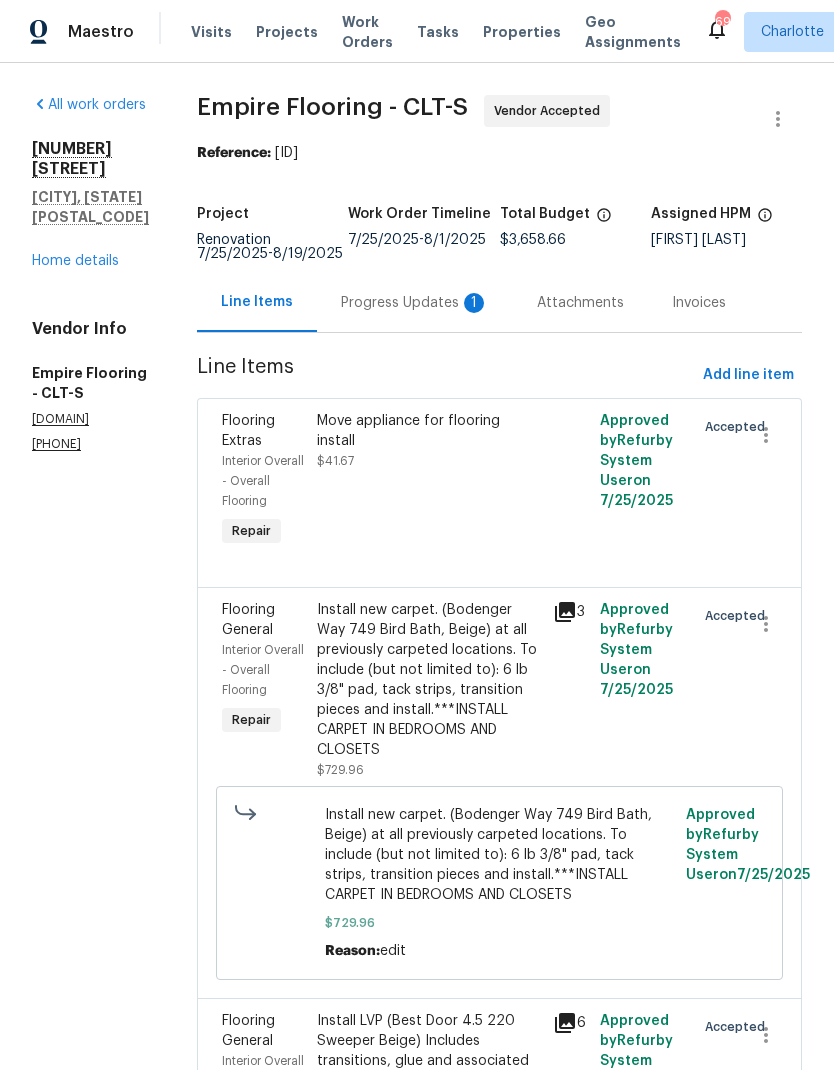 click on "Progress Updates 1" at bounding box center [415, 303] 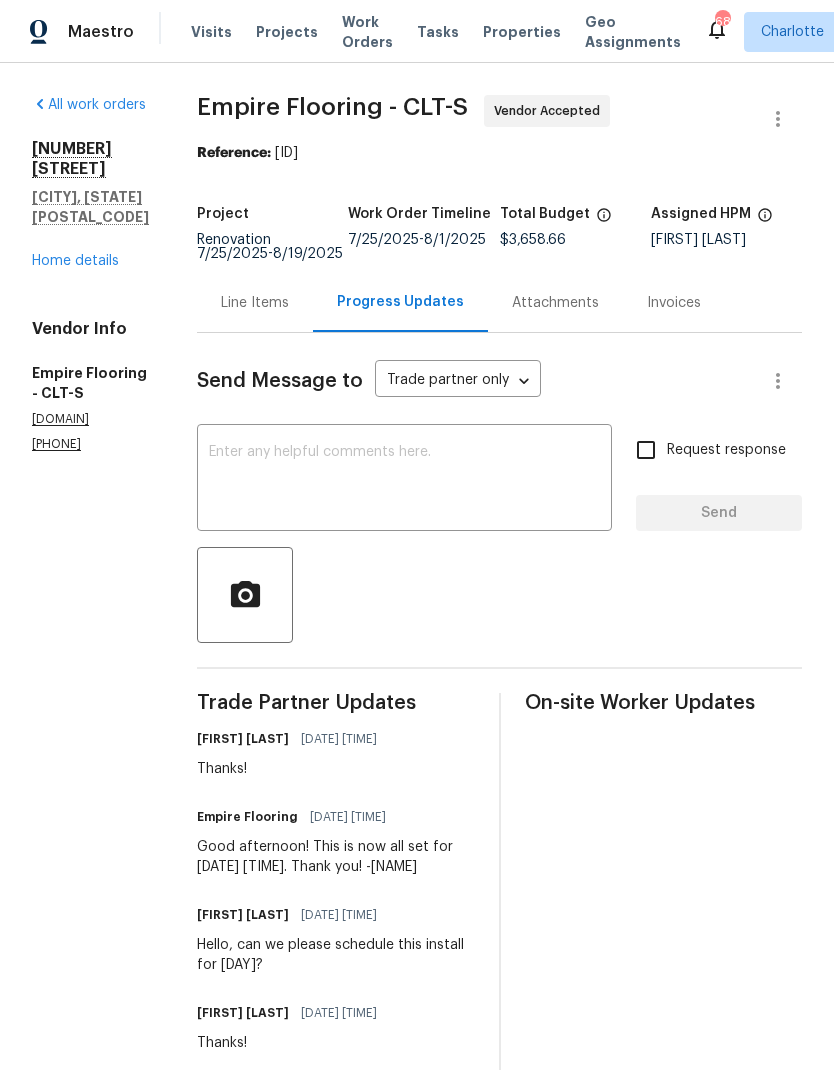 click on "Home details" at bounding box center (75, 261) 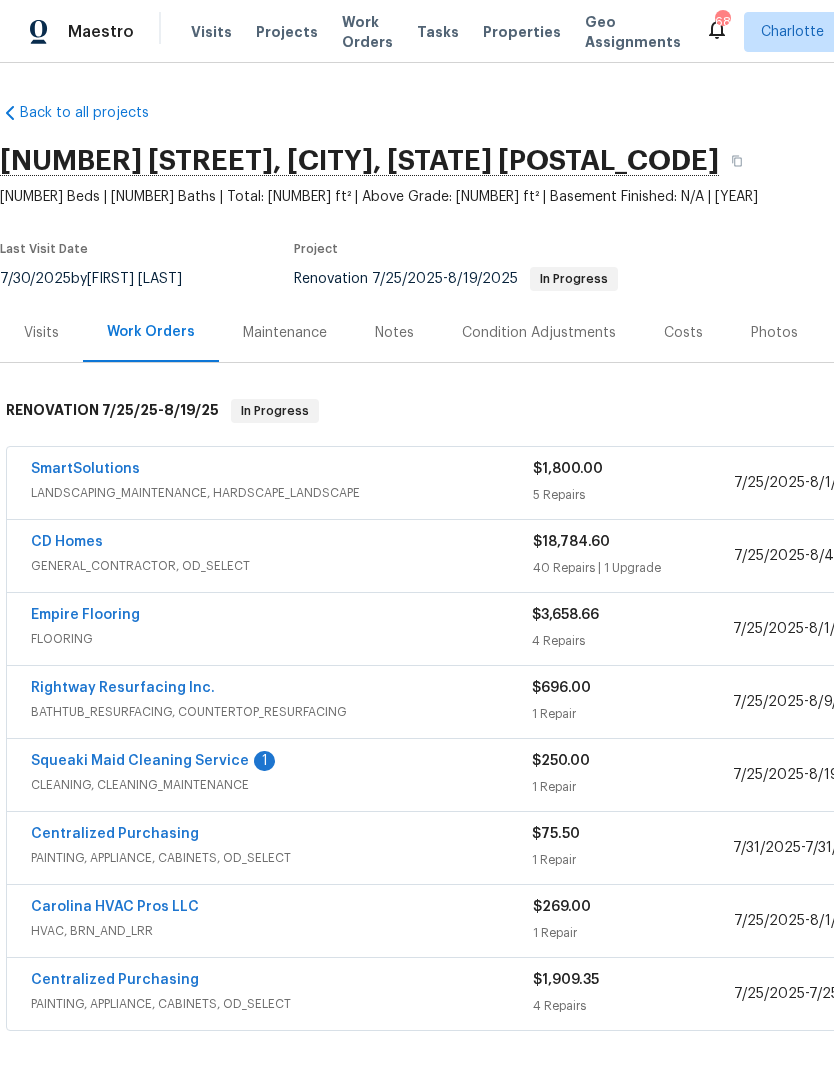 click on "Squeaki Maid Cleaning Service" at bounding box center (140, 761) 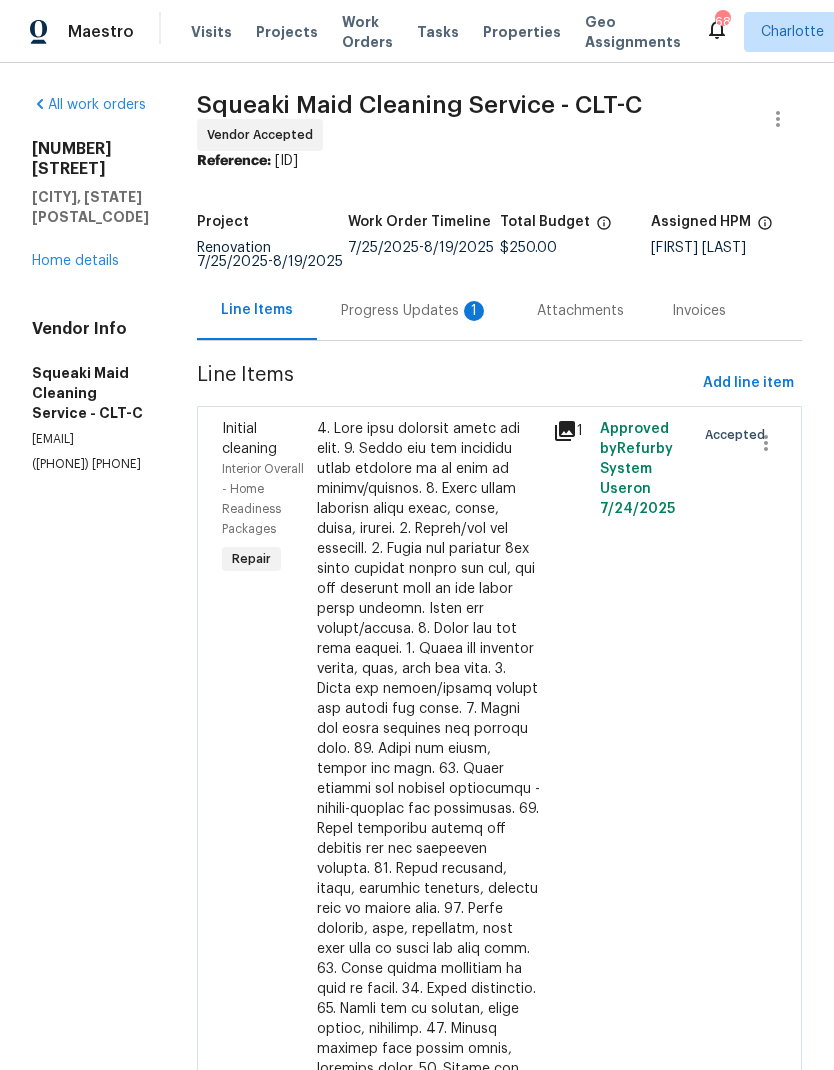 click on "Progress Updates 1" at bounding box center (415, 311) 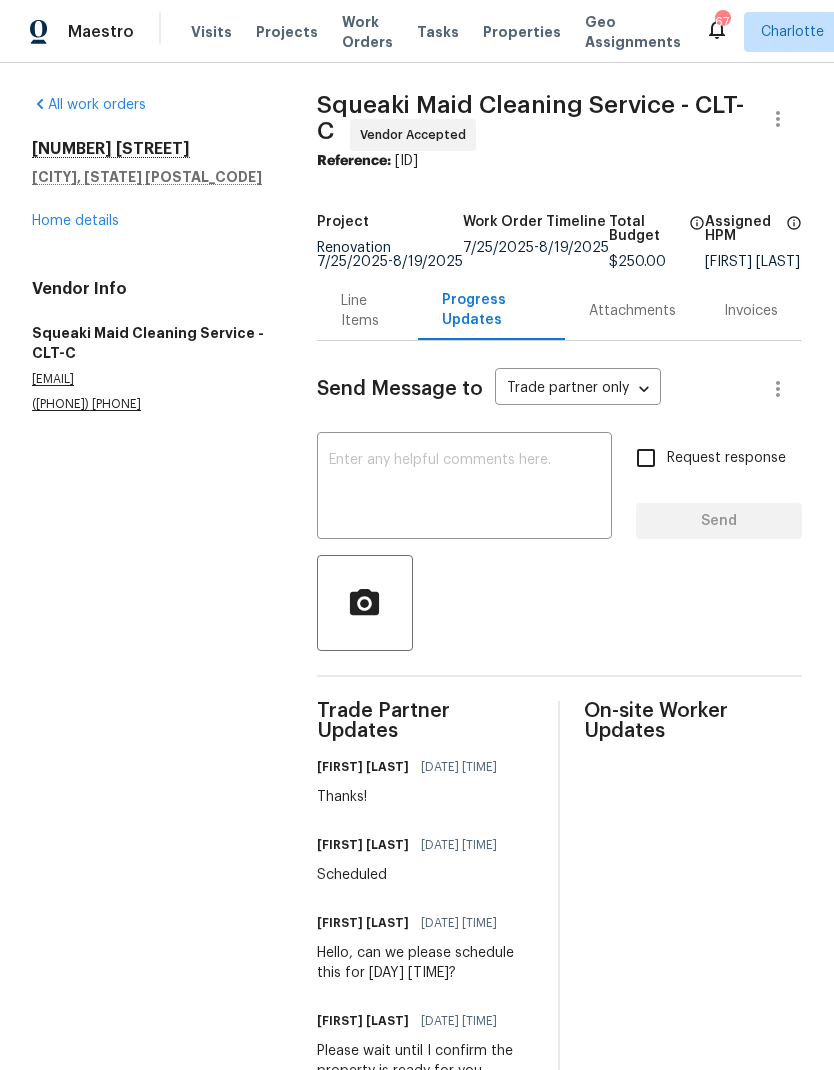 click on "Home details" at bounding box center (75, 221) 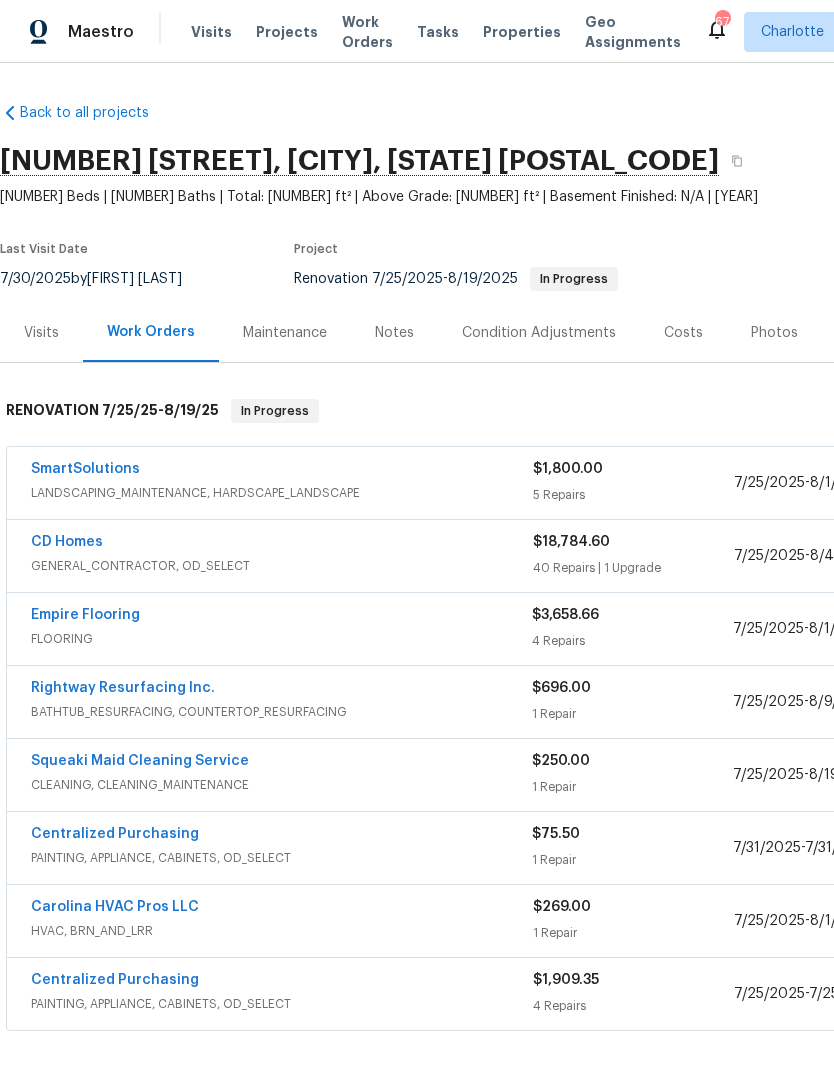scroll, scrollTop: 0, scrollLeft: 0, axis: both 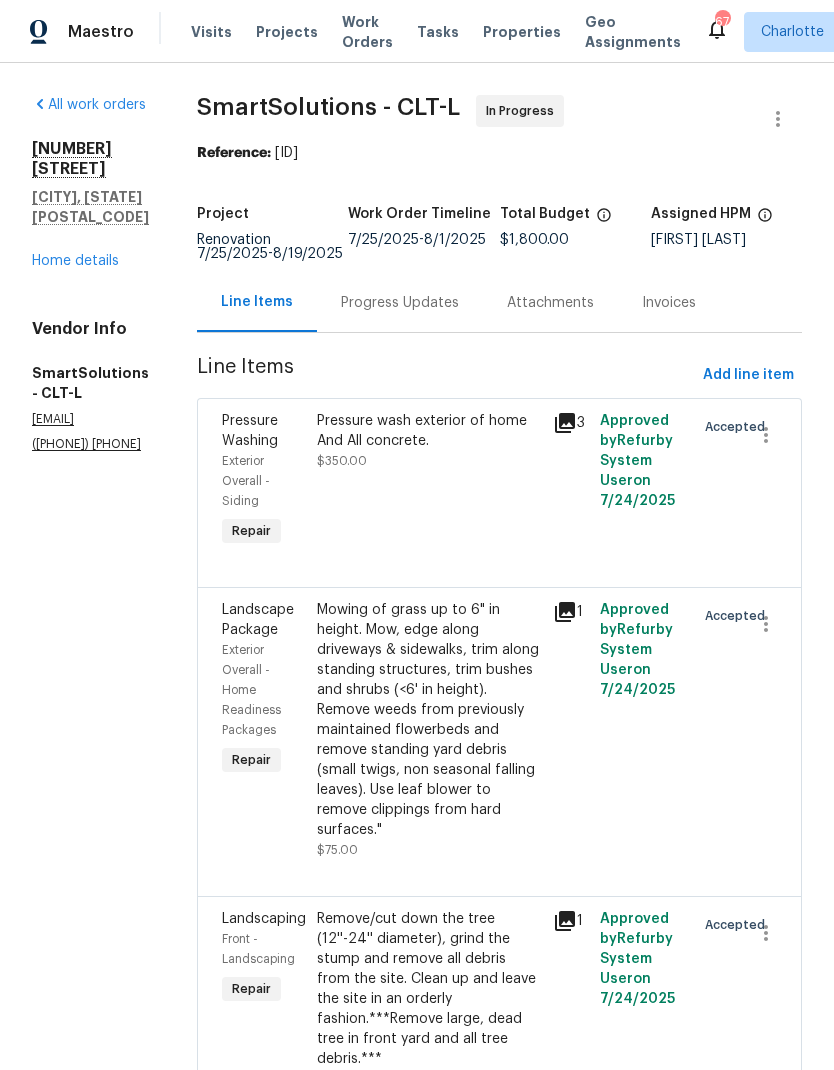 click on "Progress Updates" at bounding box center (400, 303) 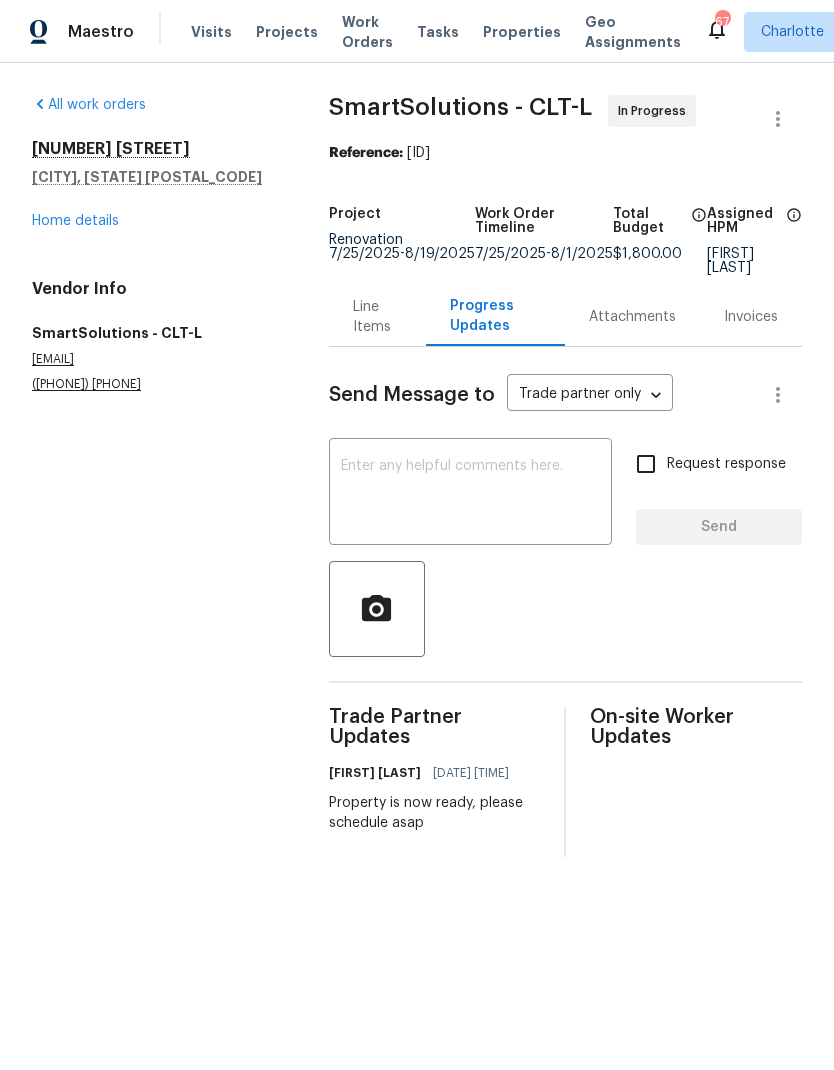 click on "Line Items" at bounding box center (377, 317) 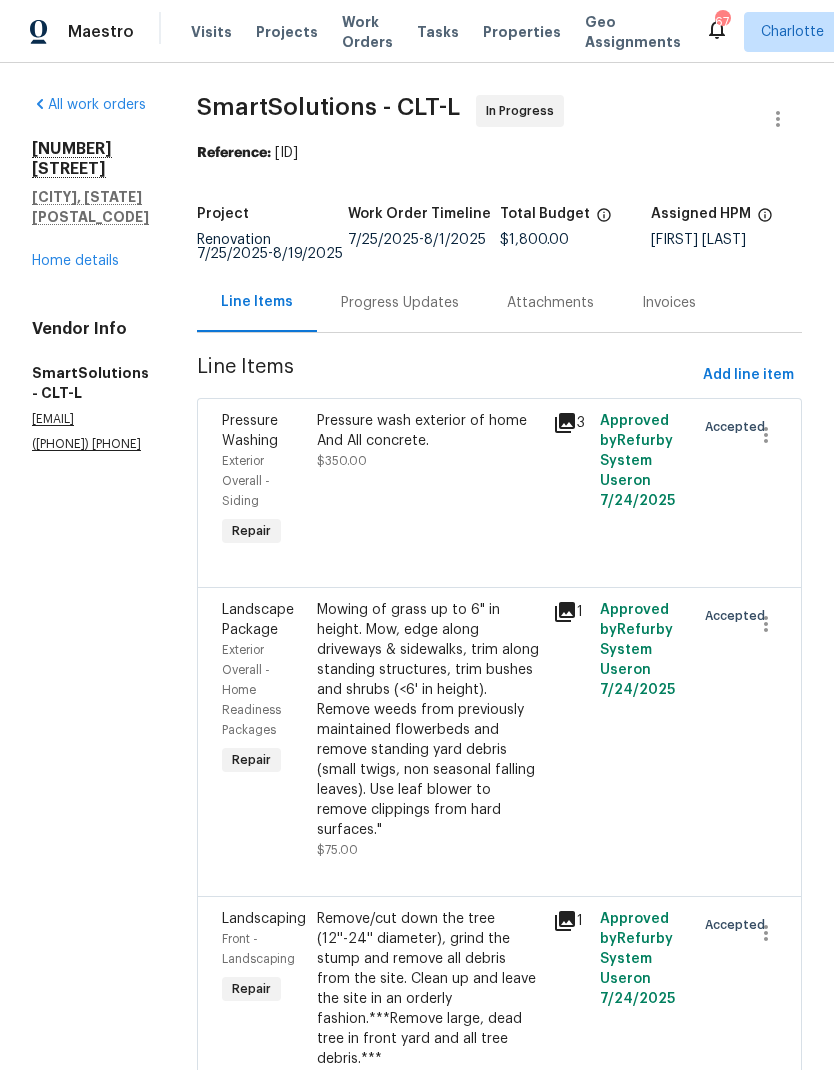 click on "Progress Updates" at bounding box center (400, 302) 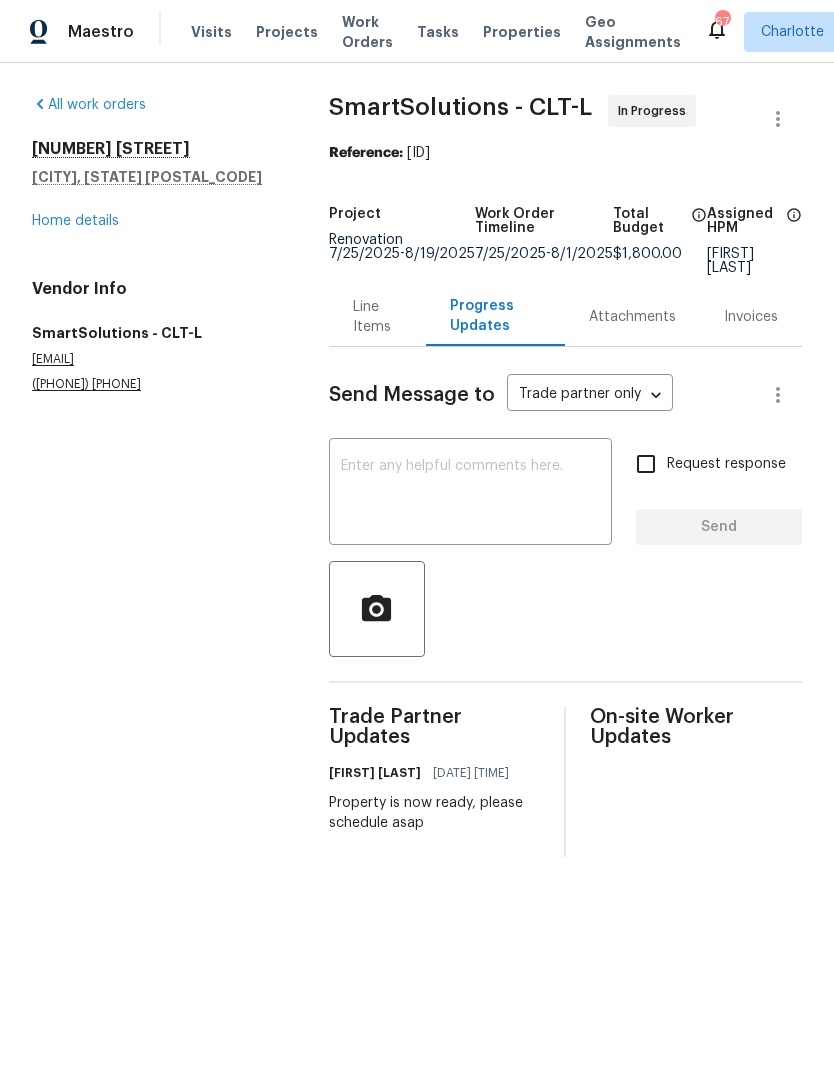 click at bounding box center (470, 494) 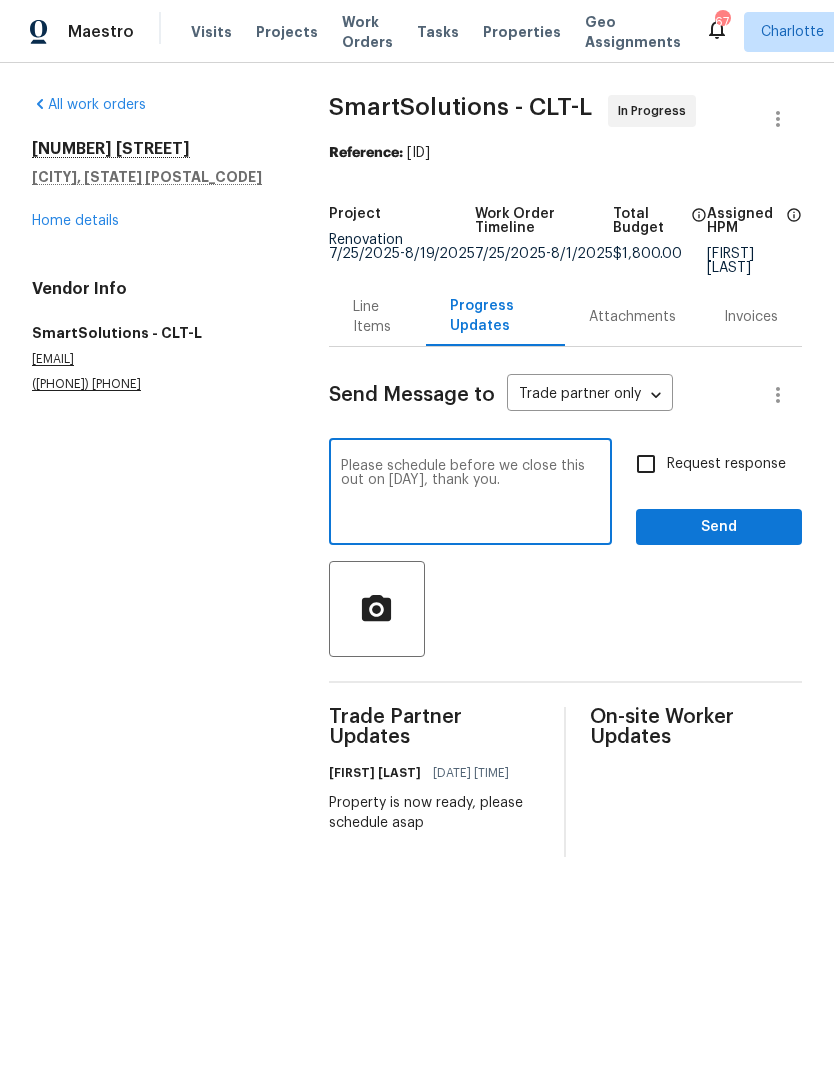 type on "Please schedule before we close this out on Wednesday, thank you." 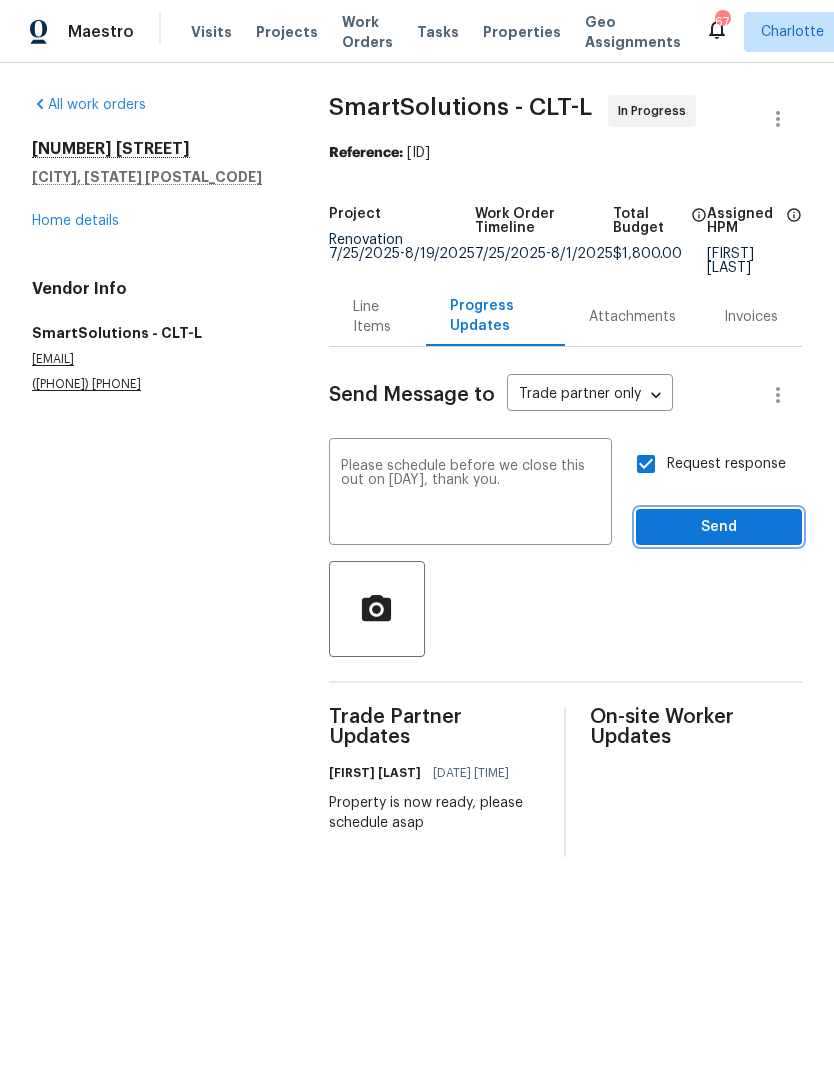click on "Send" at bounding box center (719, 527) 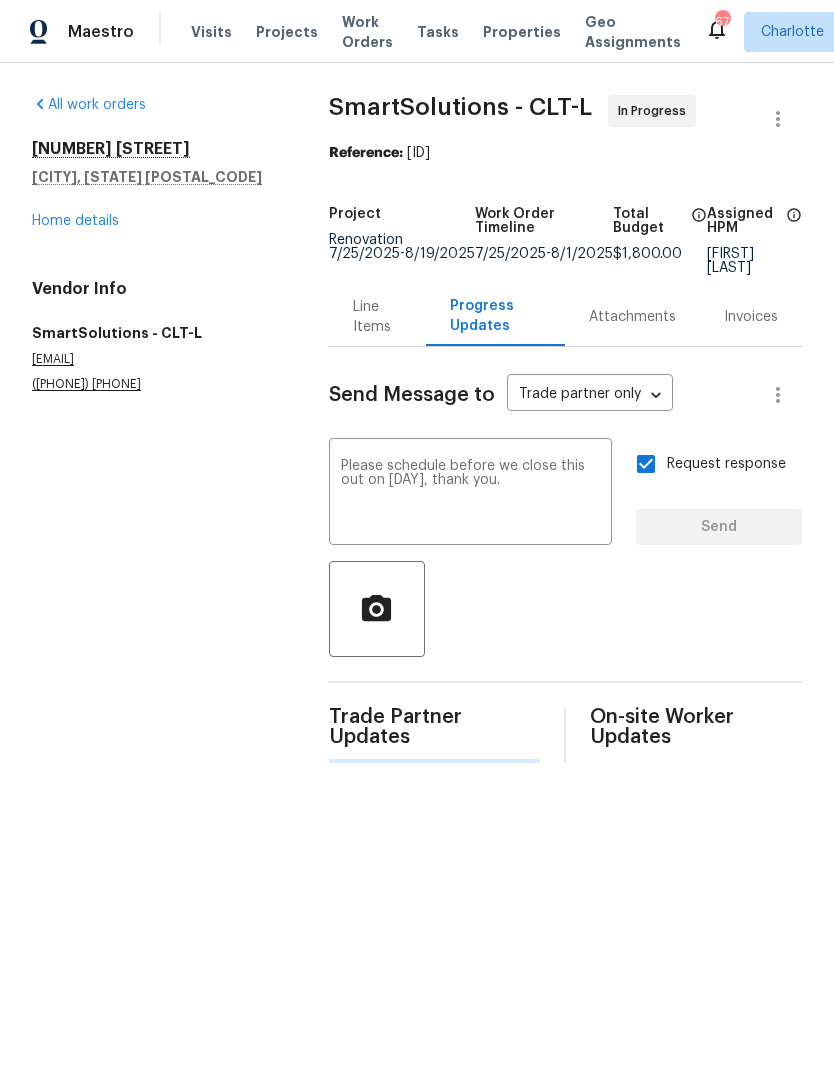 type 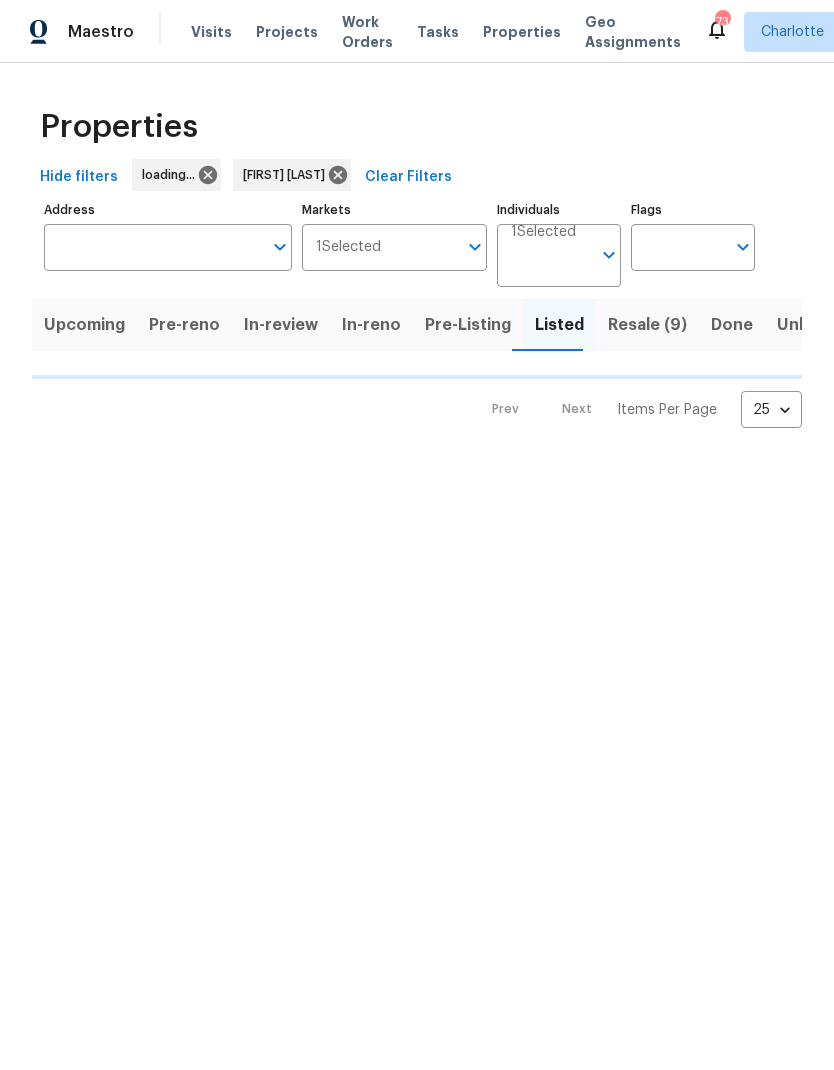 scroll, scrollTop: 0, scrollLeft: 0, axis: both 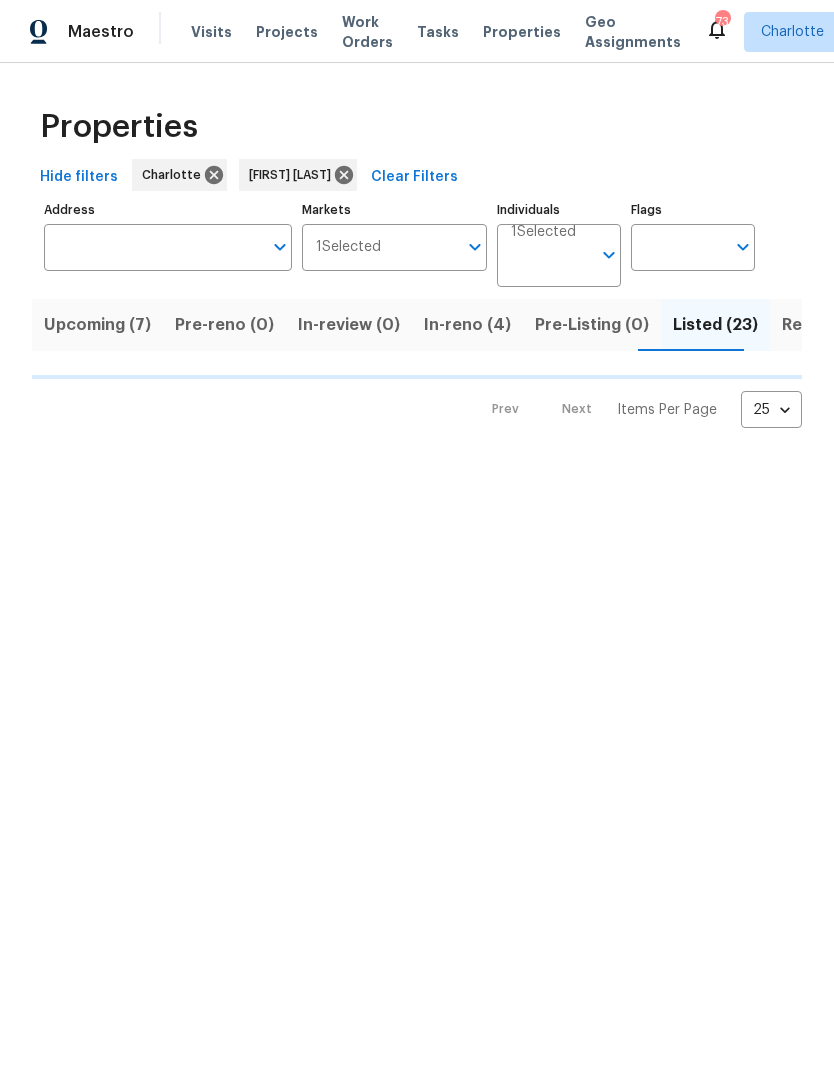 click on "In-reno (4)" at bounding box center (467, 325) 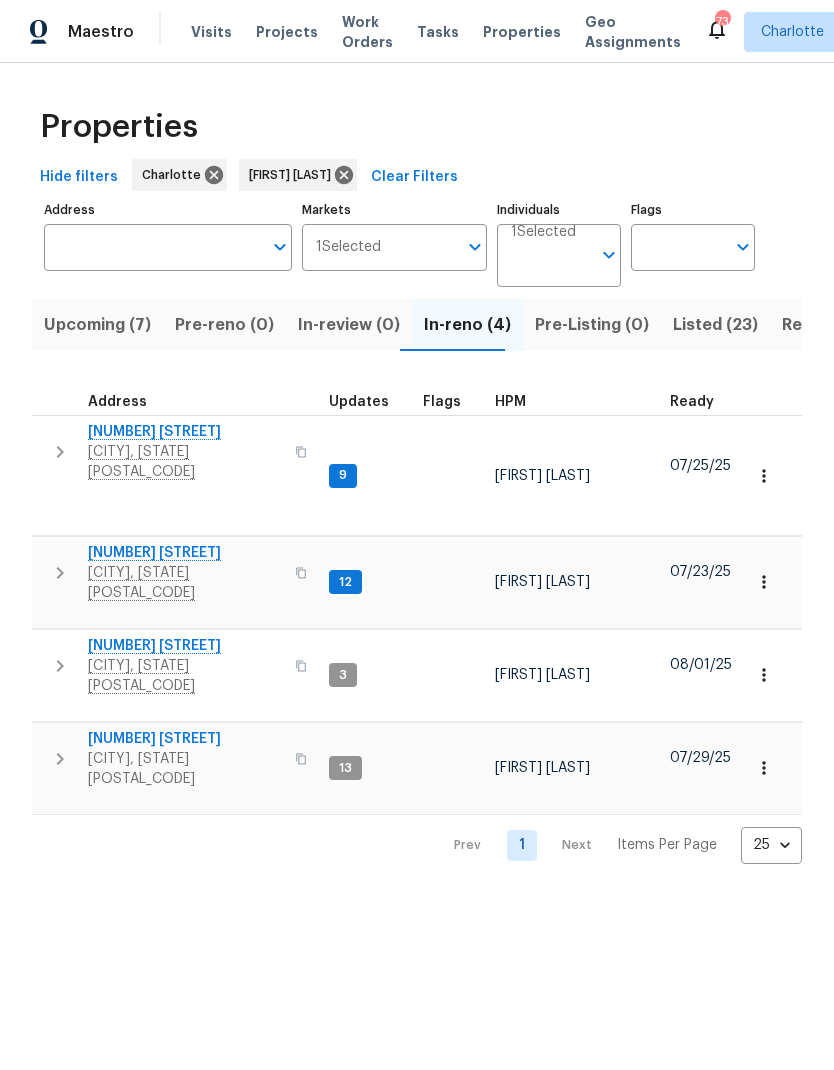 click 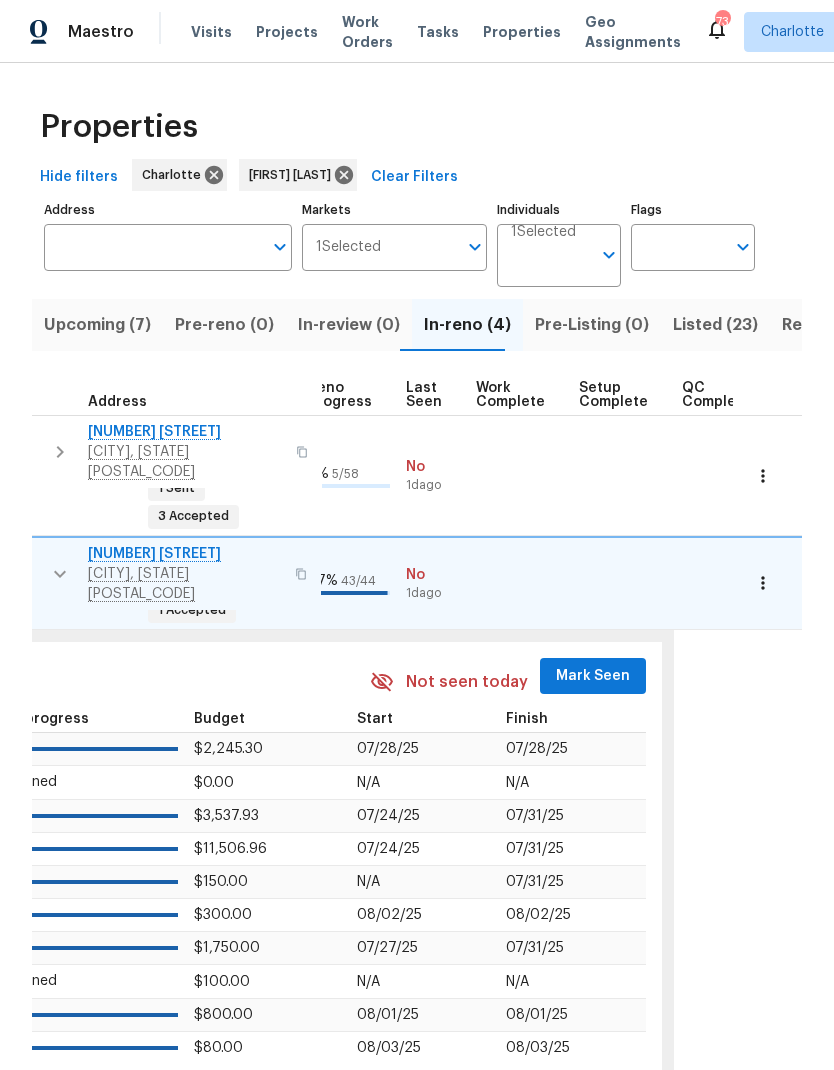 click on "Mark Seen" at bounding box center [593, 676] 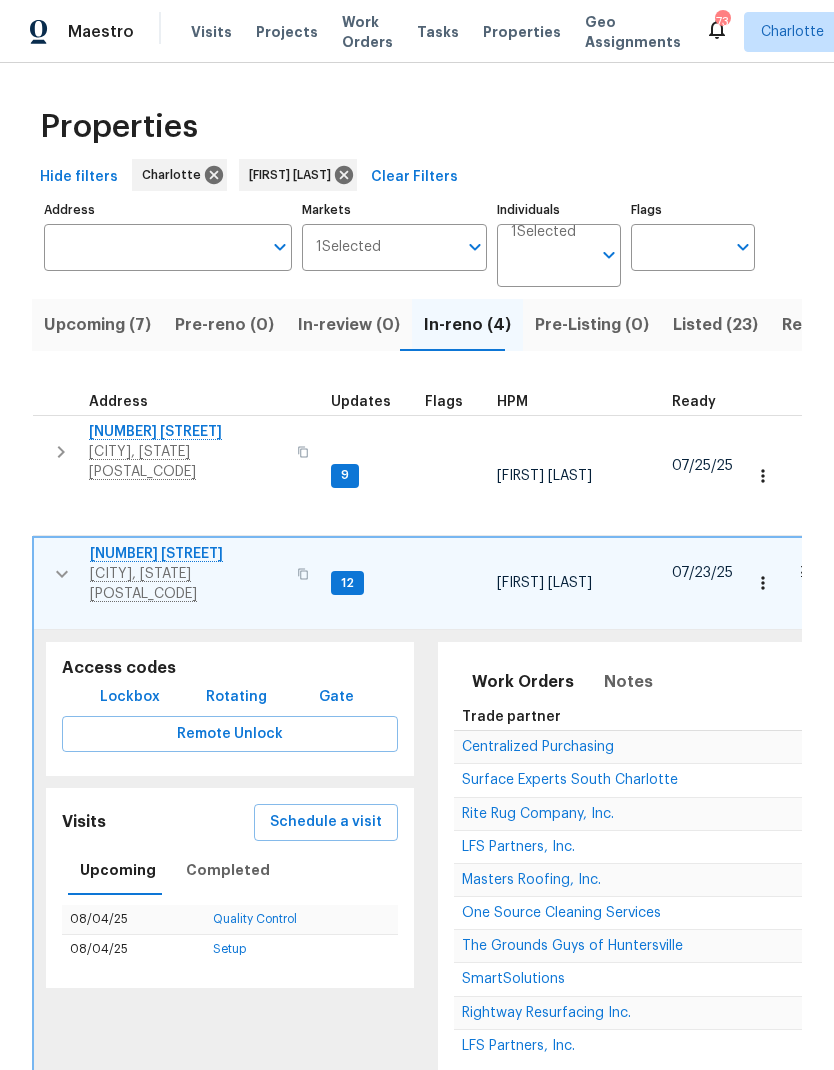 scroll, scrollTop: 16, scrollLeft: -1, axis: both 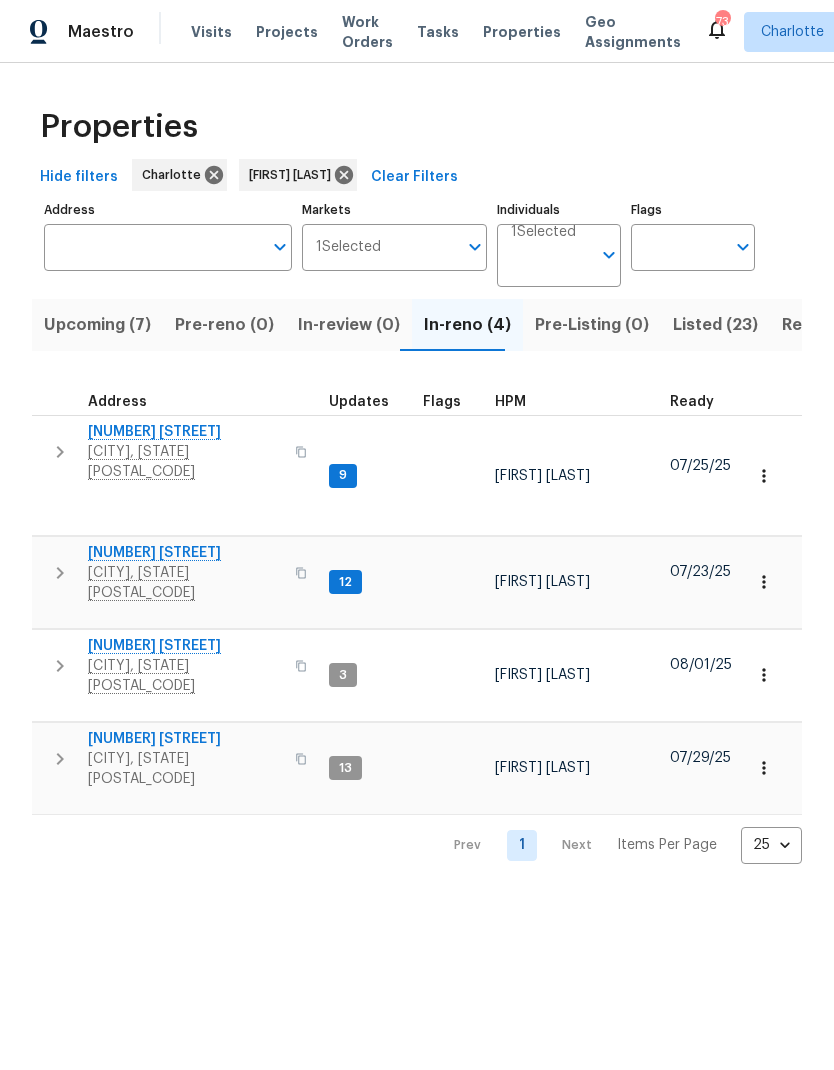 click 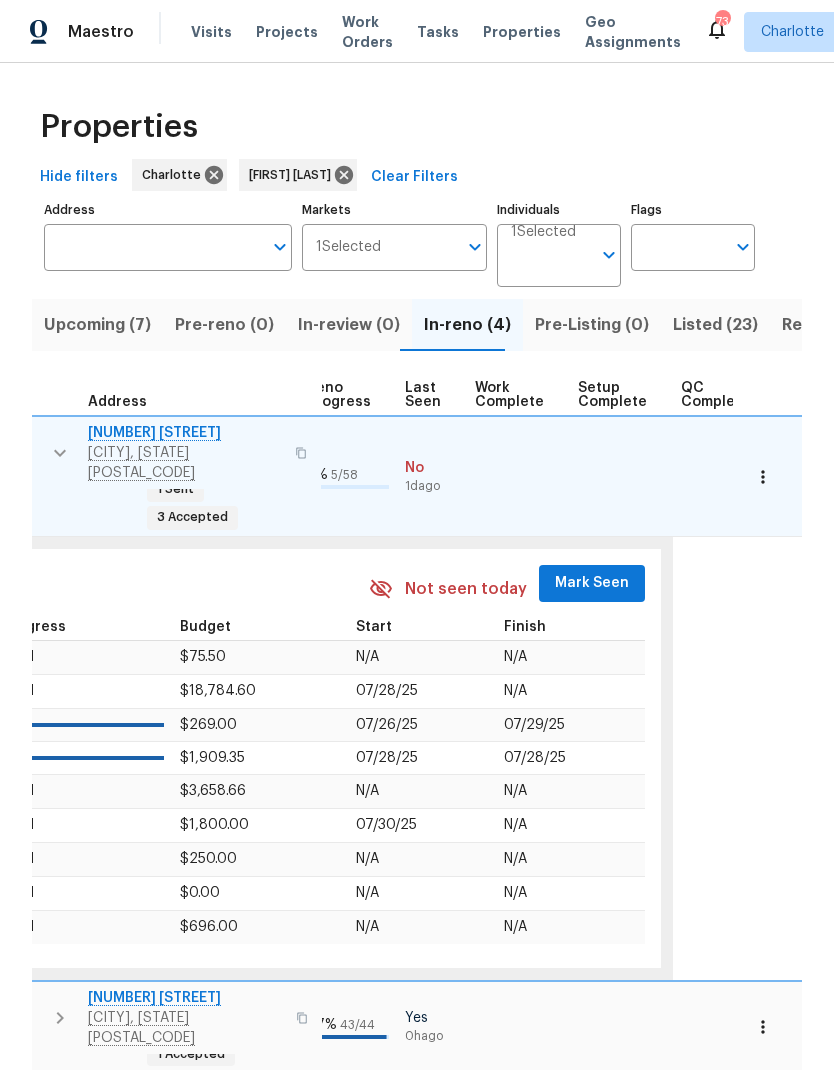 scroll, scrollTop: 0, scrollLeft: 929, axis: horizontal 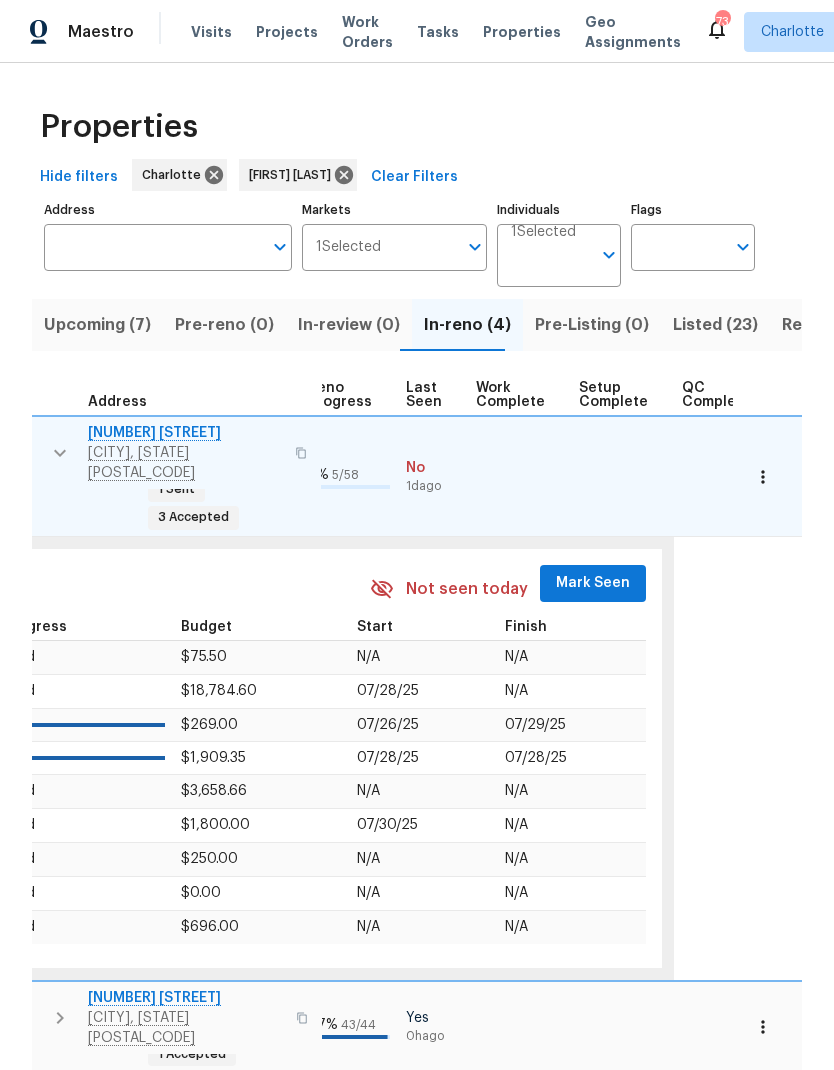 click on "Mark Seen" at bounding box center (593, 583) 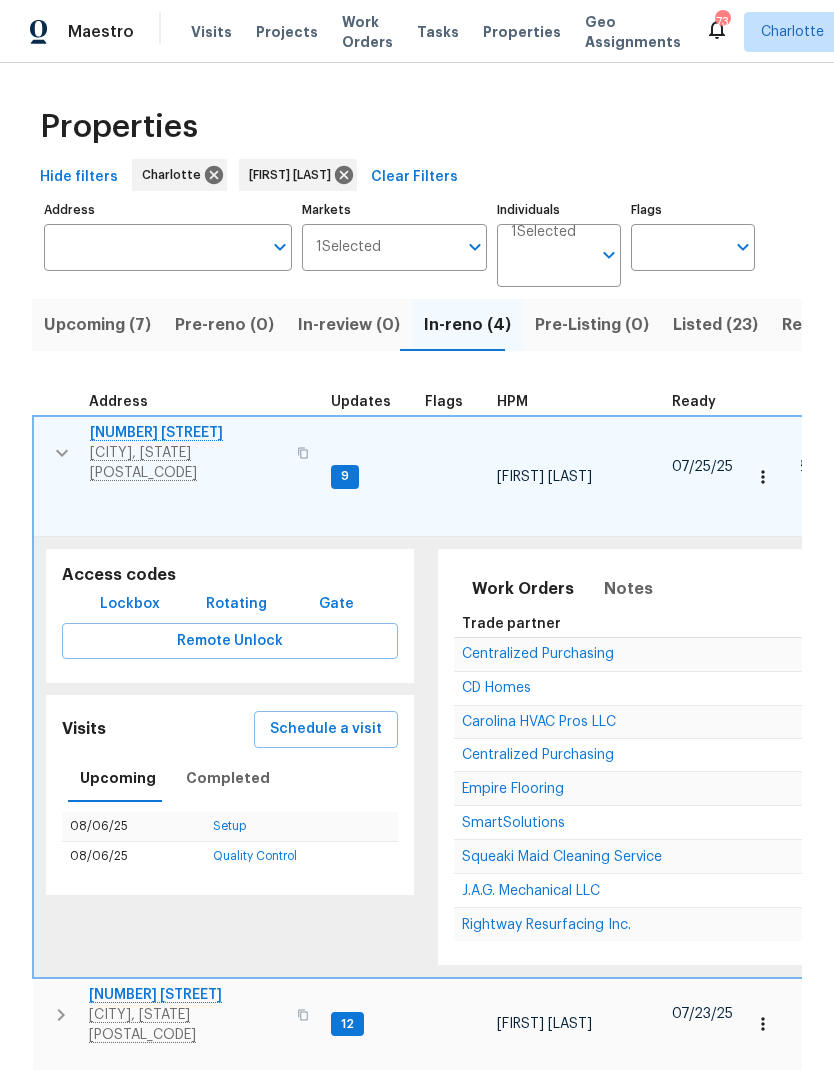 scroll, scrollTop: 0, scrollLeft: 0, axis: both 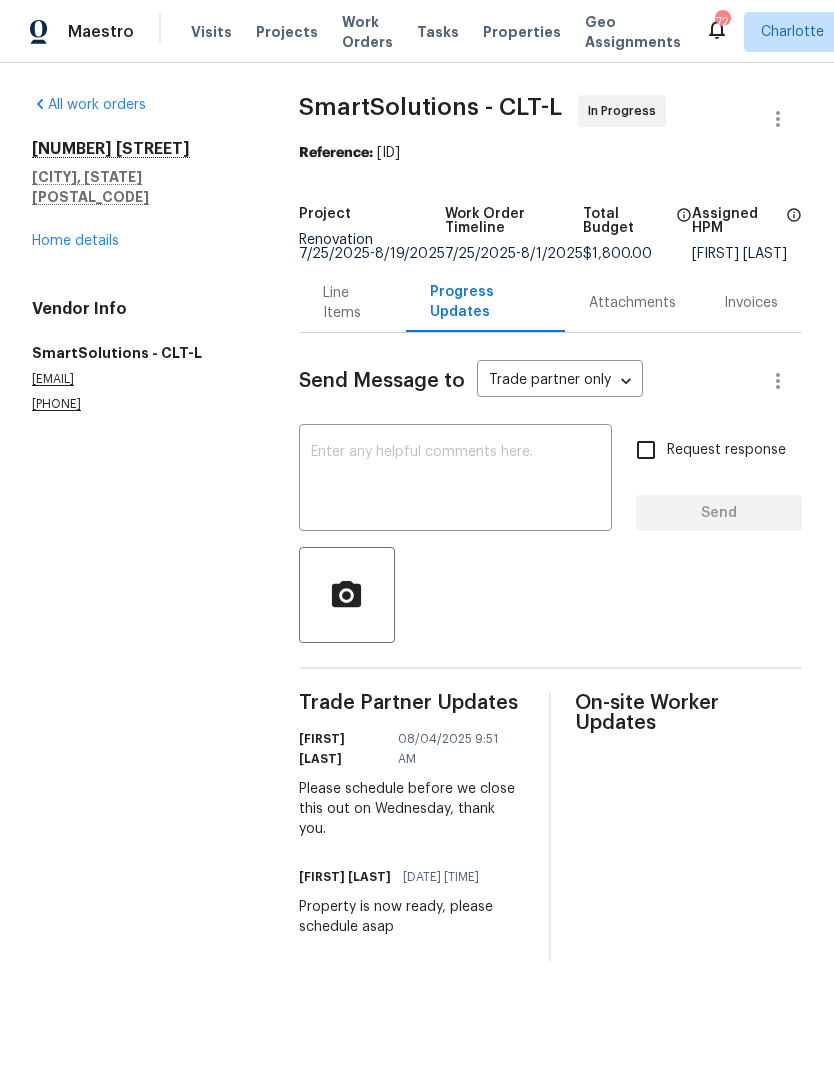 click on "Visits" at bounding box center (211, 32) 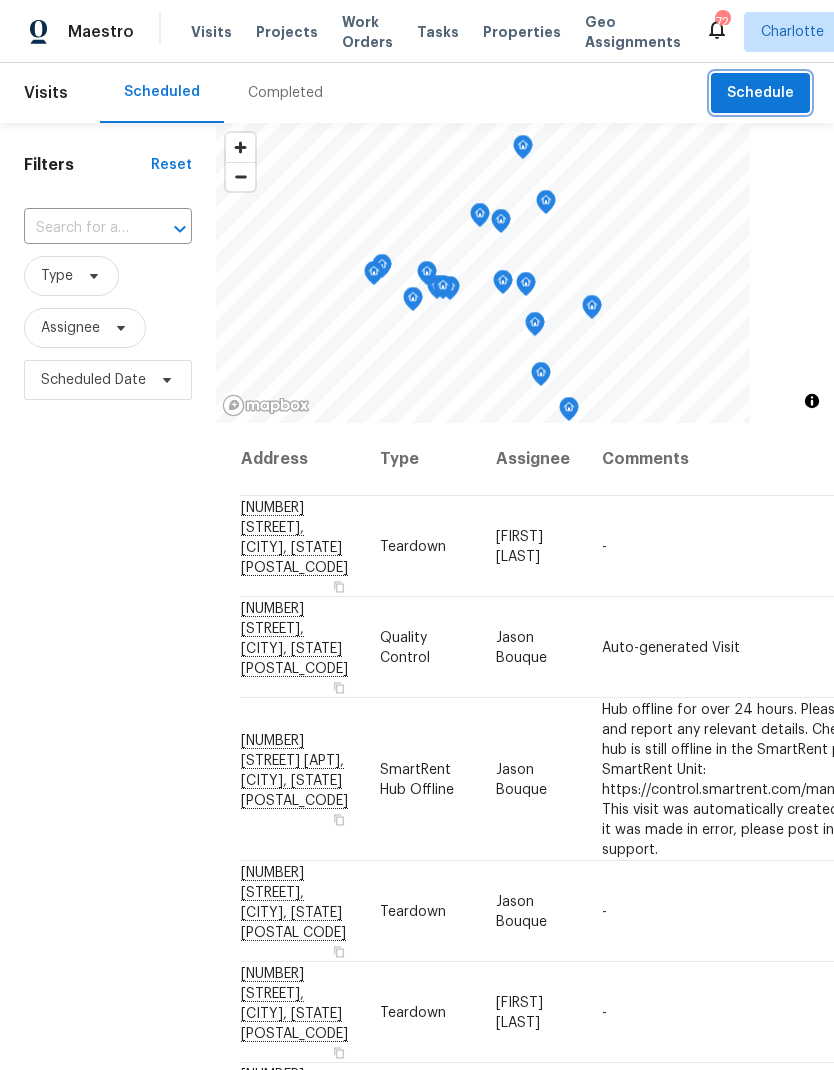 click on "Schedule" at bounding box center [760, 93] 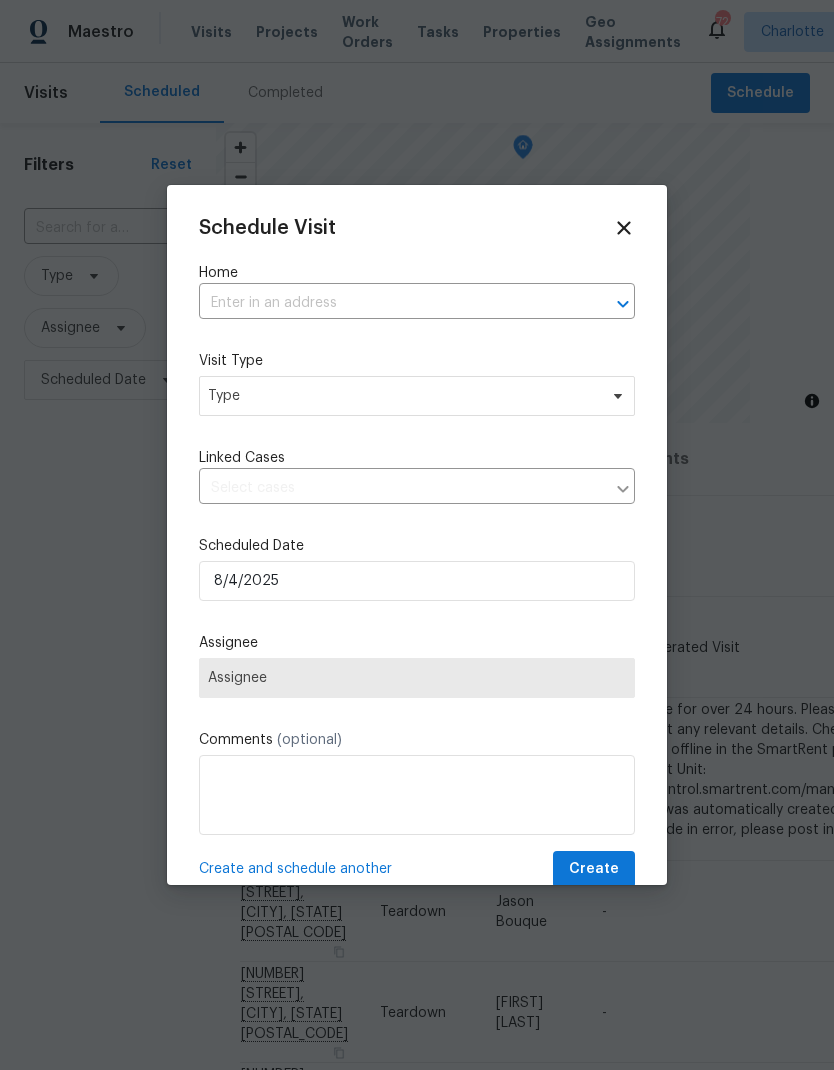 click 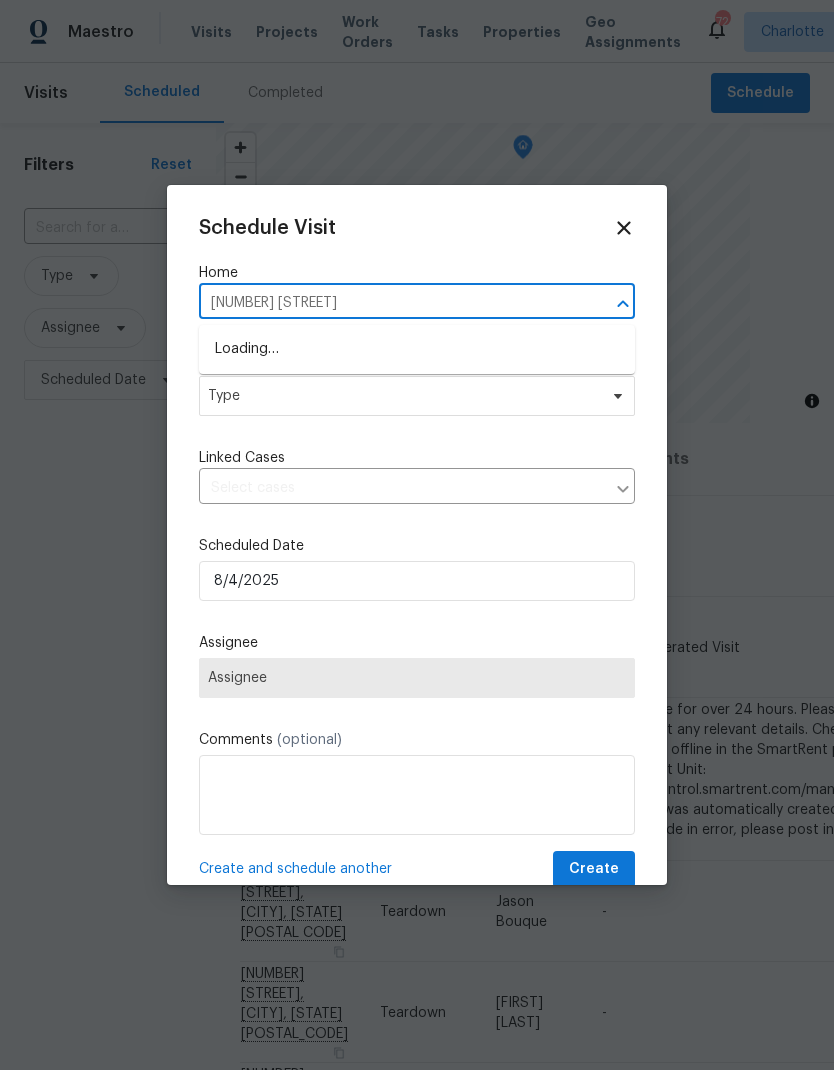 type on "4609 cott" 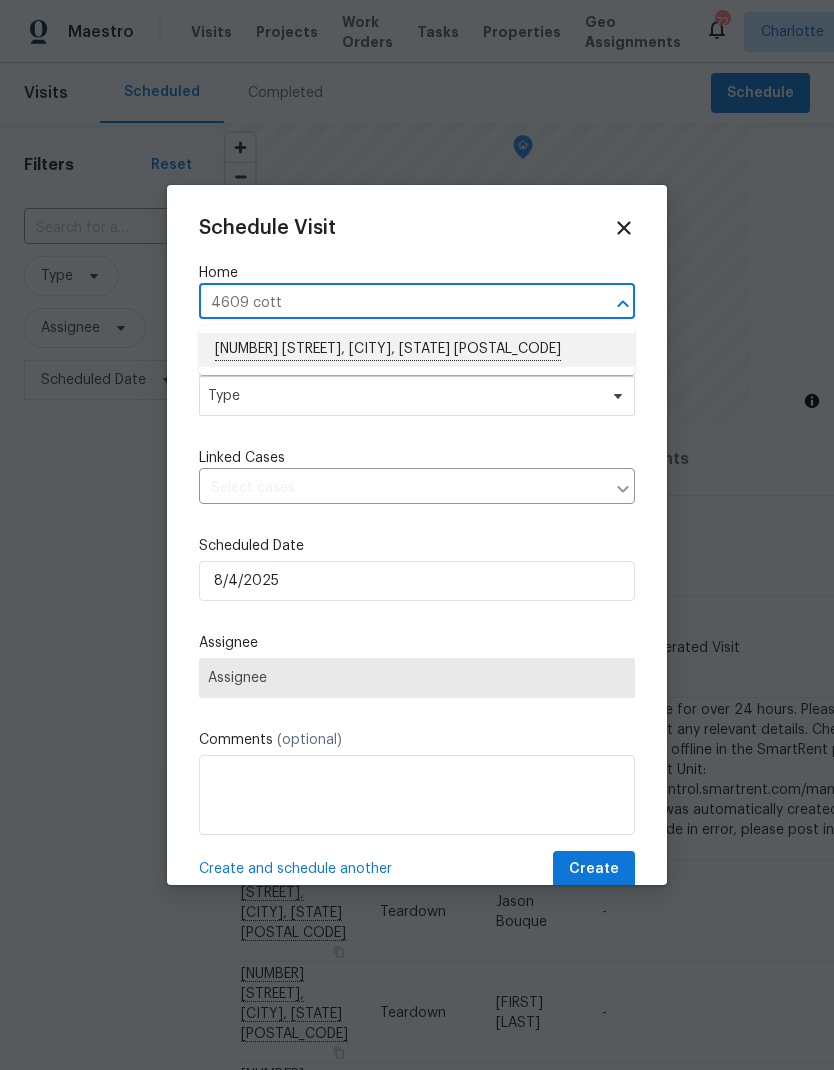 click on "[NUMBER] [STREET], [CITY], [STATE] [POSTAL_CODE]" at bounding box center [417, 350] 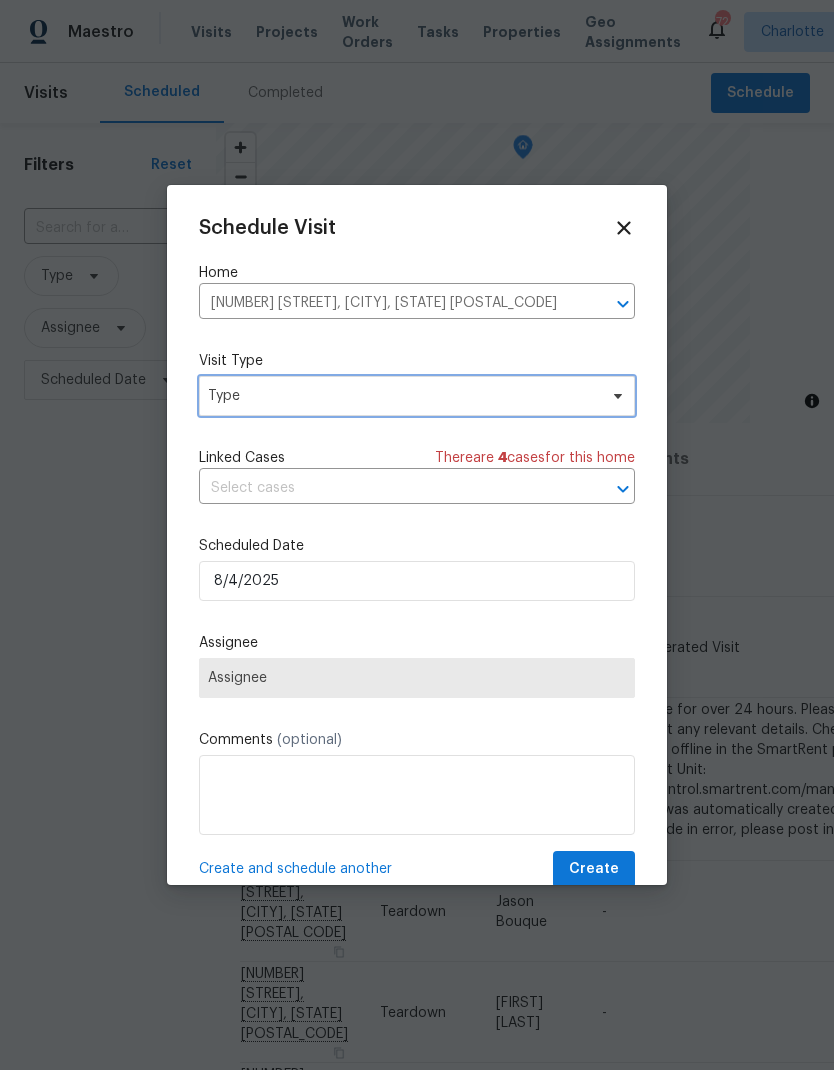 click 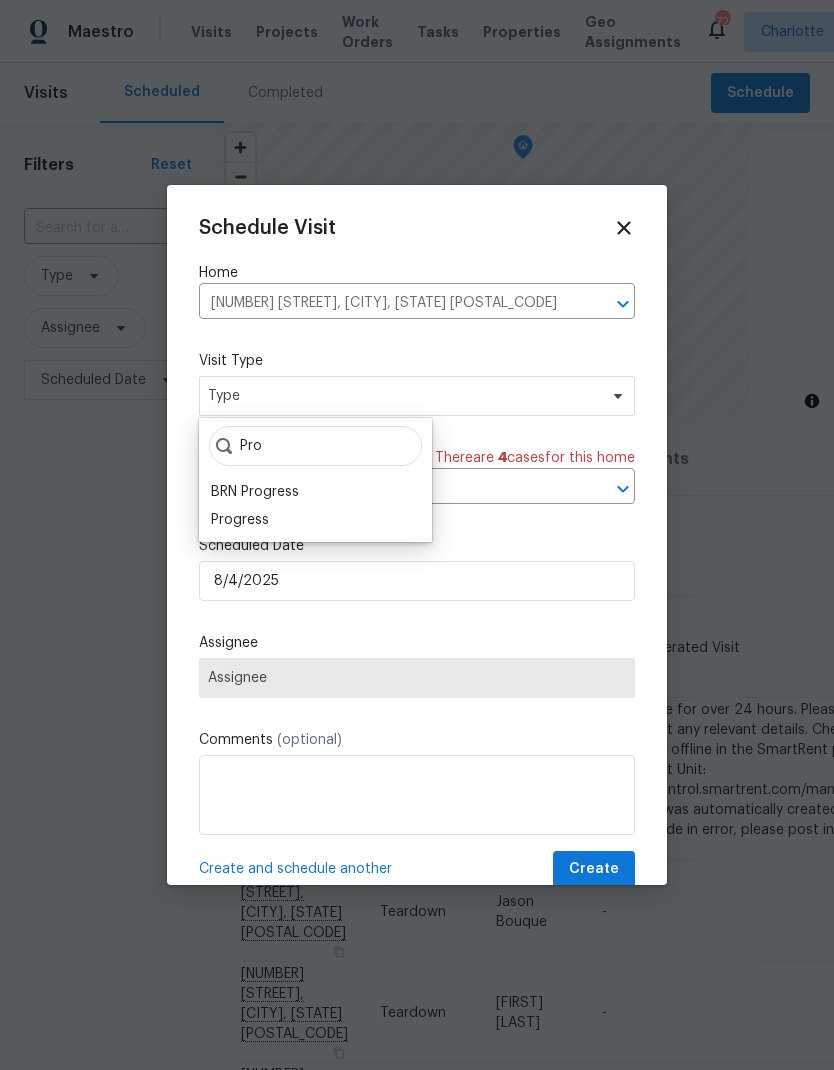 type on "Pro" 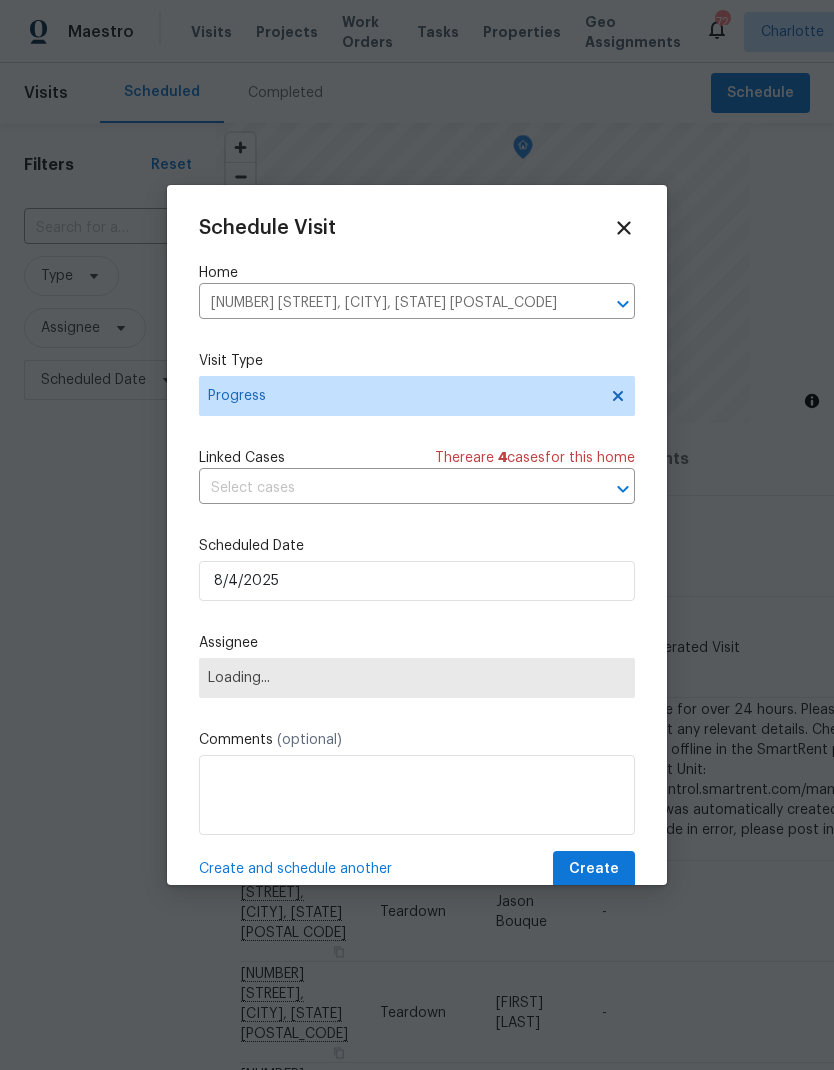 click on "Loading..." at bounding box center [417, 678] 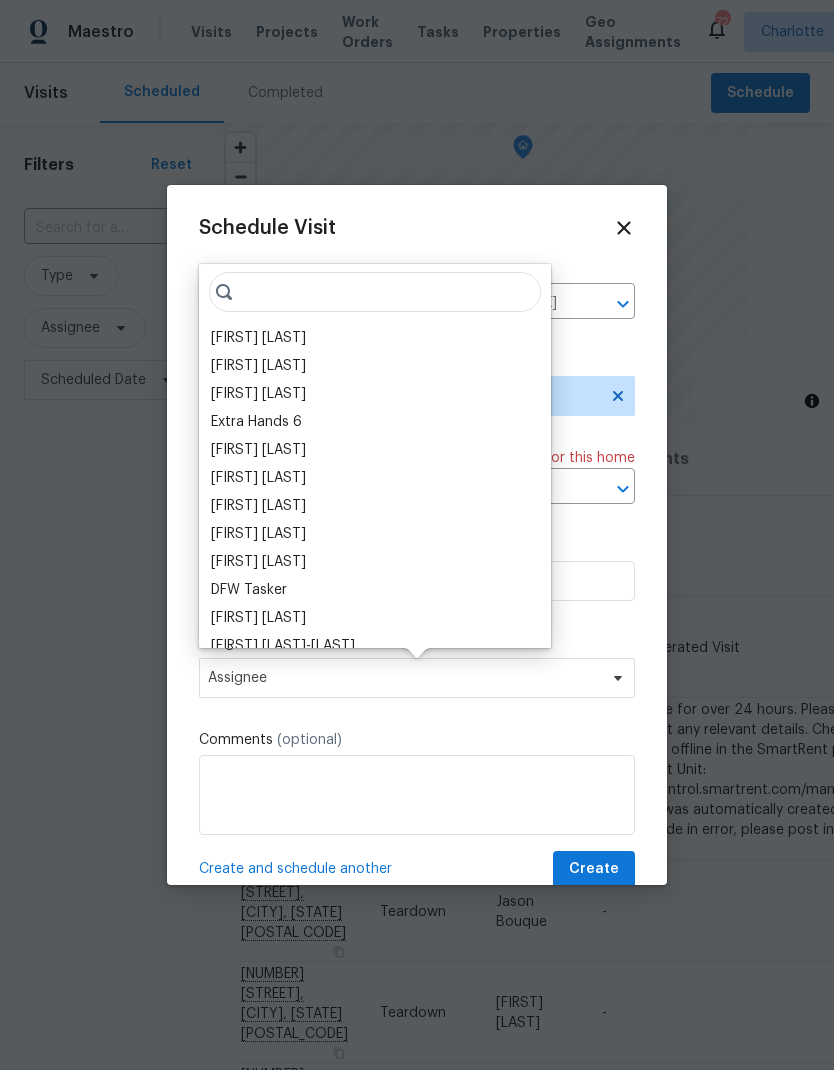 click on "[FIRST] [LAST]" at bounding box center (258, 338) 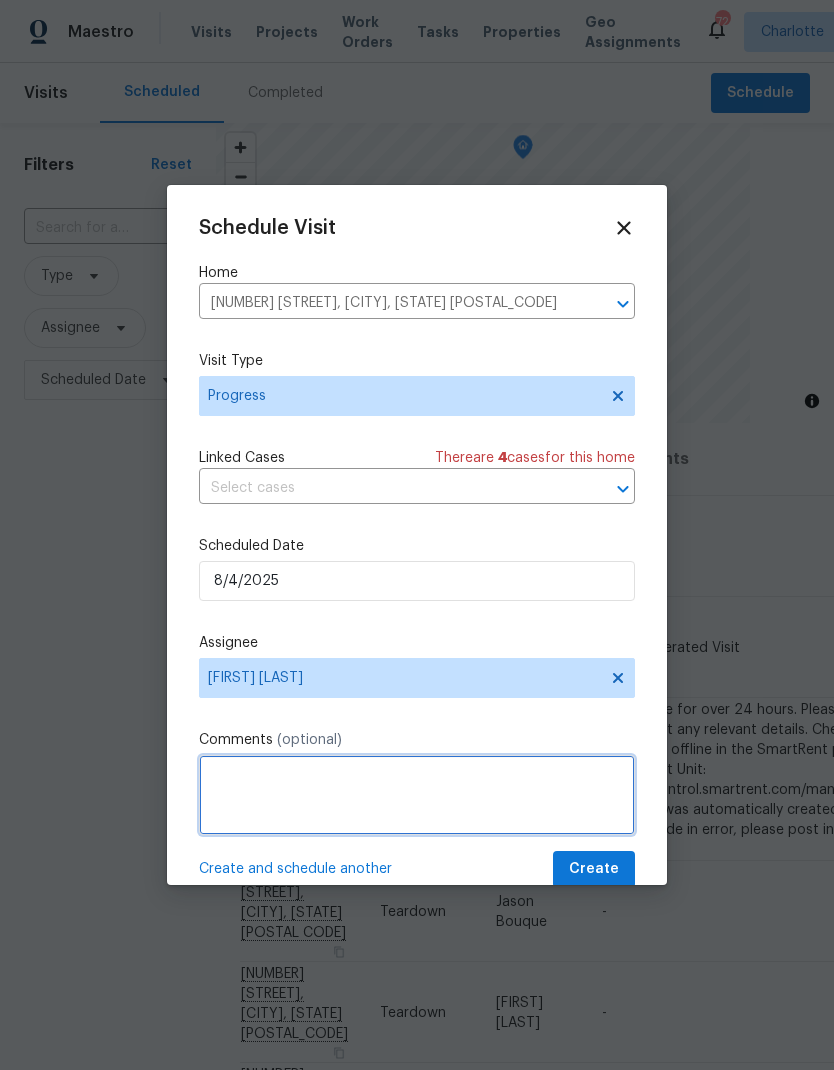 click at bounding box center (417, 795) 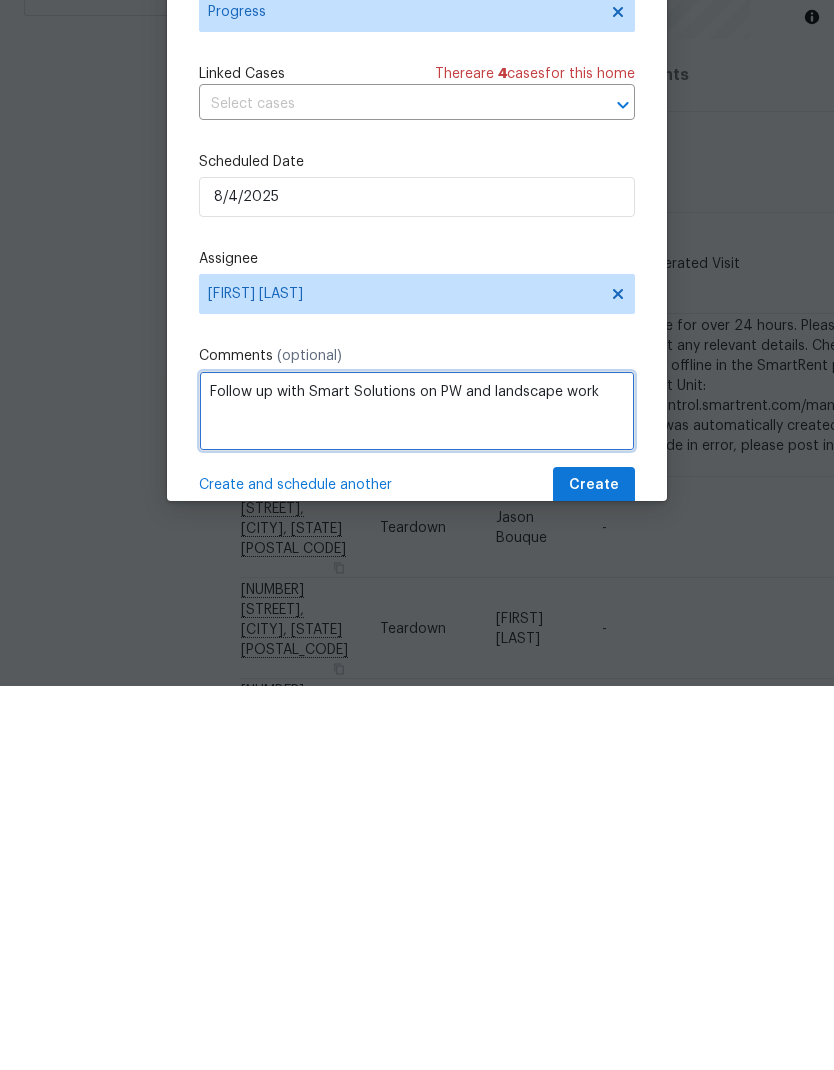 type on "Follow up with Smart Solutions on PW and landscape work" 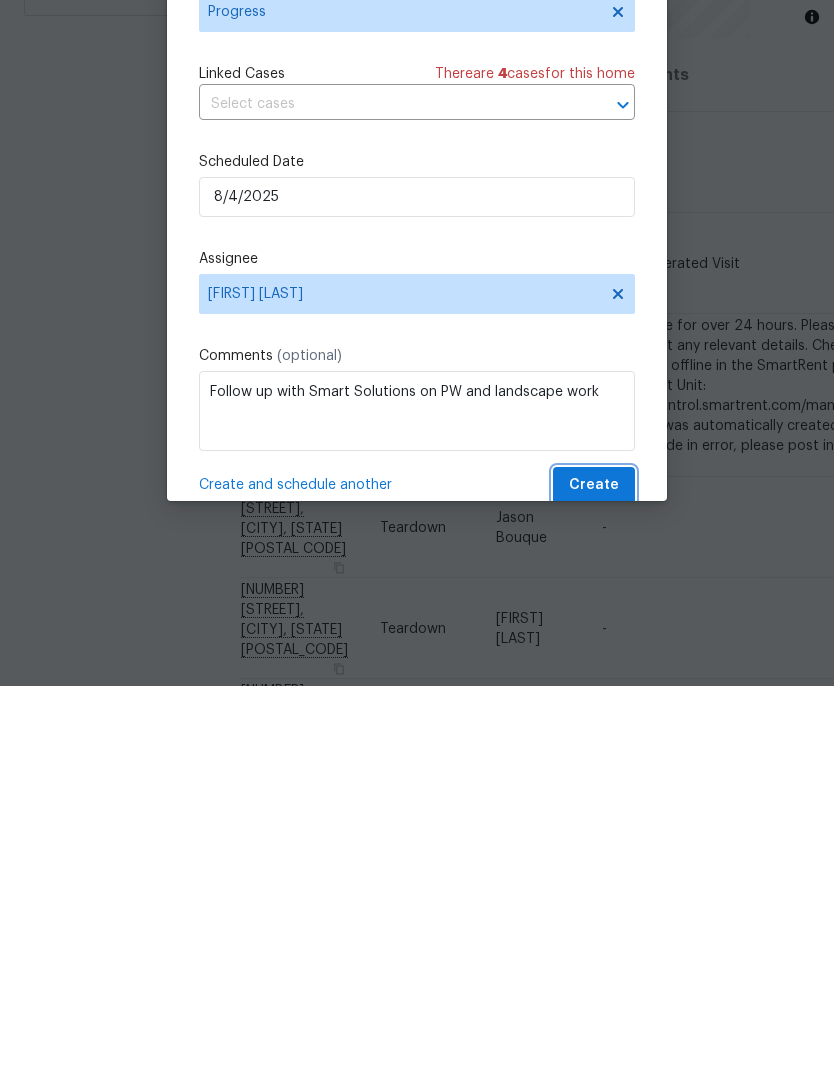click on "Create" at bounding box center [594, 869] 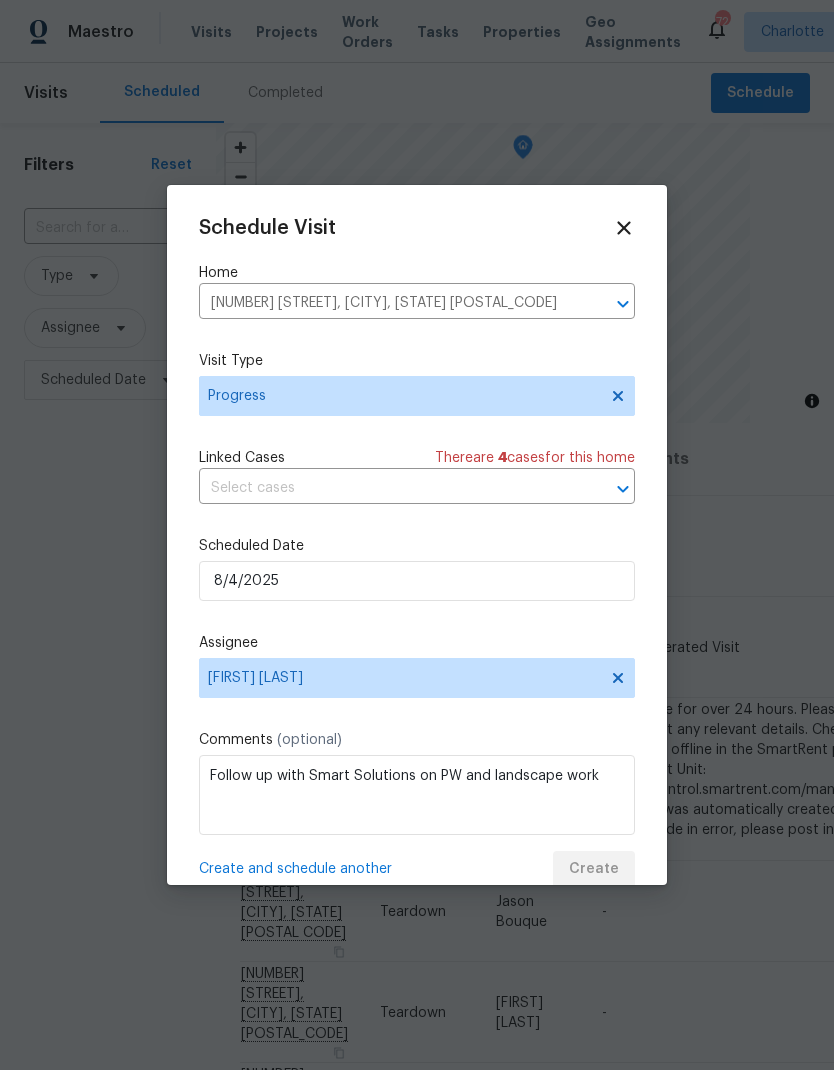 scroll, scrollTop: 0, scrollLeft: 0, axis: both 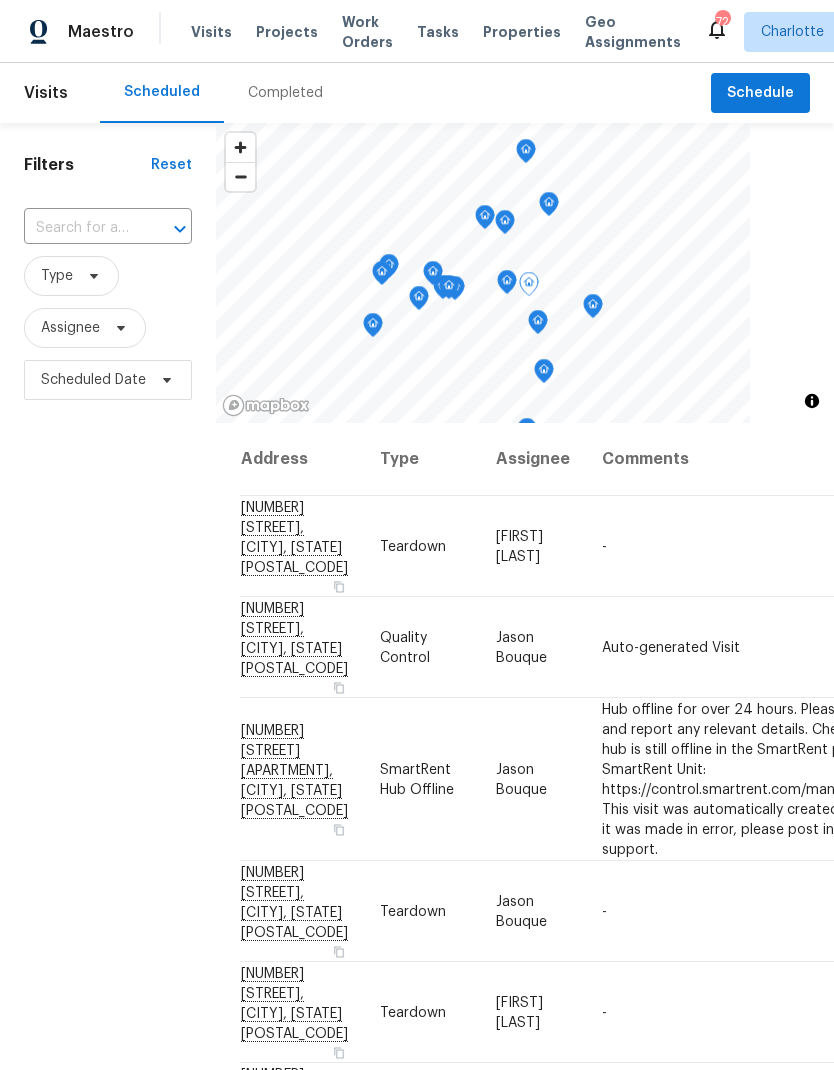 click on "Completed" at bounding box center [285, 93] 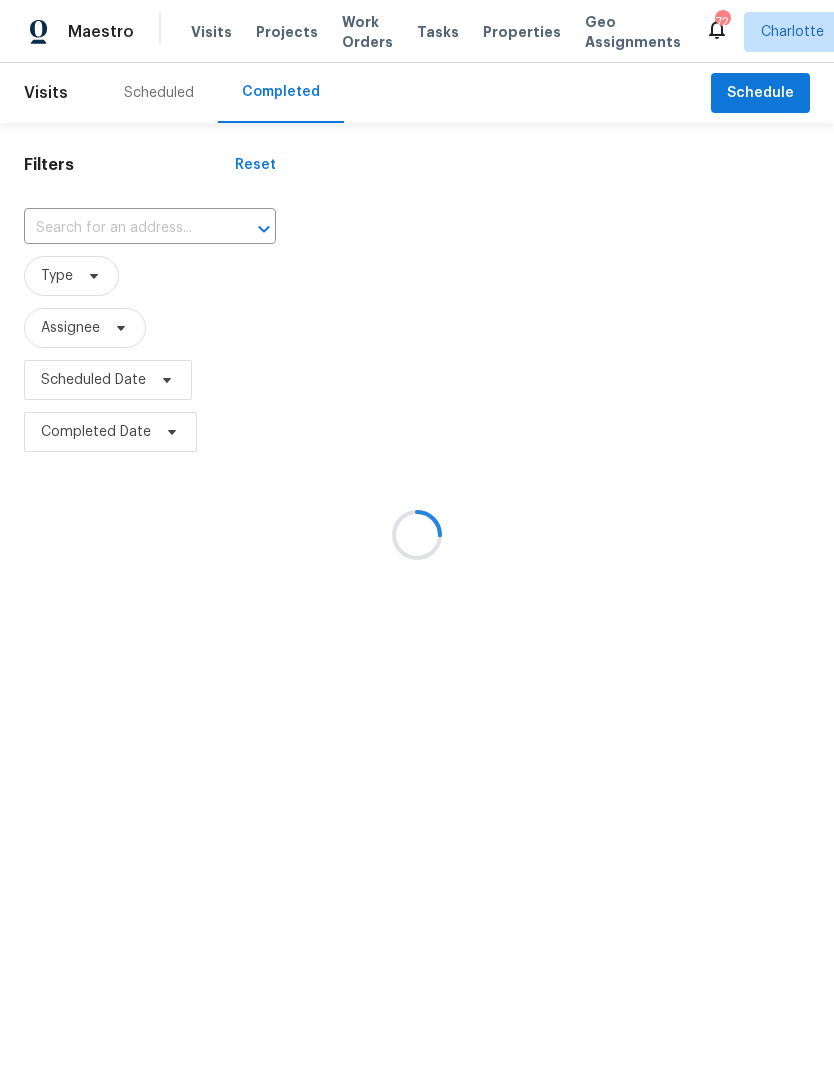 click at bounding box center [417, 535] 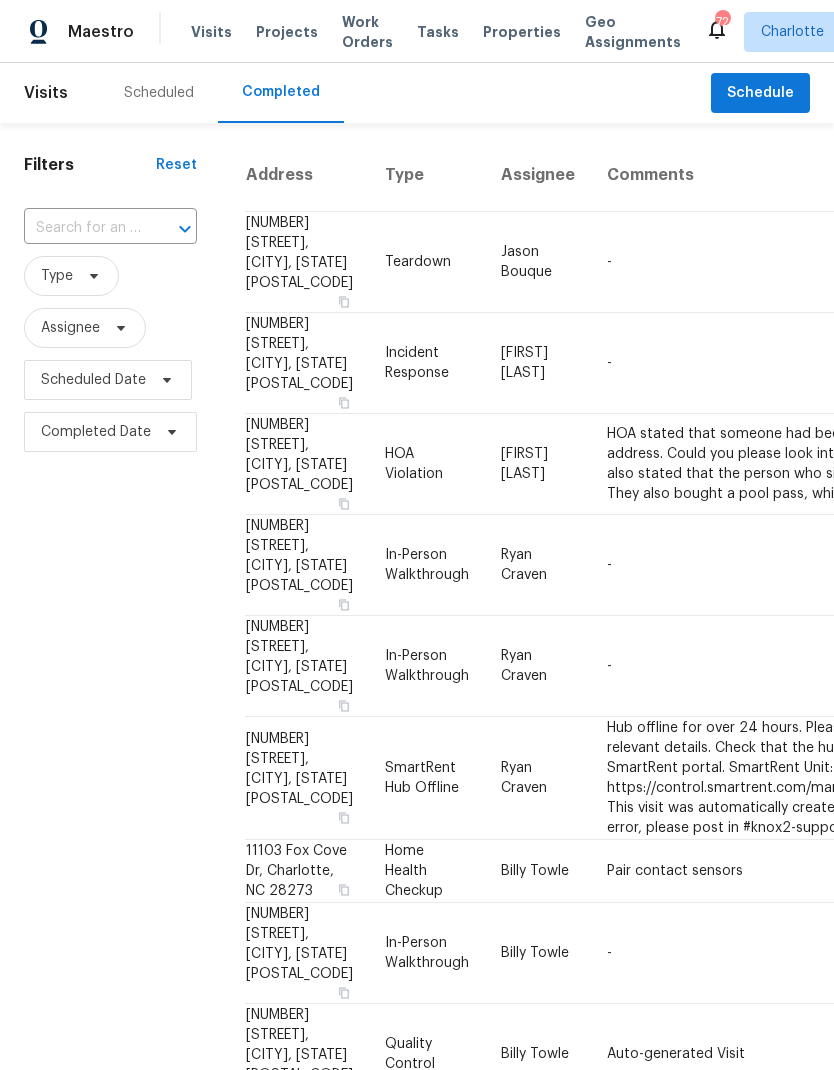 click at bounding box center (82, 228) 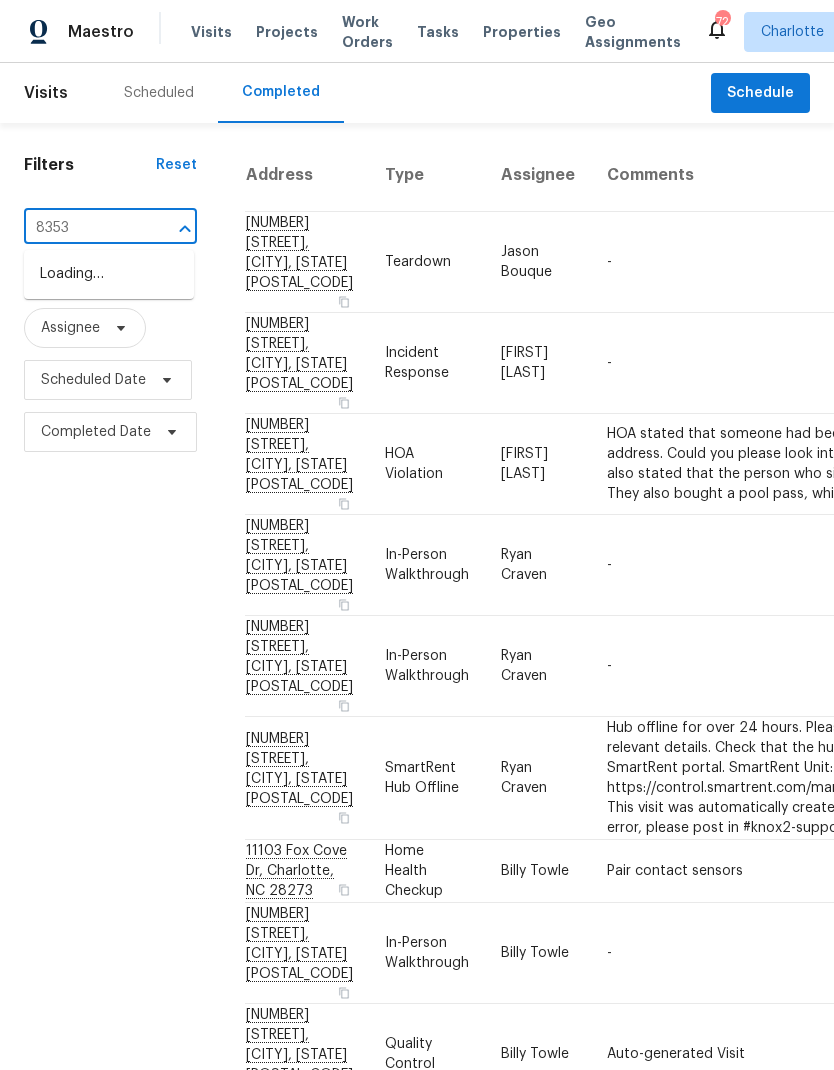 type on "8353" 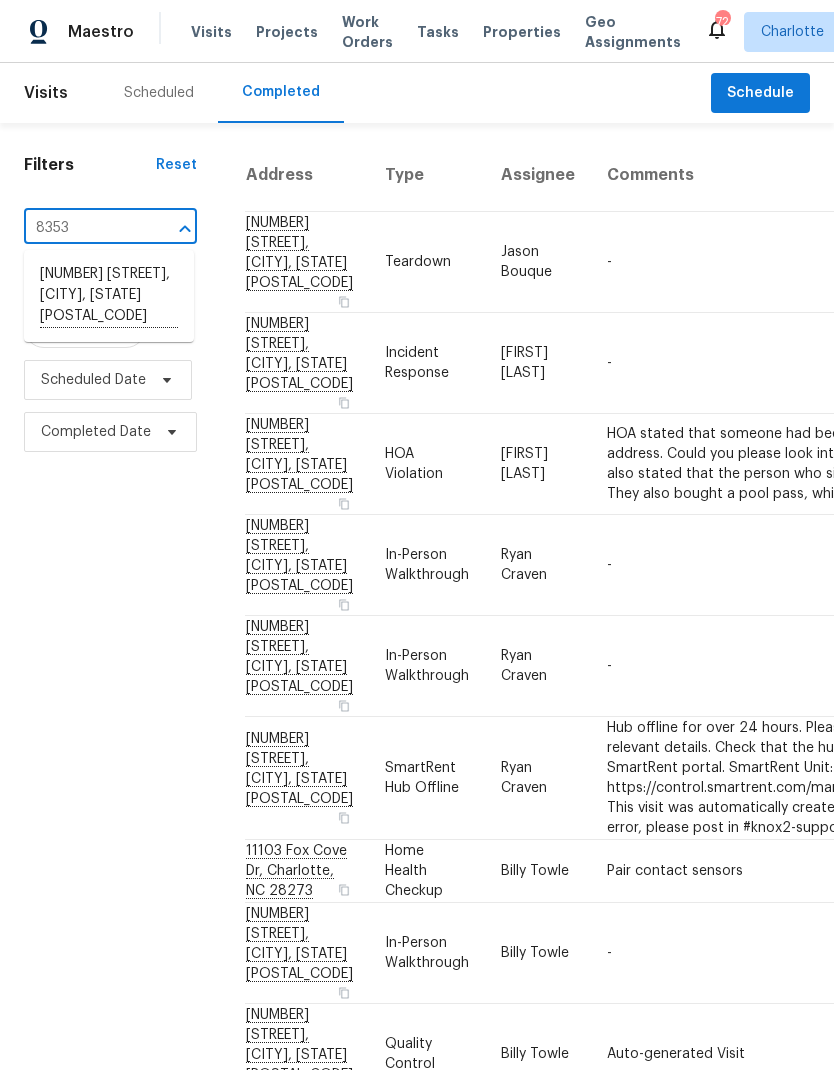 click on "[NUMBER] [STREET], [CITY], [STATE] [POSTAL_CODE]" at bounding box center [109, 296] 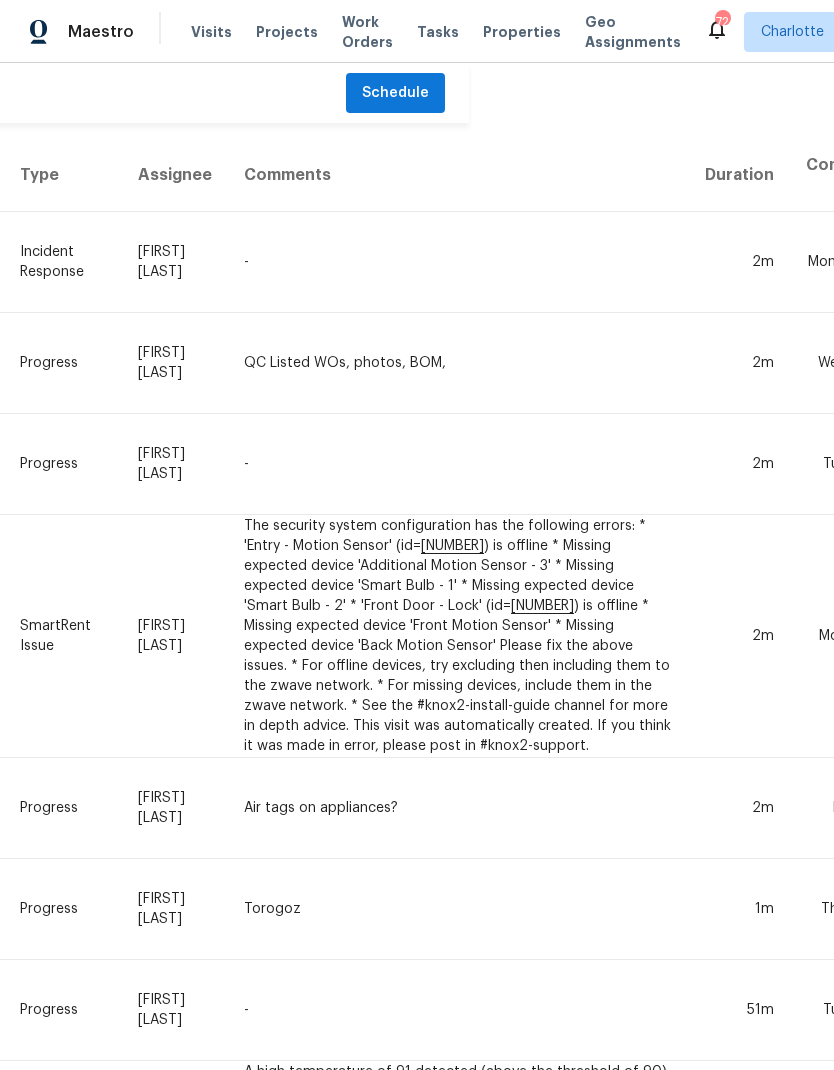 scroll, scrollTop: 0, scrollLeft: 364, axis: horizontal 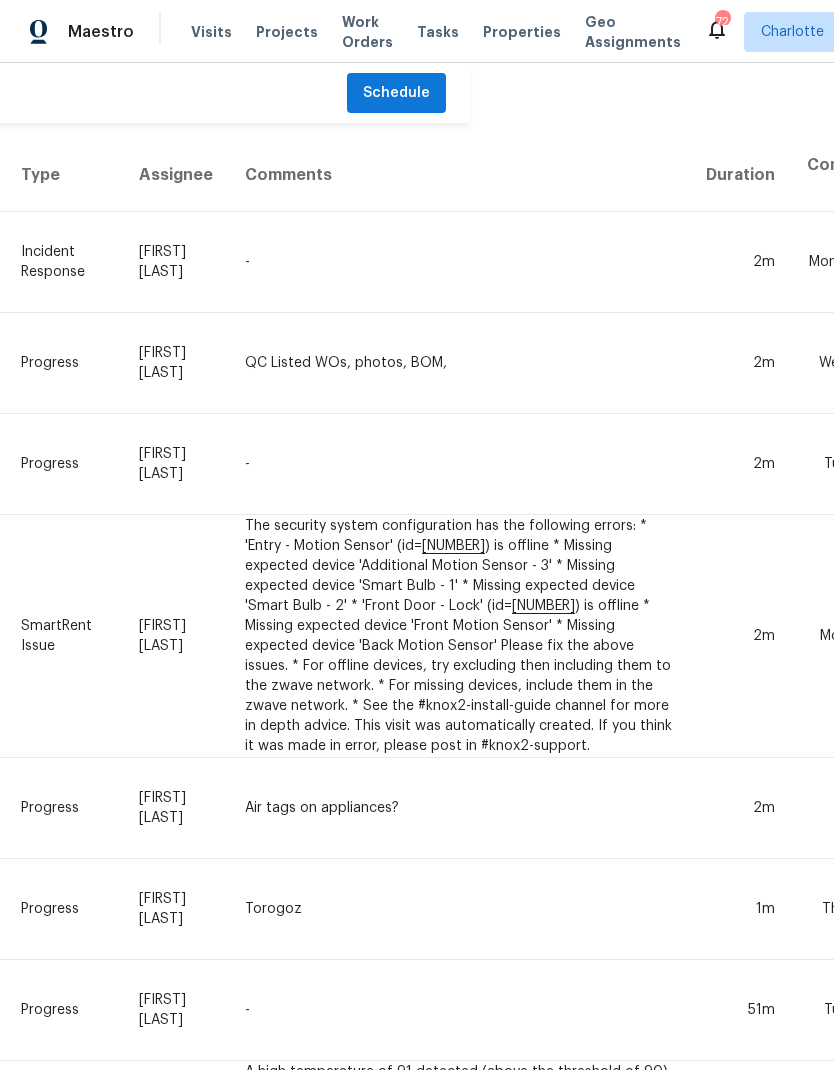 click on "Wed, Jul 30" at bounding box center [843, 363] 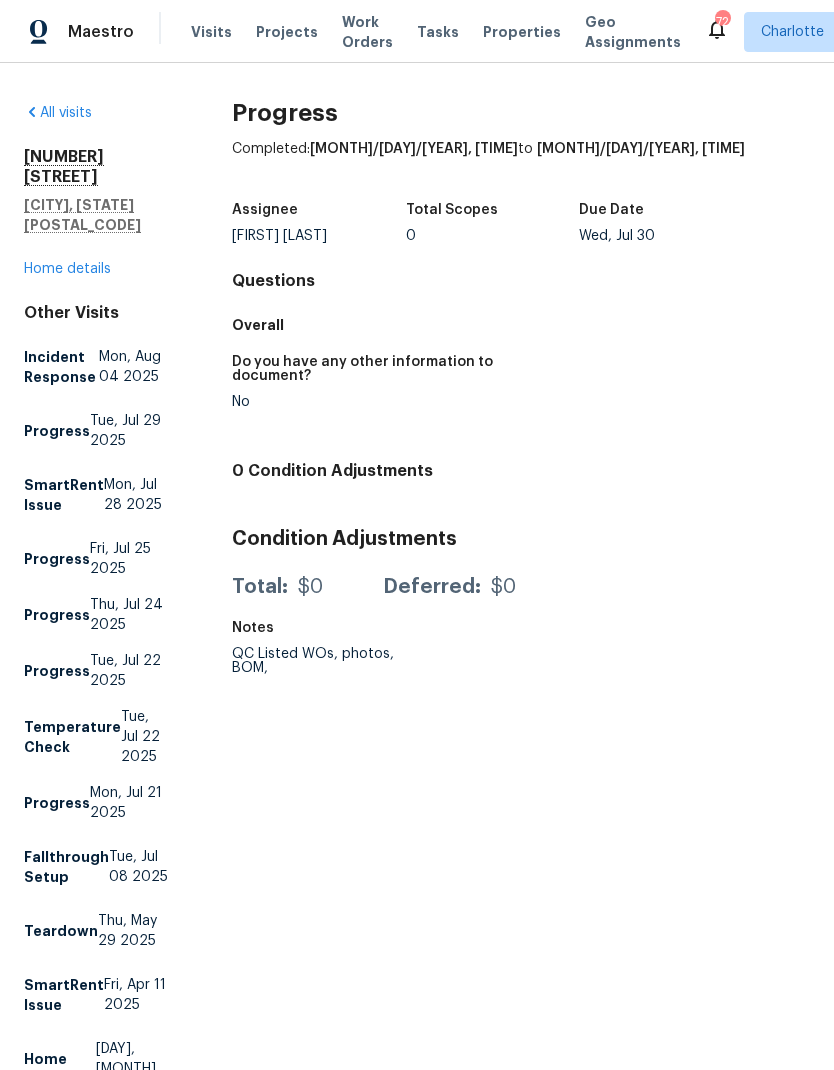 click on "Visits" at bounding box center (211, 32) 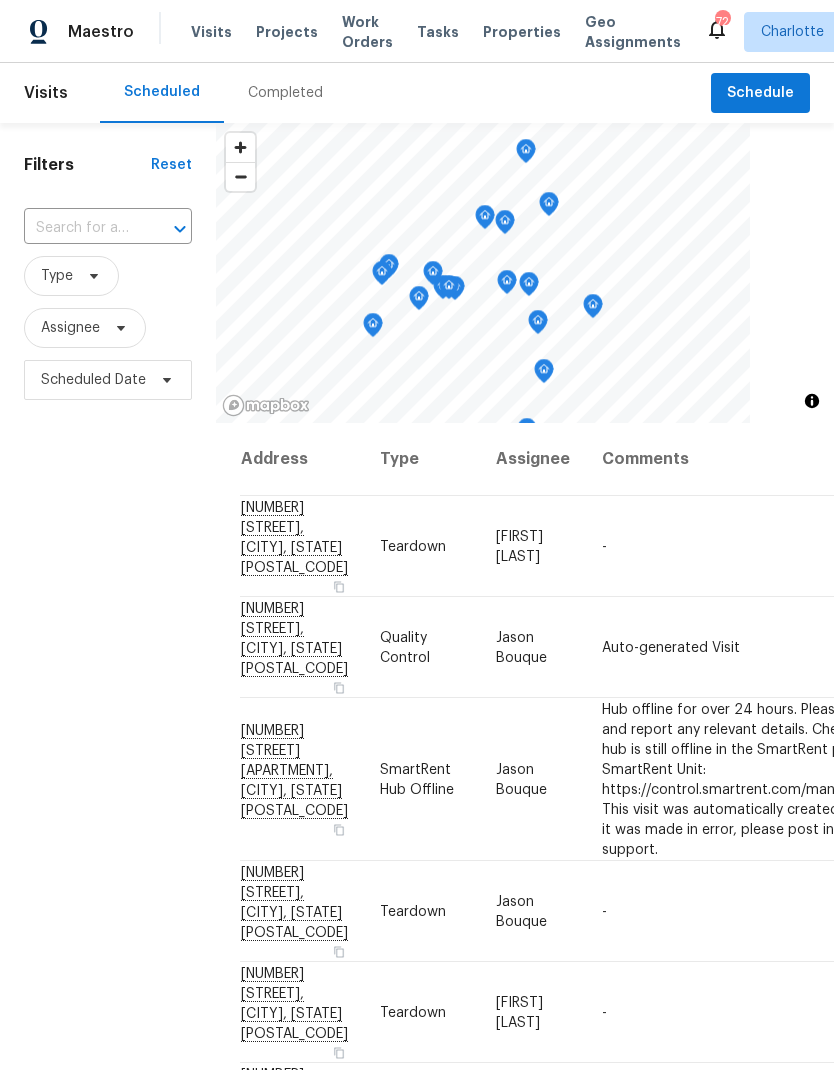 click on "Completed" at bounding box center (285, 93) 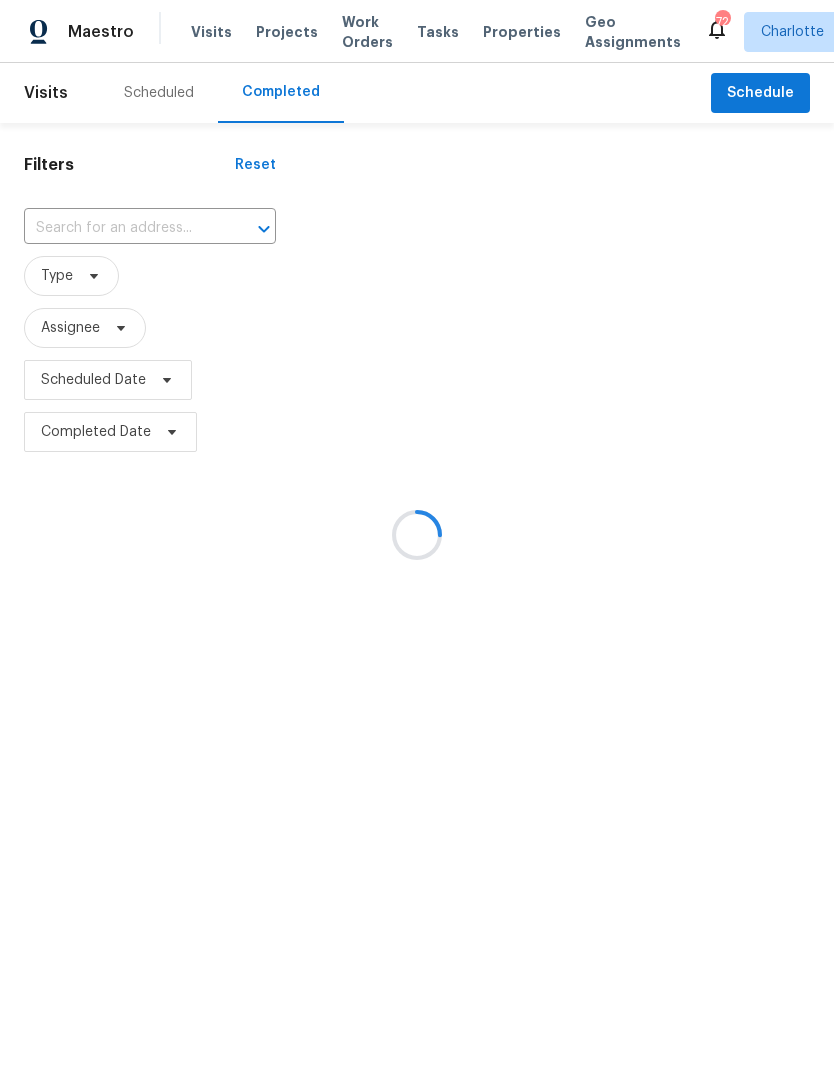 click at bounding box center [417, 535] 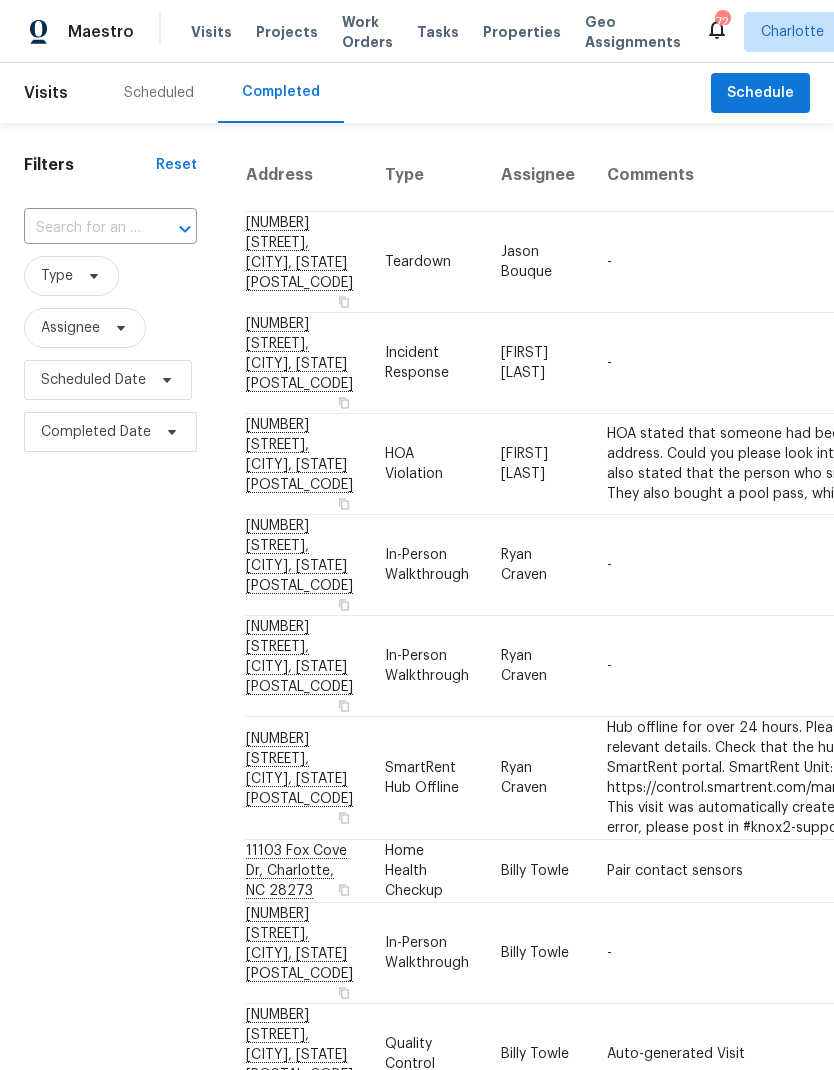 click at bounding box center [82, 228] 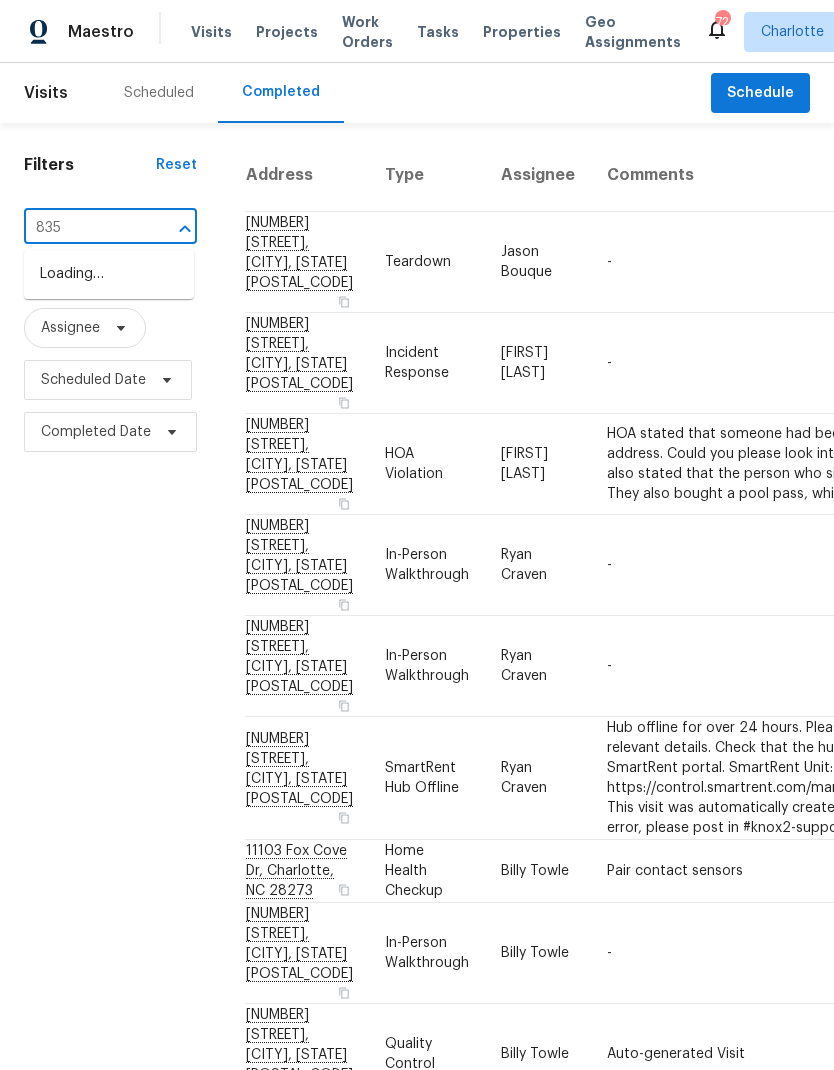 type on "8353" 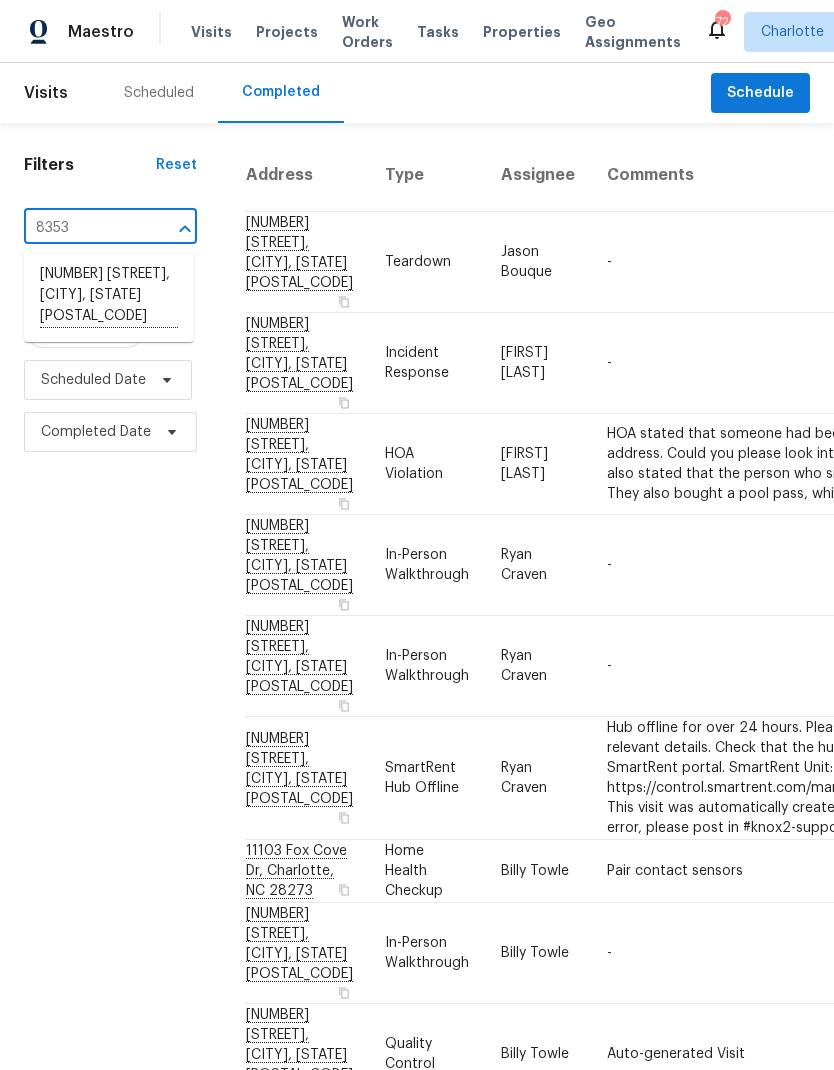 click on "[NUMBER] [STREET], [CITY], [STATE] [POSTAL_CODE]" at bounding box center [109, 296] 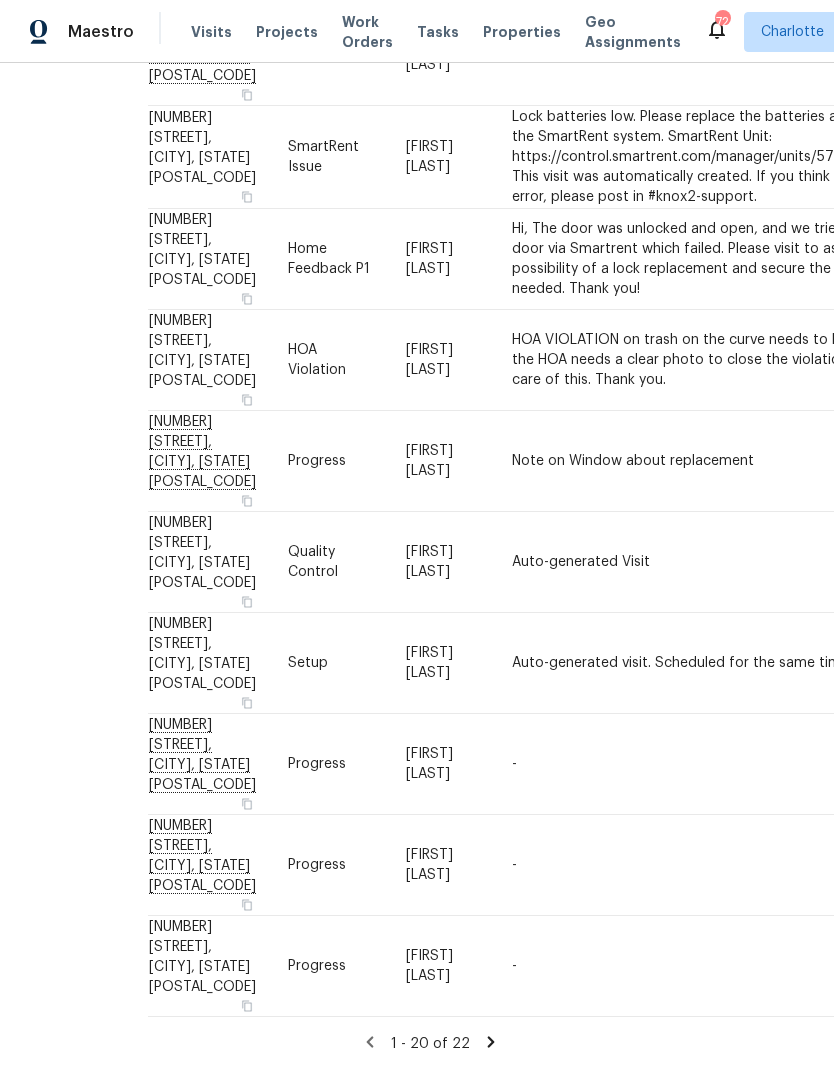 scroll, scrollTop: 1657, scrollLeft: 4, axis: both 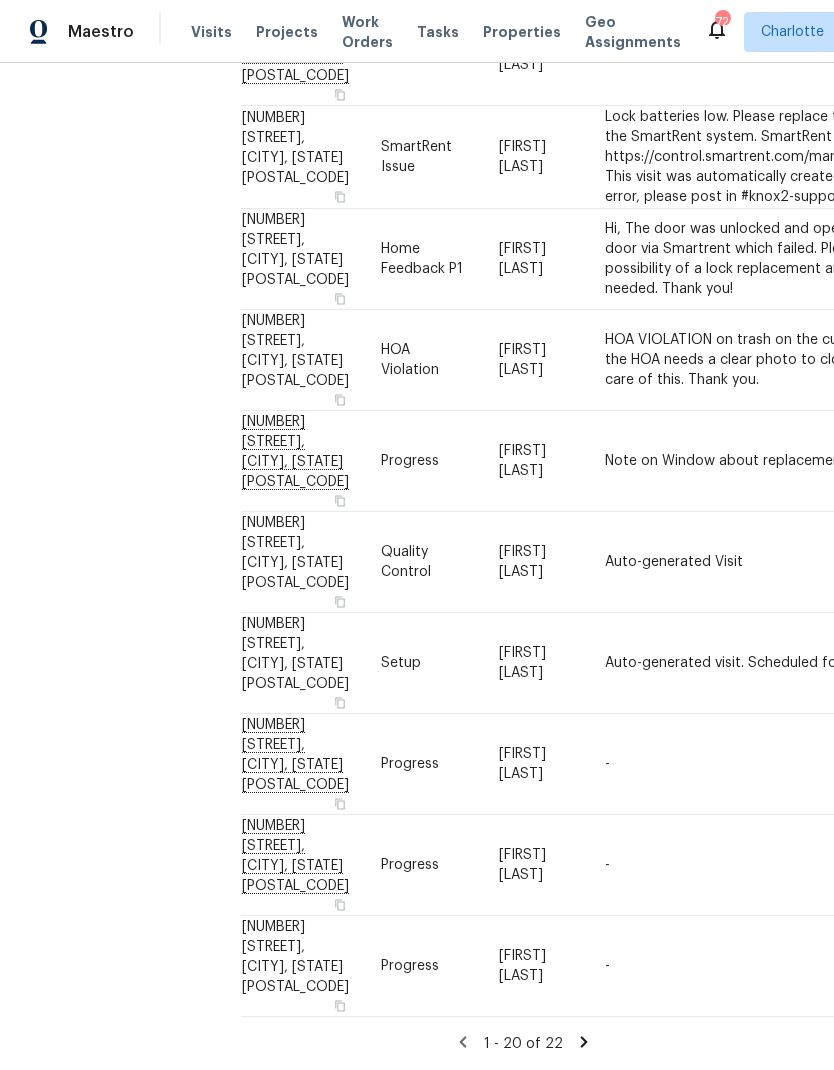 click 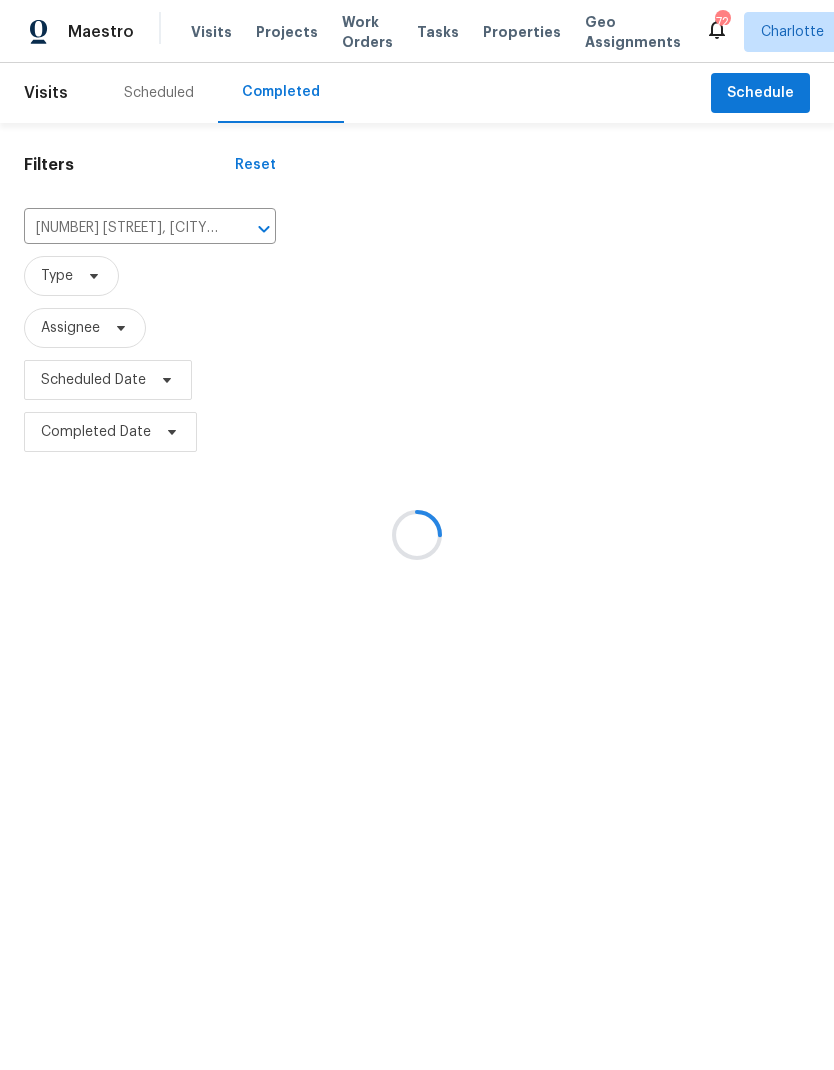 scroll, scrollTop: 0, scrollLeft: 0, axis: both 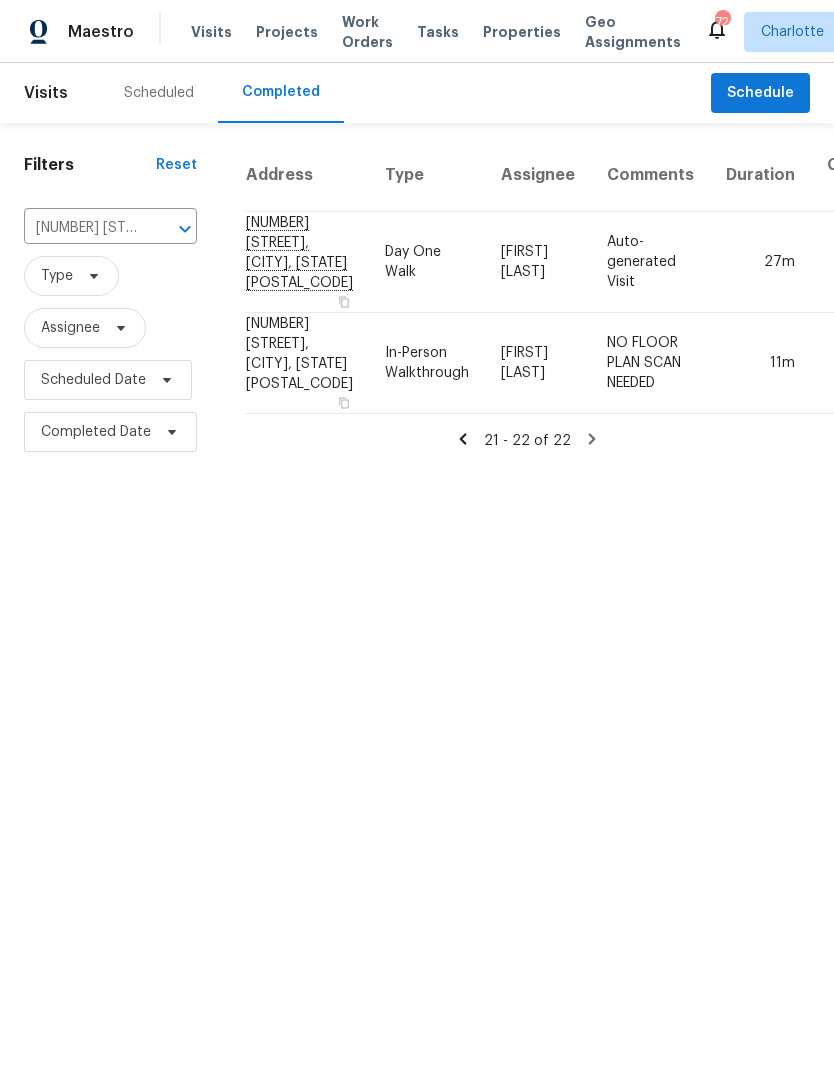 click on "Auto-generated Visit" at bounding box center (650, 262) 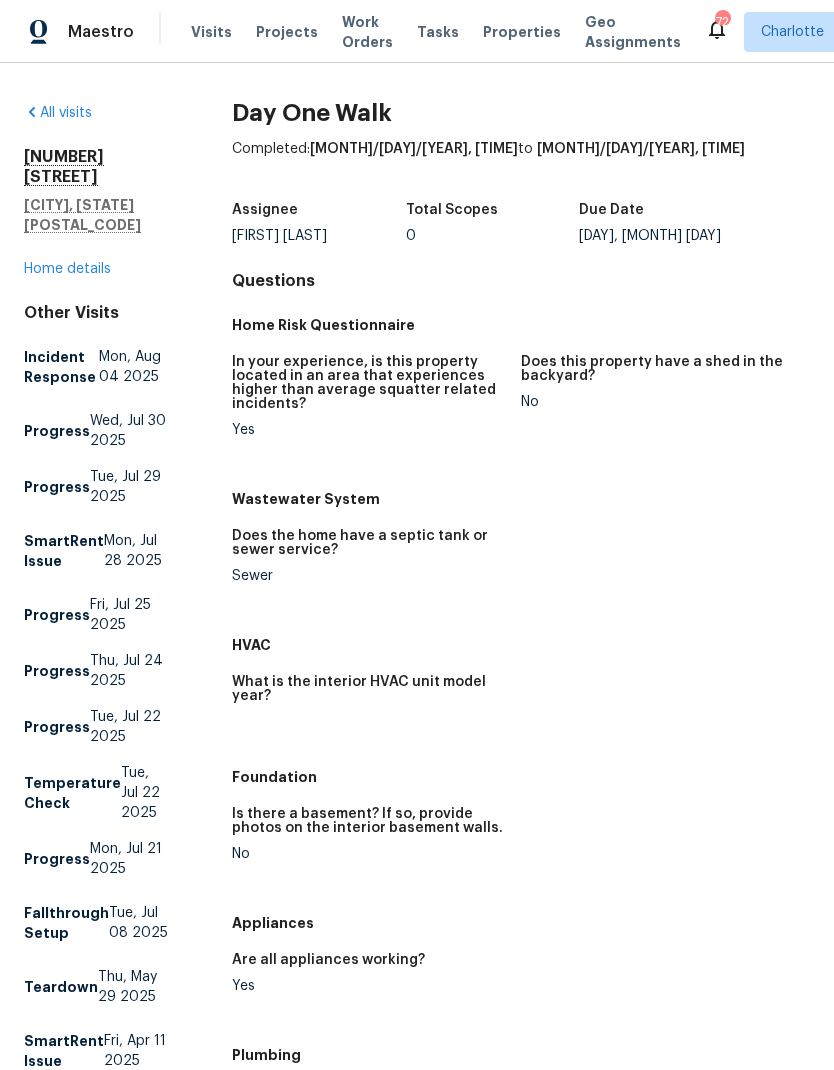 scroll, scrollTop: 0, scrollLeft: 0, axis: both 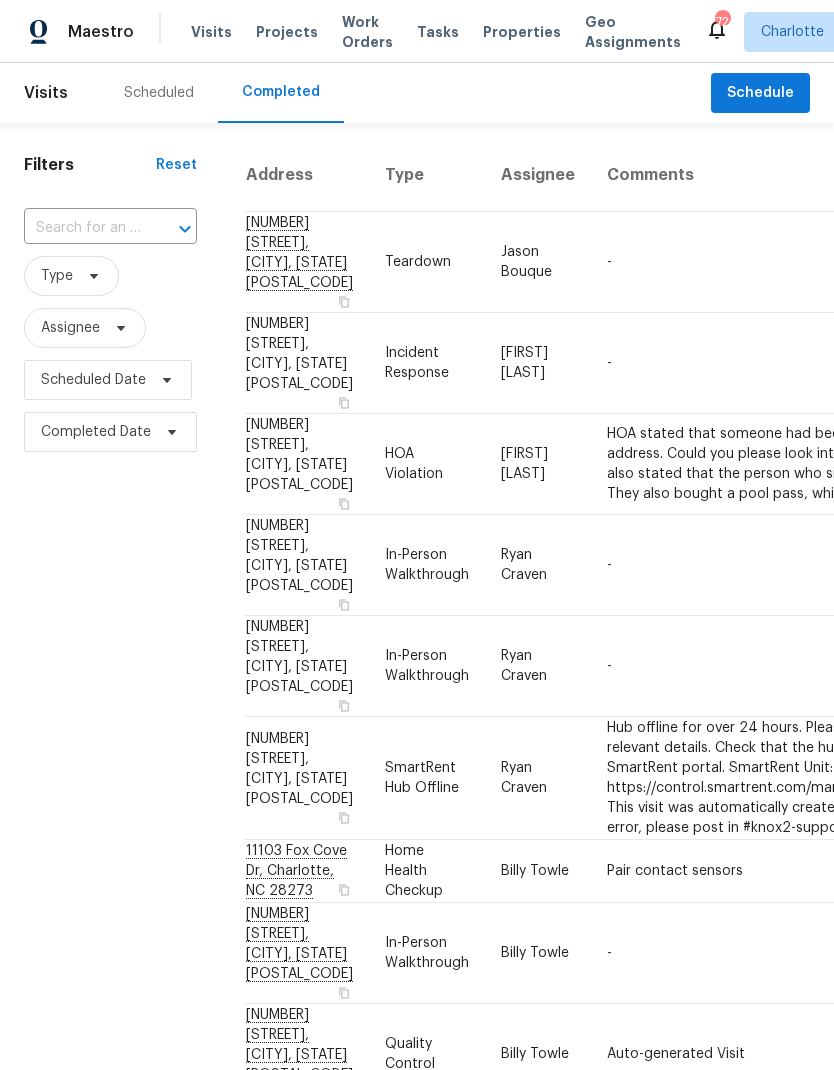 click on "Projects" at bounding box center [287, 32] 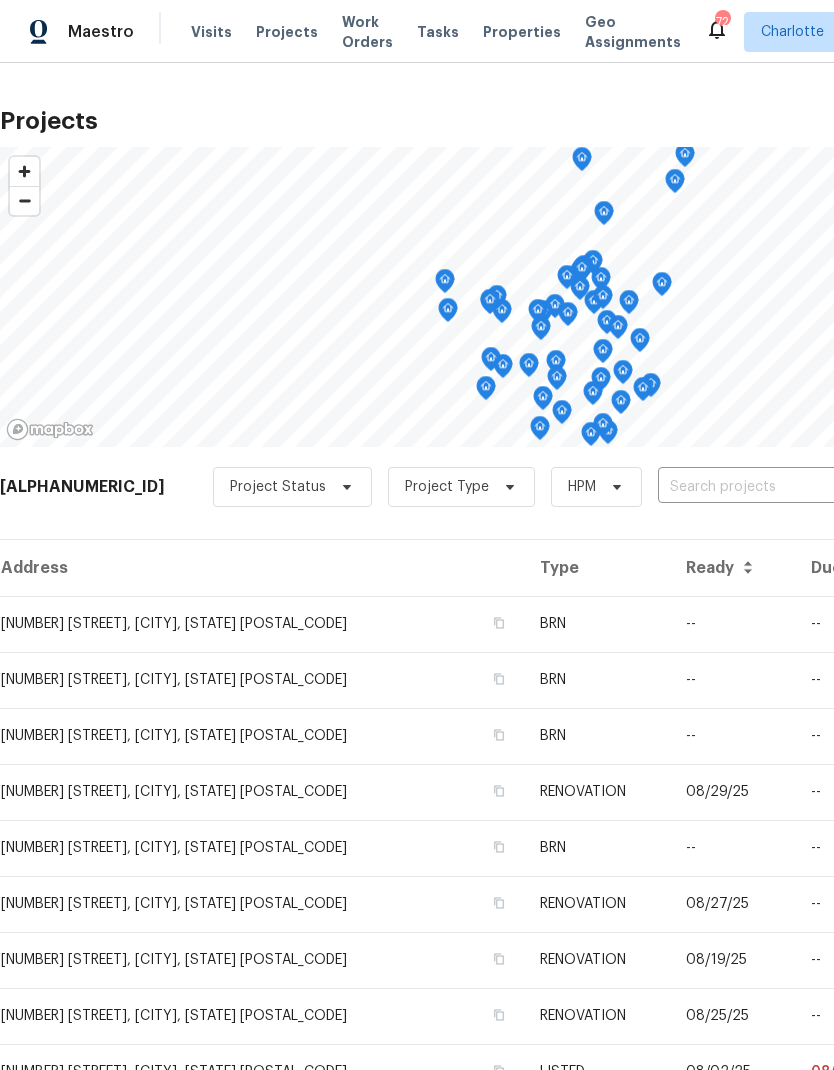 click at bounding box center [772, 487] 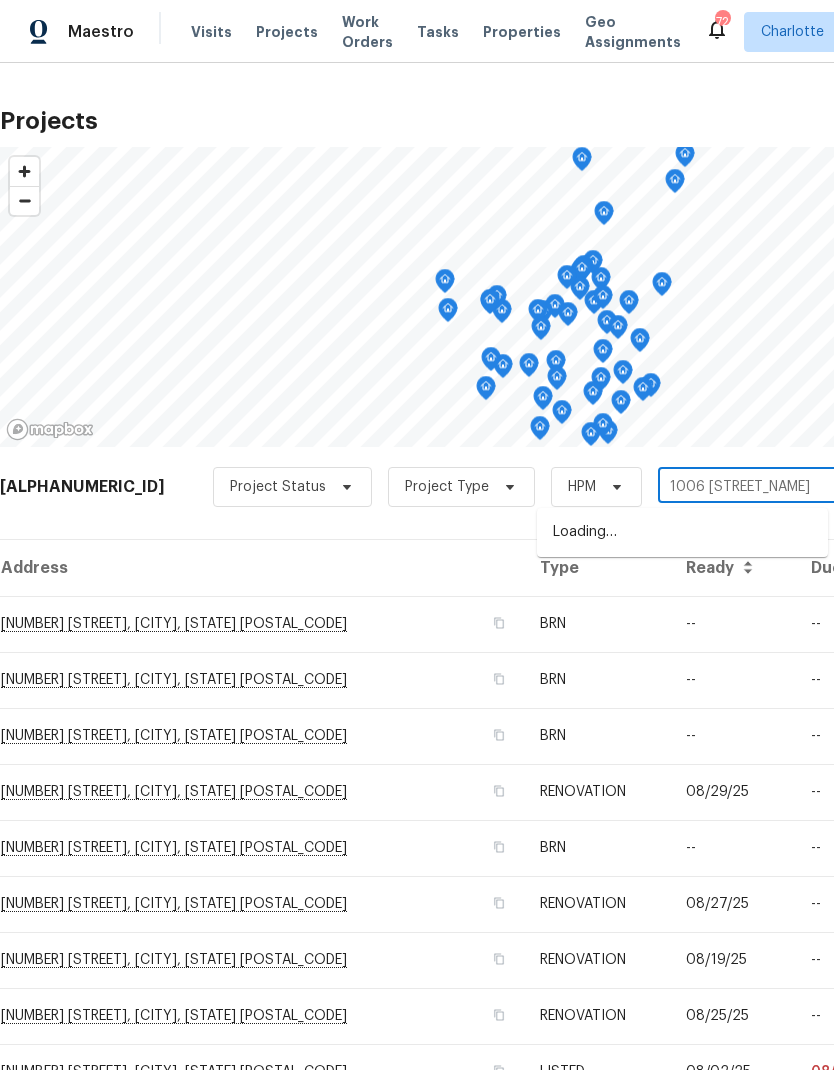 type on "1006 [STREET_NAME]" 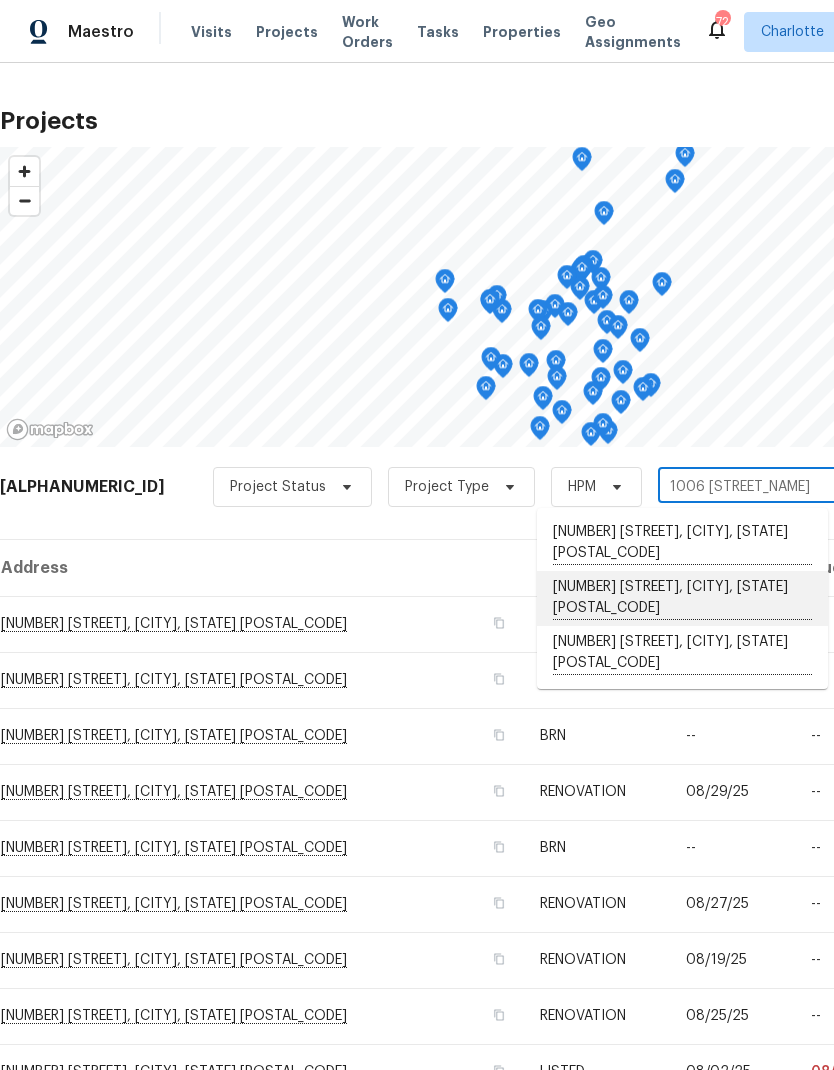 click on "[NUMBER] [STREET], [CITY], [STATE] [POSTAL_CODE]" at bounding box center [682, 598] 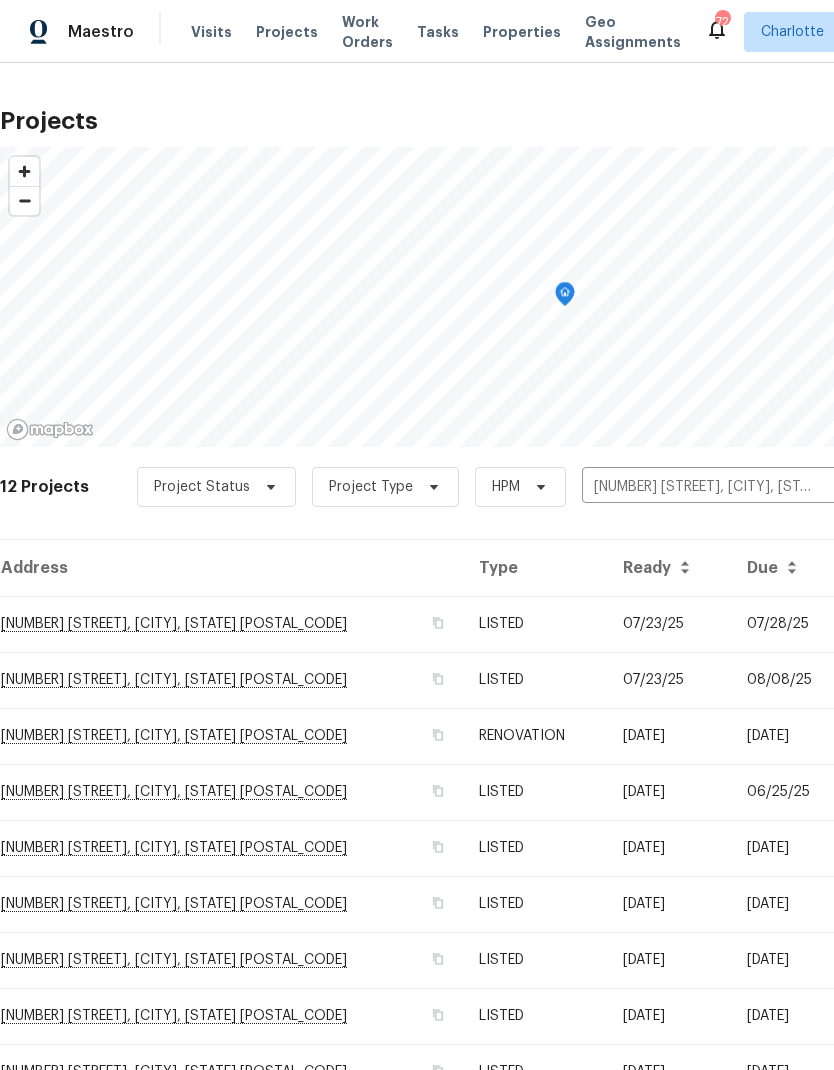 click on "07/28/25" at bounding box center (790, 624) 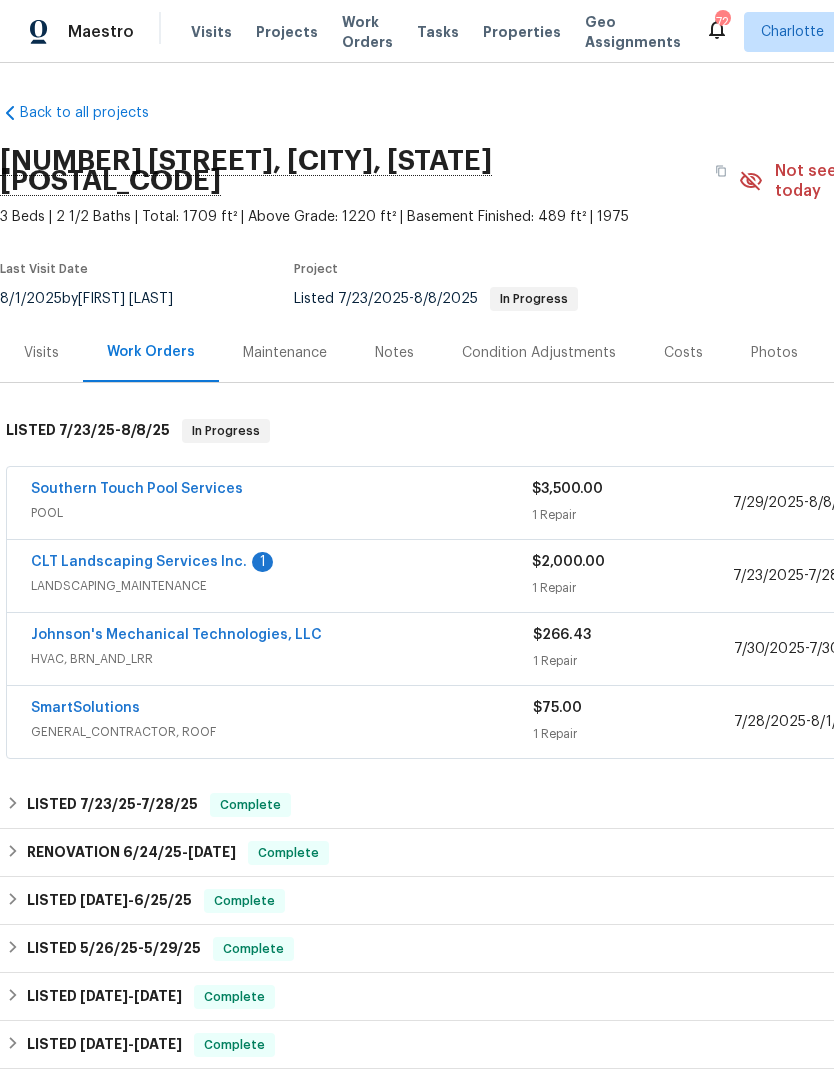 click on "CLT Landscaping Services Inc." at bounding box center (139, 562) 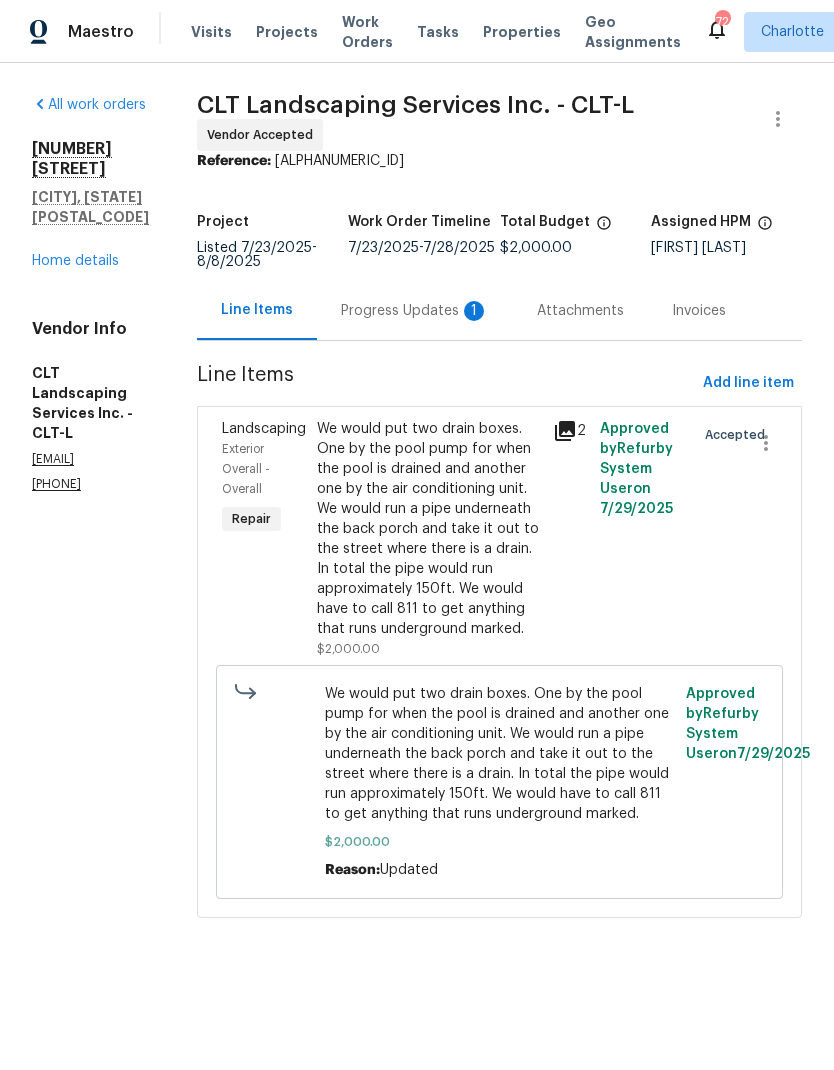 click on "Progress Updates 1" at bounding box center [415, 311] 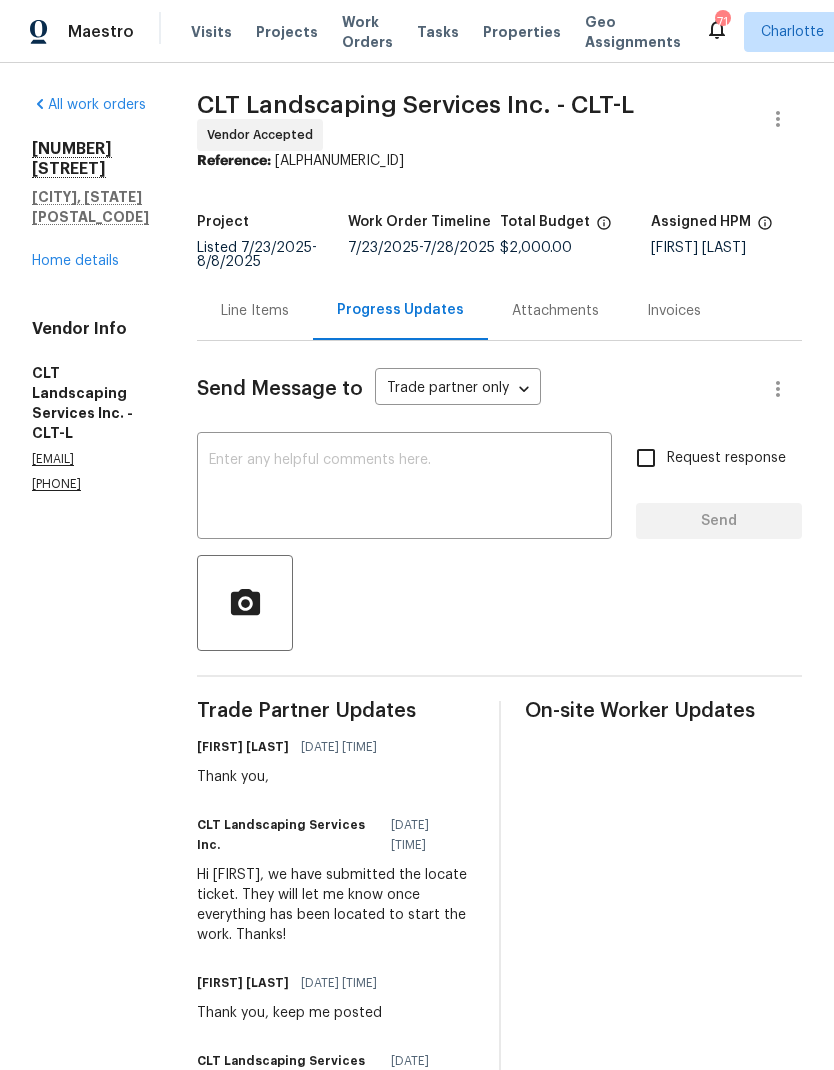 click on "Home details" at bounding box center (75, 261) 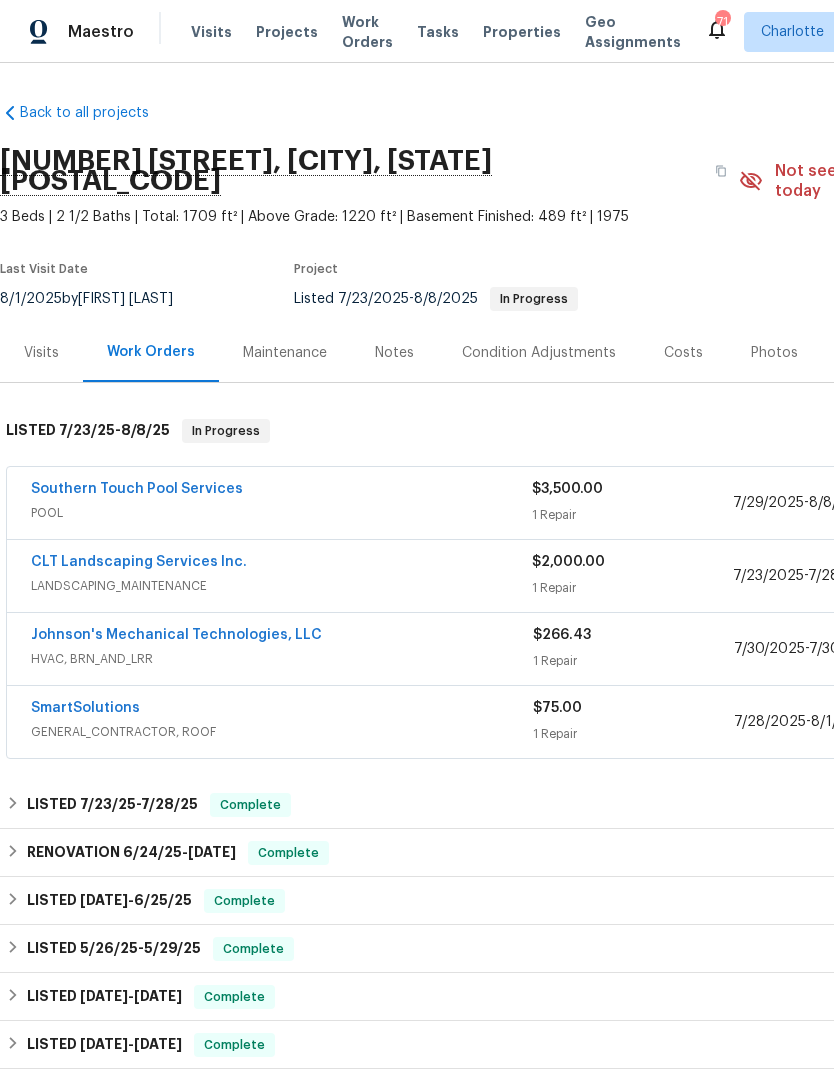 click on "Southern Touch Pool Services" at bounding box center (137, 489) 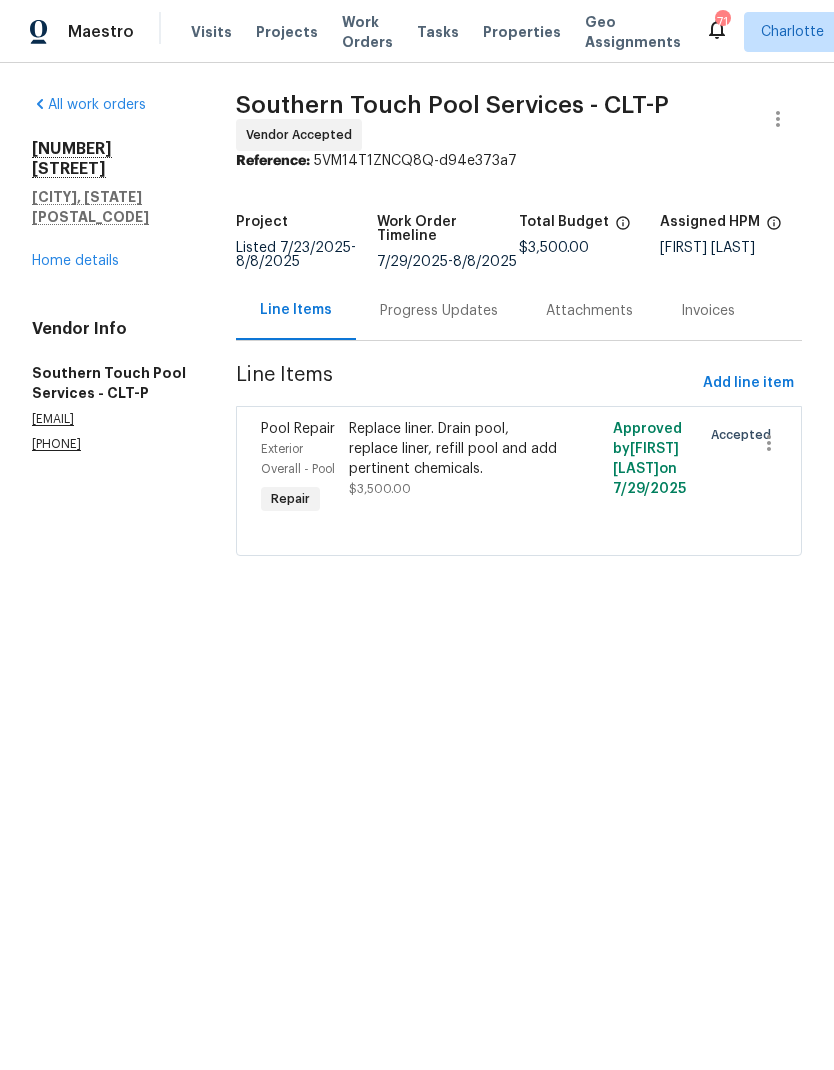 click on "Progress Updates" at bounding box center [439, 311] 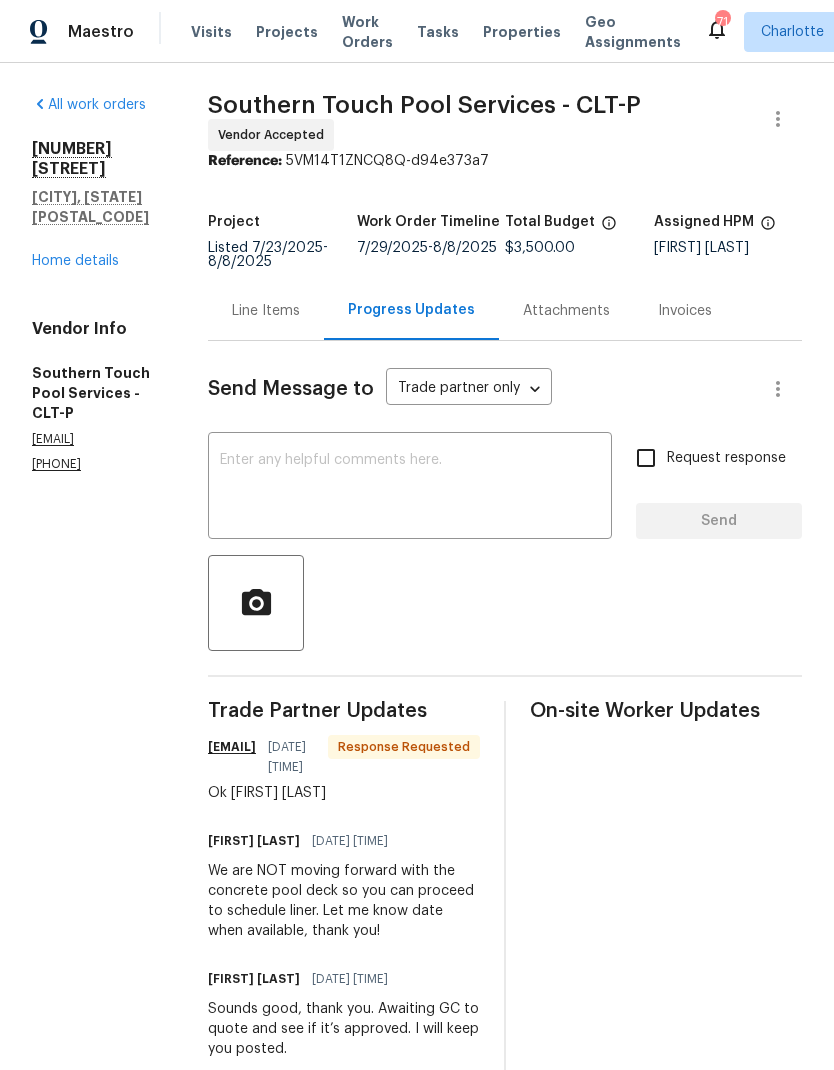 click at bounding box center (410, 488) 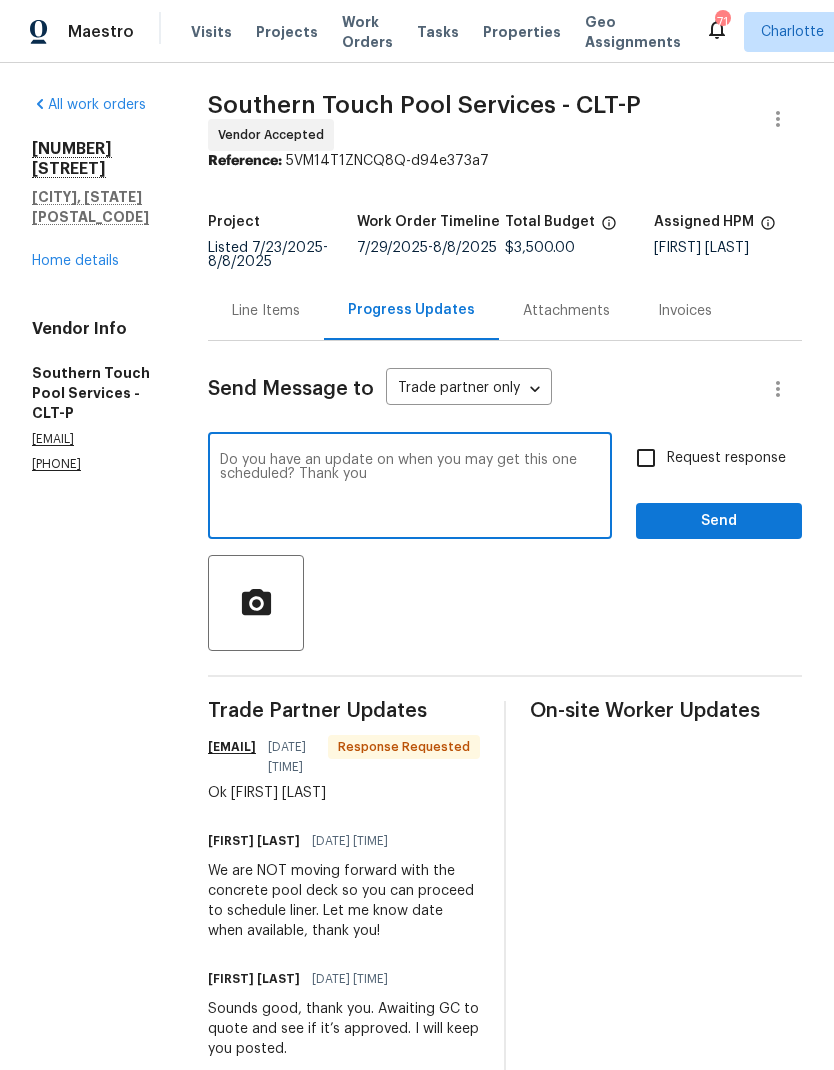 type on "Do you have an update on when you may get this one scheduled? Thank you" 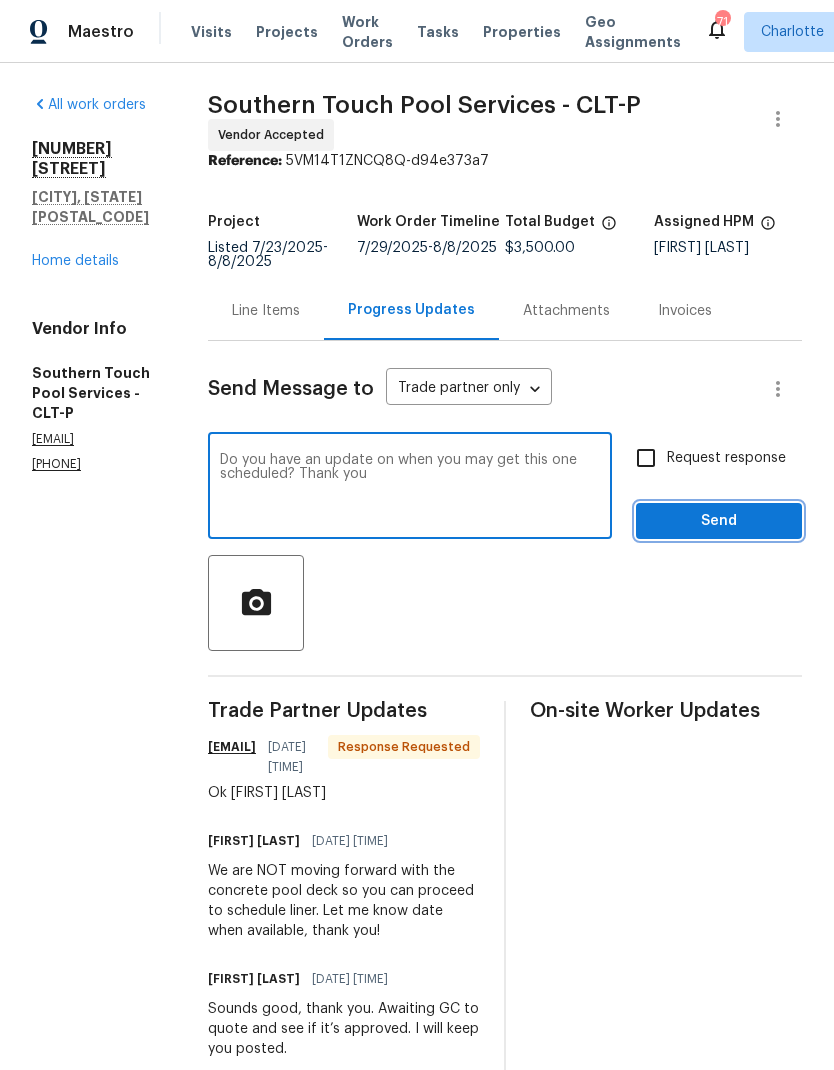 click on "Send" at bounding box center [719, 521] 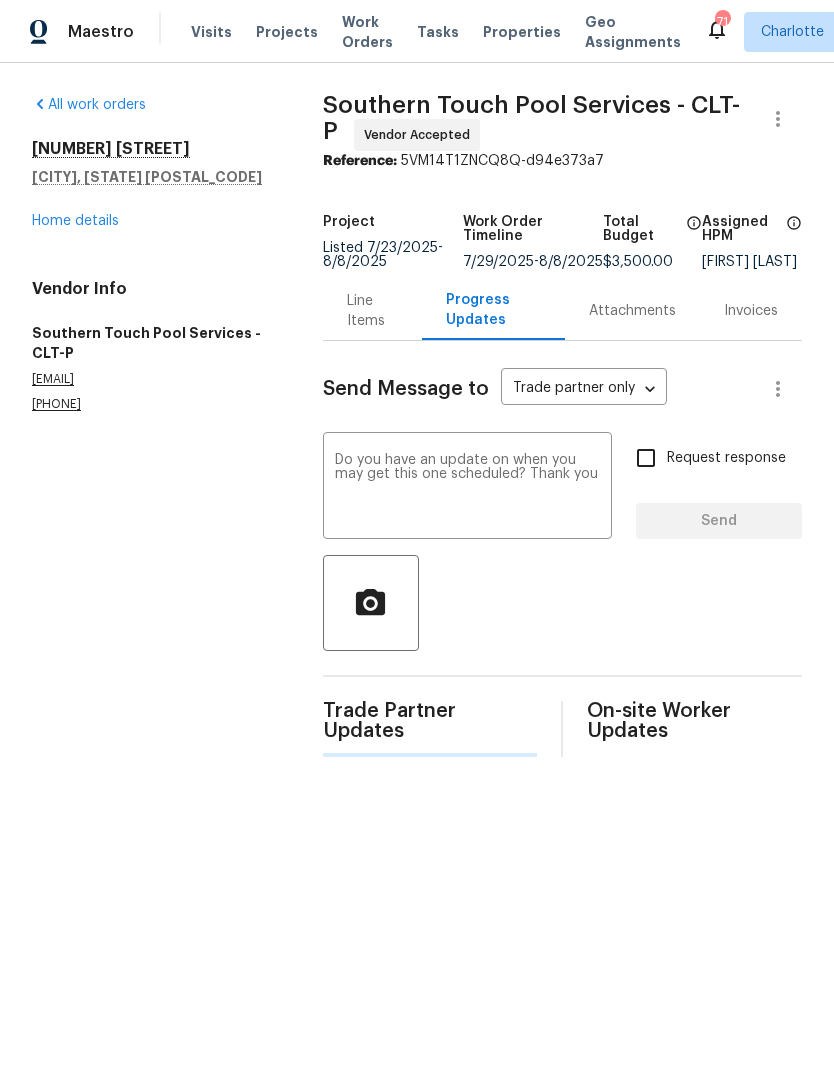 type 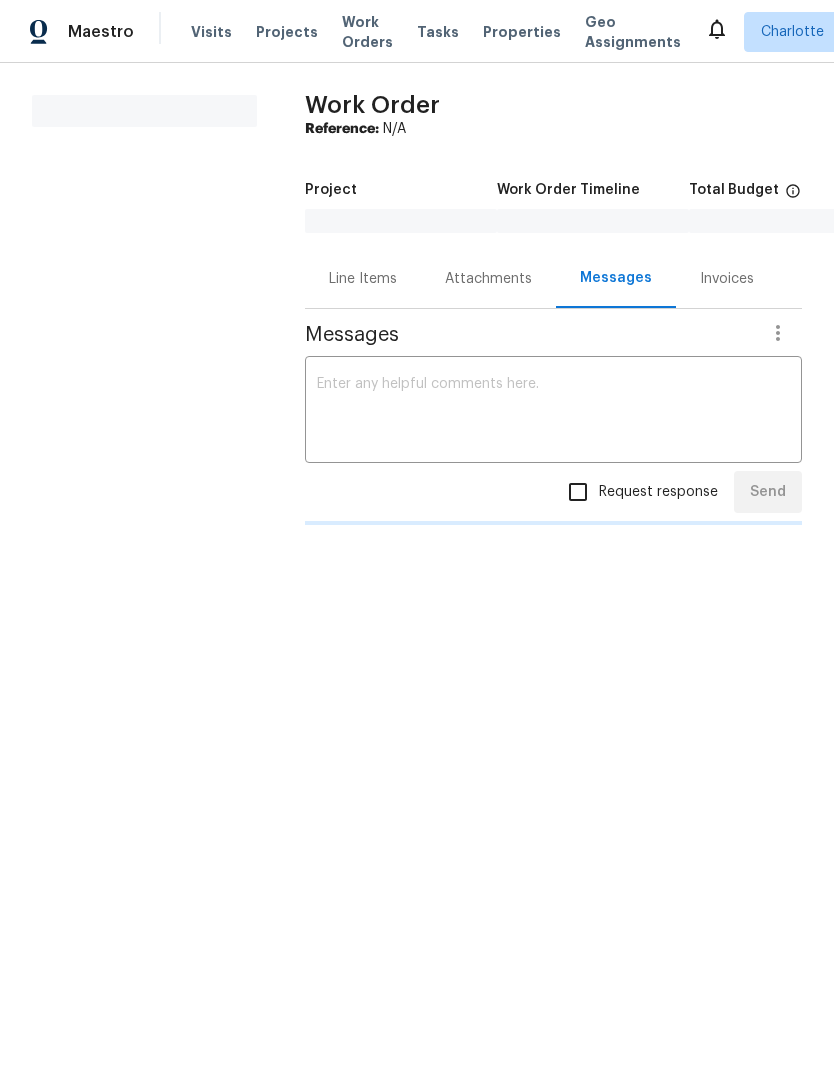 scroll, scrollTop: 0, scrollLeft: 0, axis: both 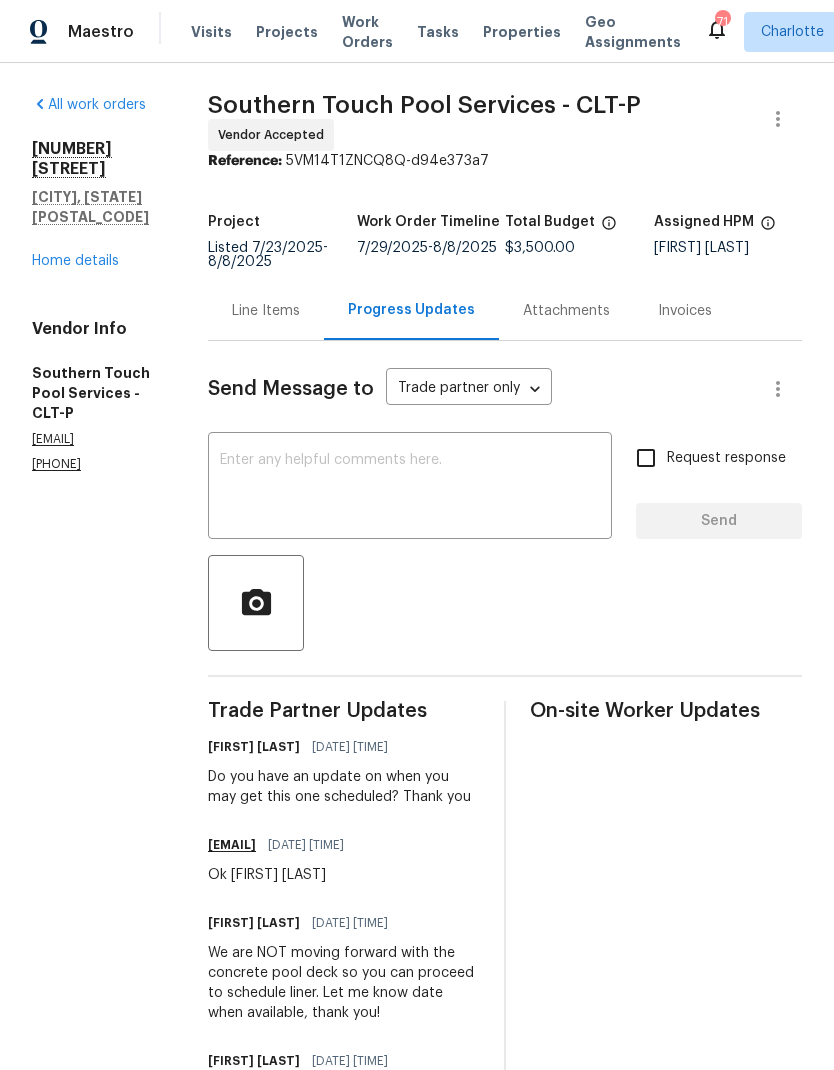click on "Home details" at bounding box center [75, 261] 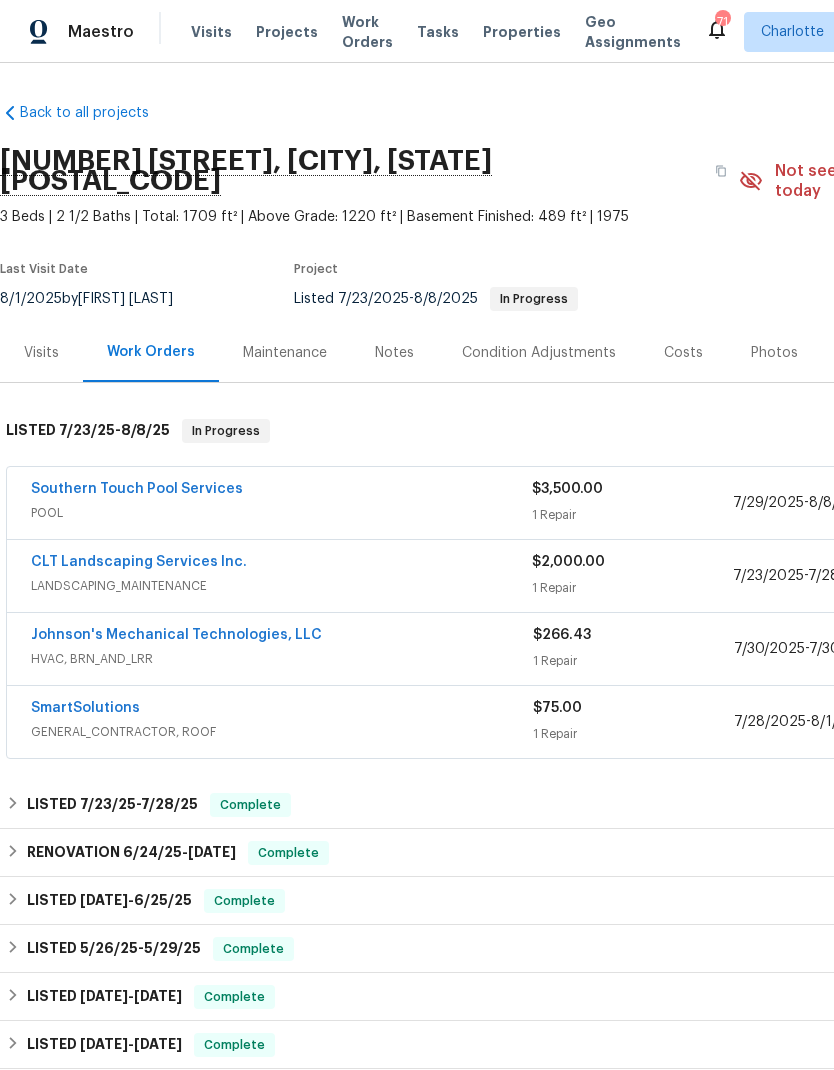 scroll, scrollTop: 0, scrollLeft: 0, axis: both 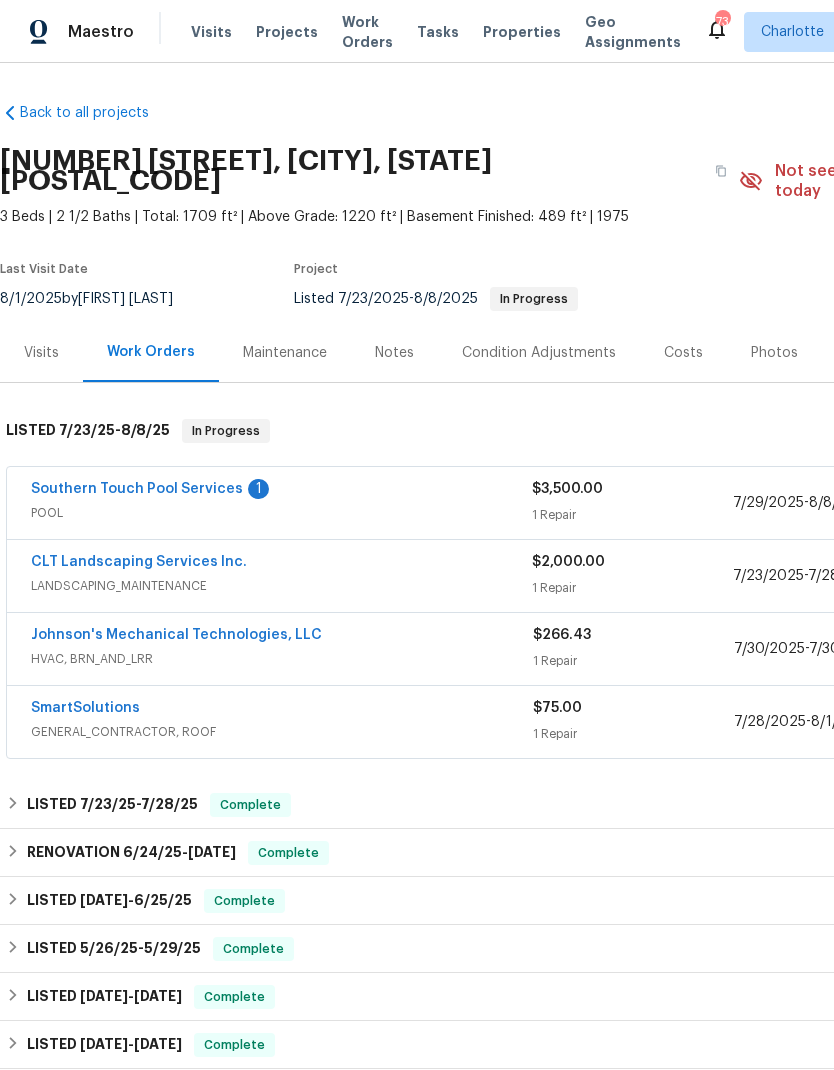 click on "Southern Touch Pool Services" at bounding box center (137, 489) 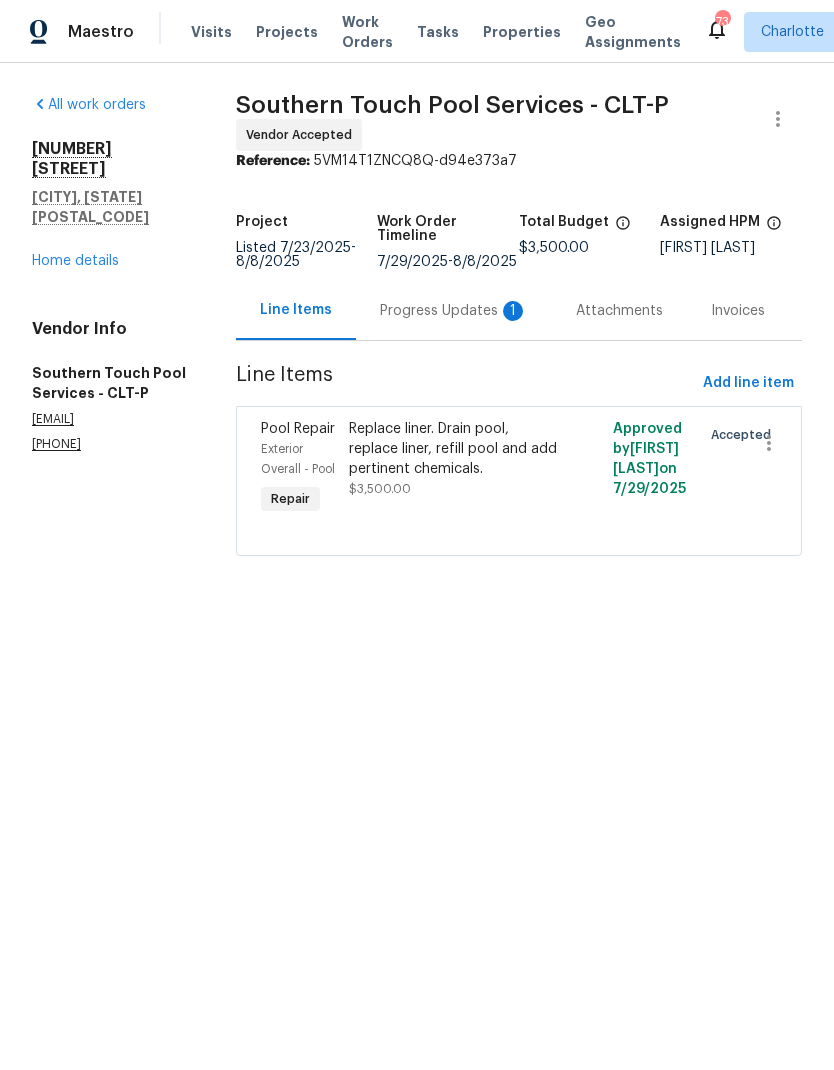 click on "Progress Updates 1" at bounding box center [454, 311] 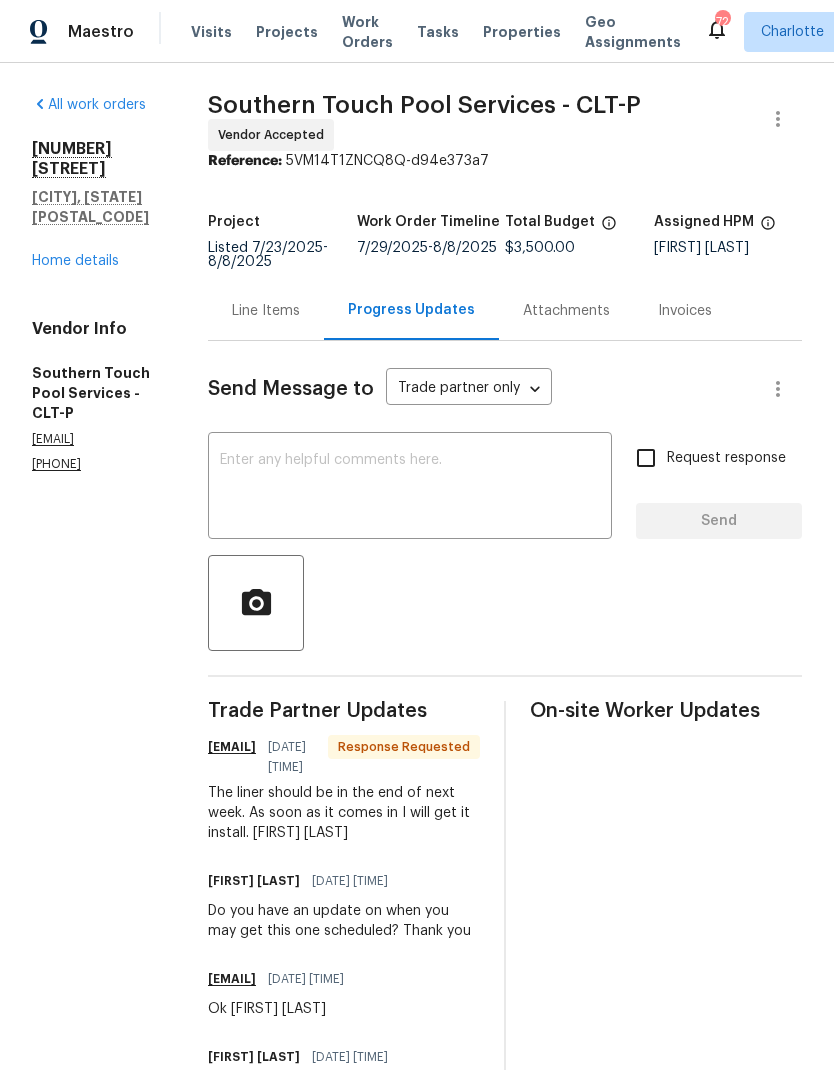click at bounding box center (410, 488) 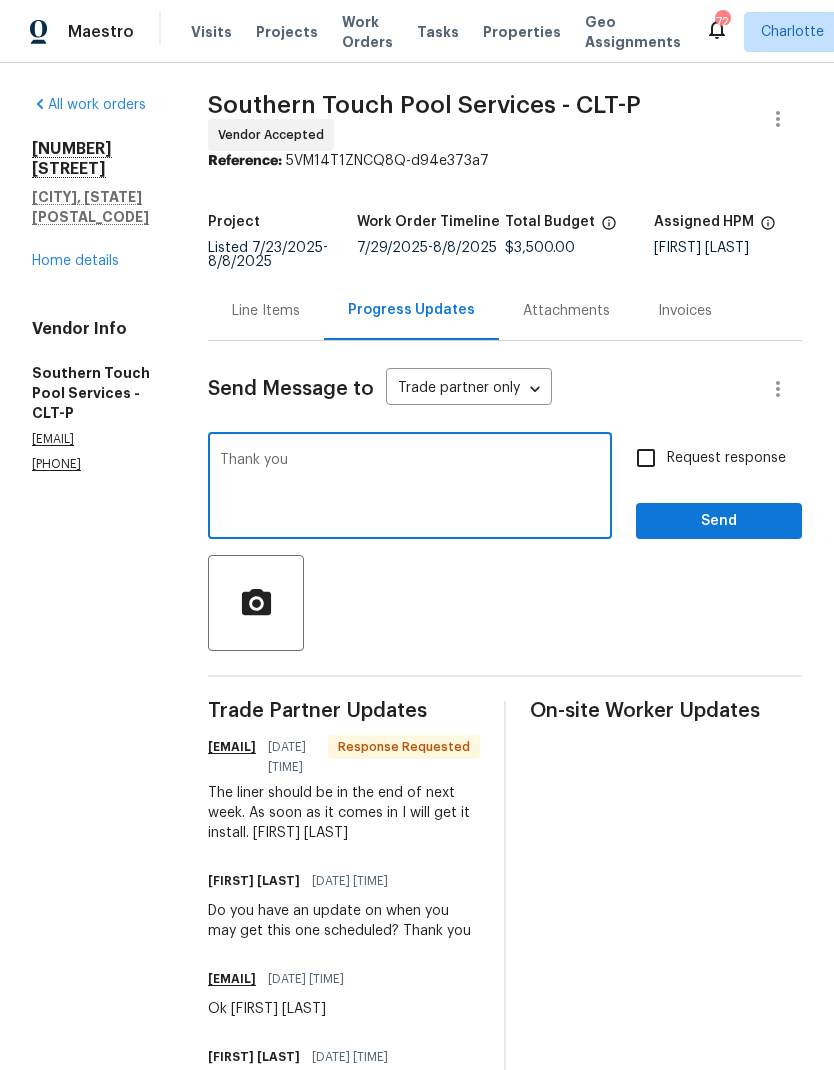 type on "Thank you" 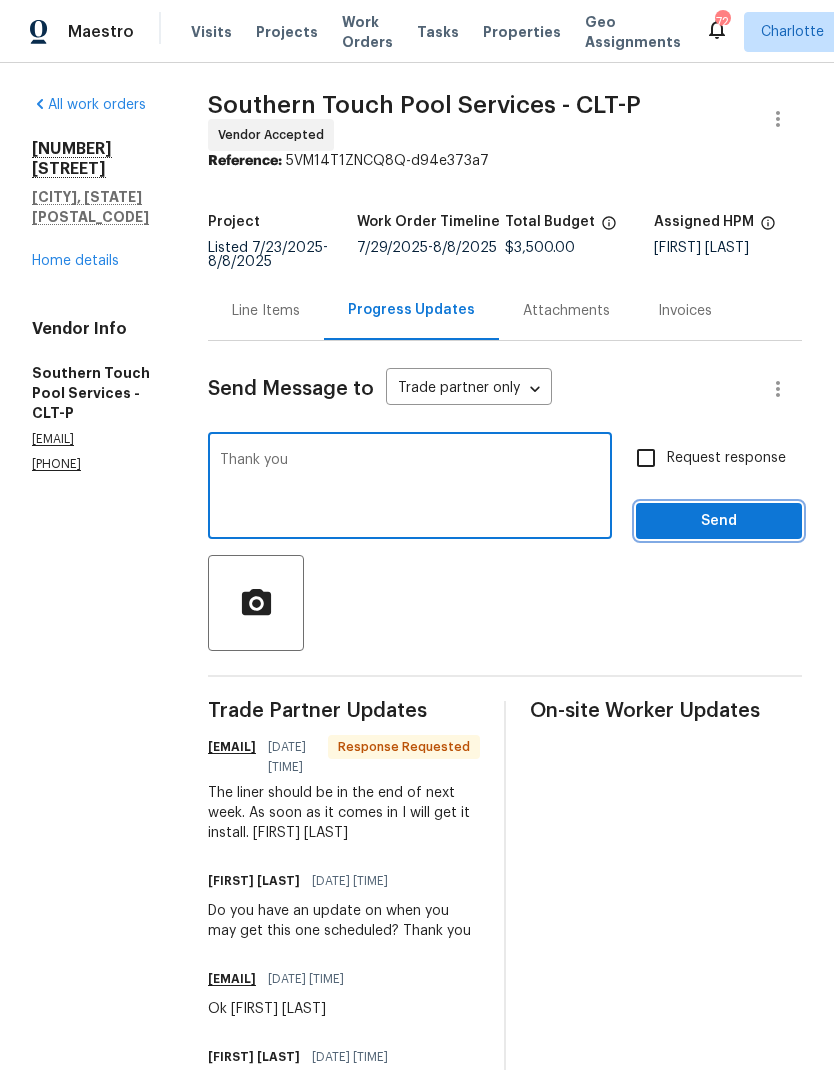 click on "Send" at bounding box center [719, 521] 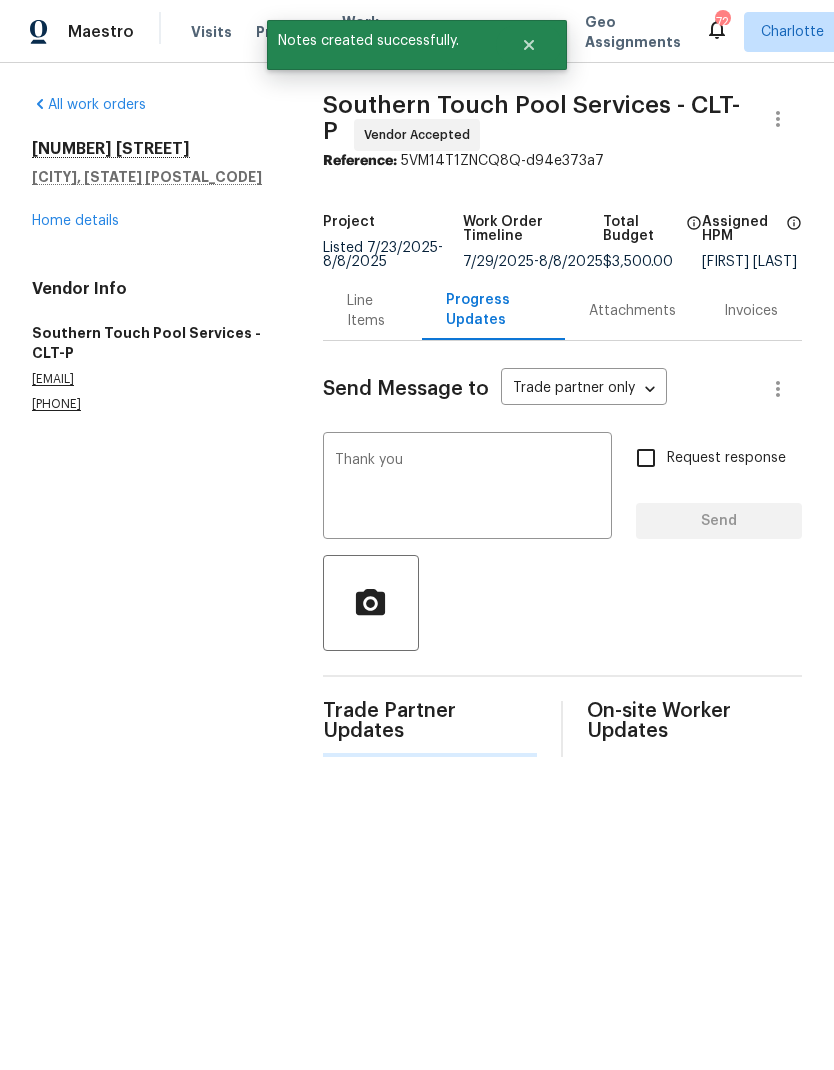 type 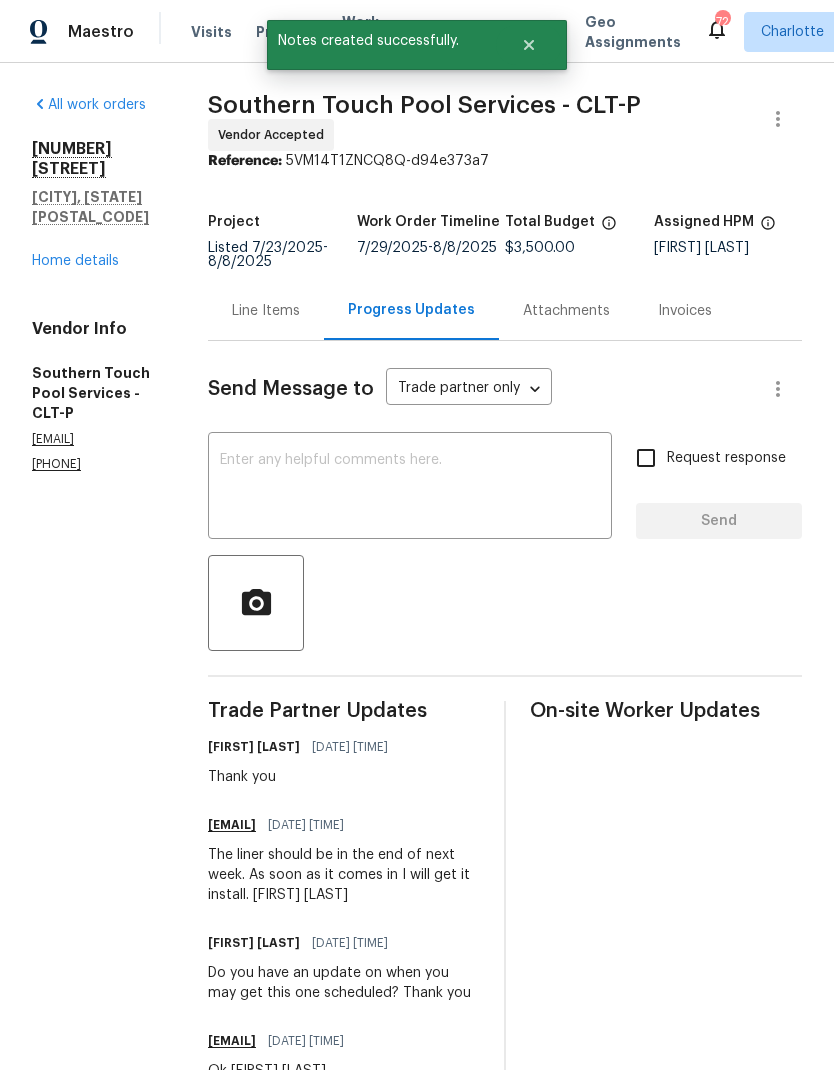 click on "Home details" at bounding box center (75, 261) 